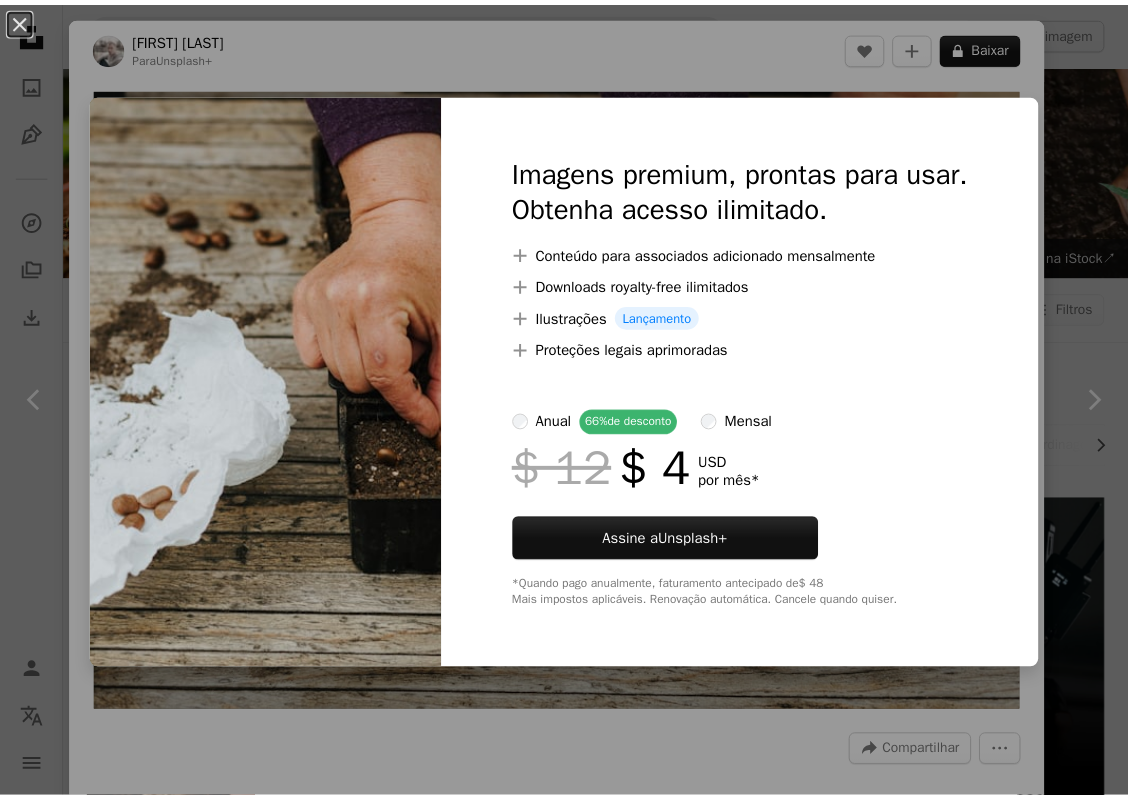 scroll, scrollTop: 900, scrollLeft: 0, axis: vertical 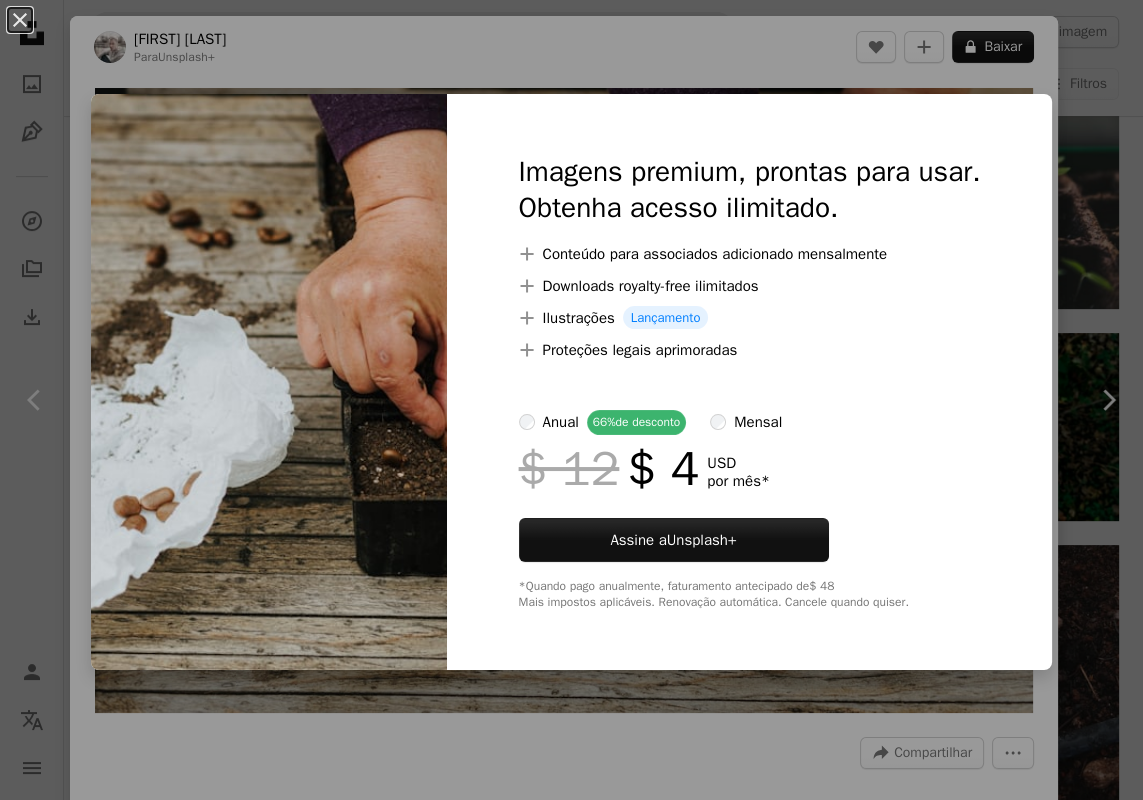click at bounding box center (269, 382) 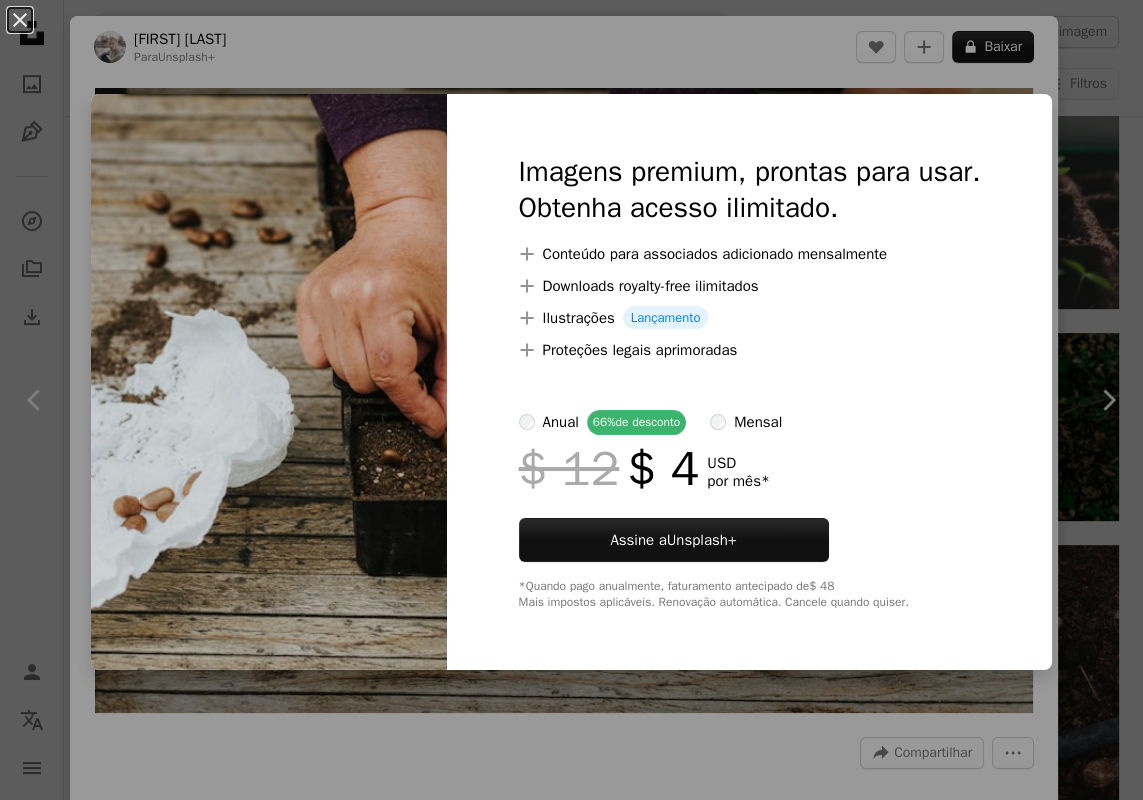 drag, startPoint x: 22, startPoint y: 21, endPoint x: 199, endPoint y: 212, distance: 260.40353 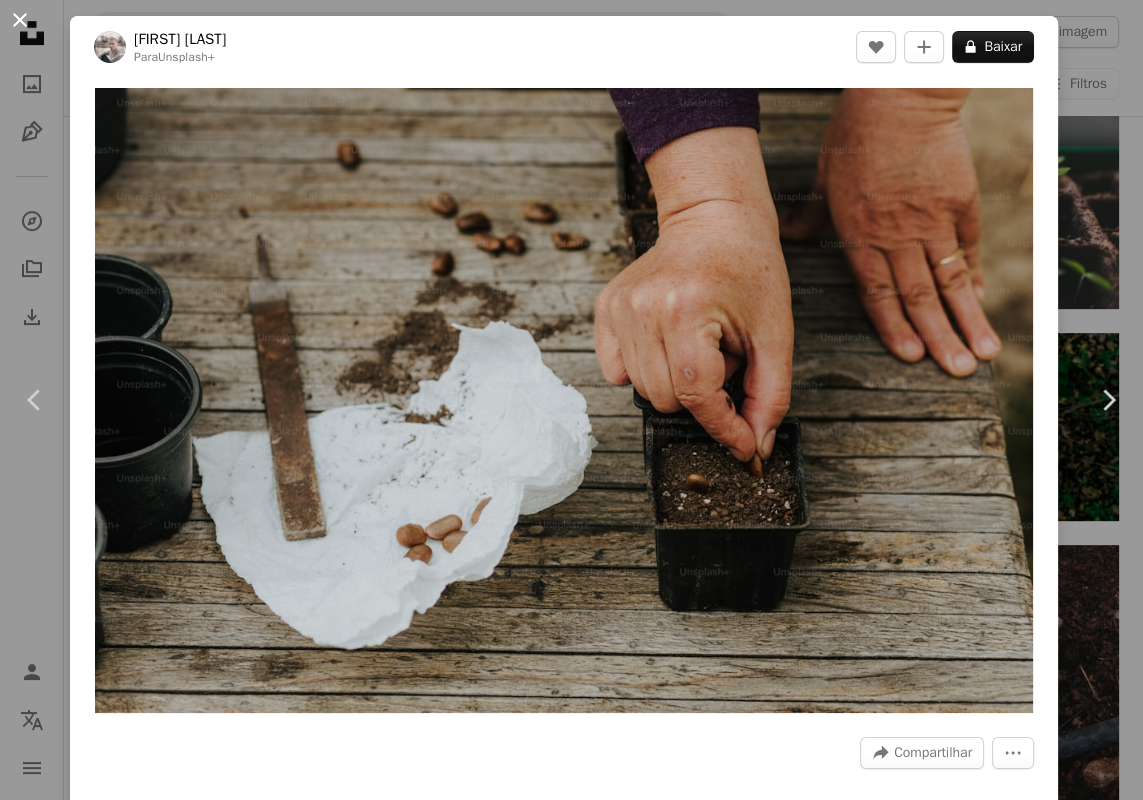 click on "An X shape" at bounding box center [20, 20] 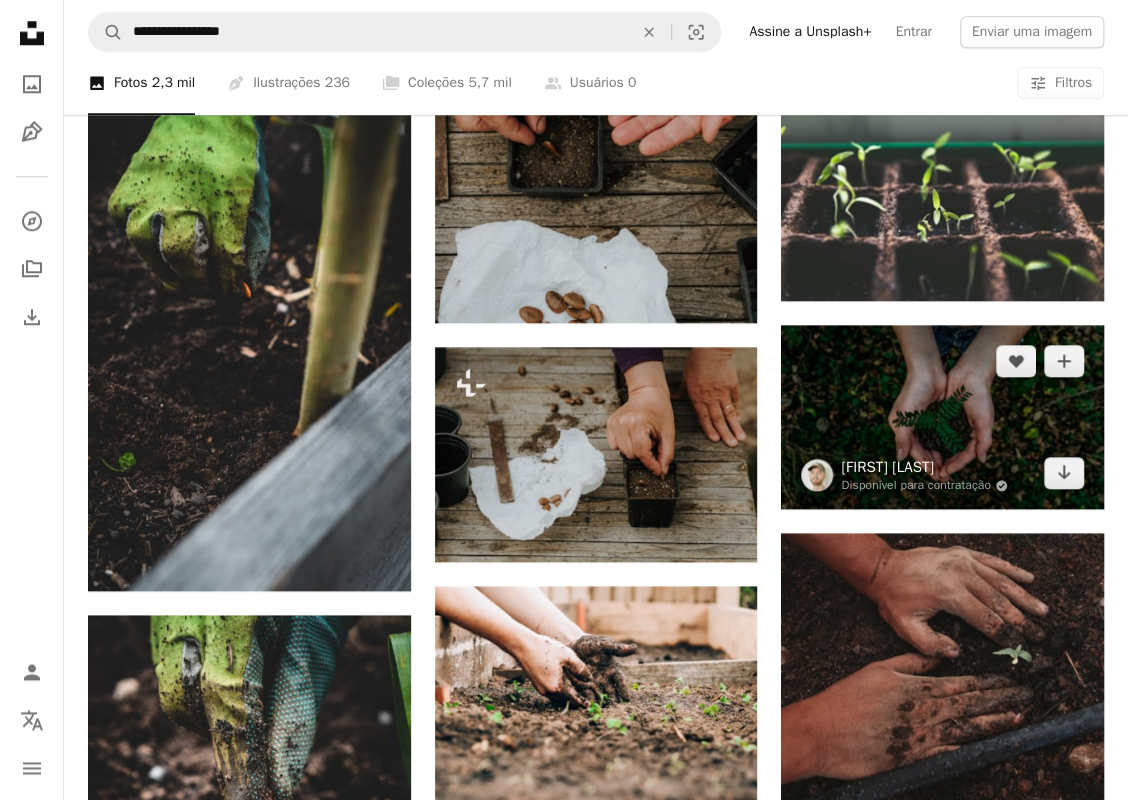 click on "[FIRST] [LAST]" at bounding box center (924, 467) 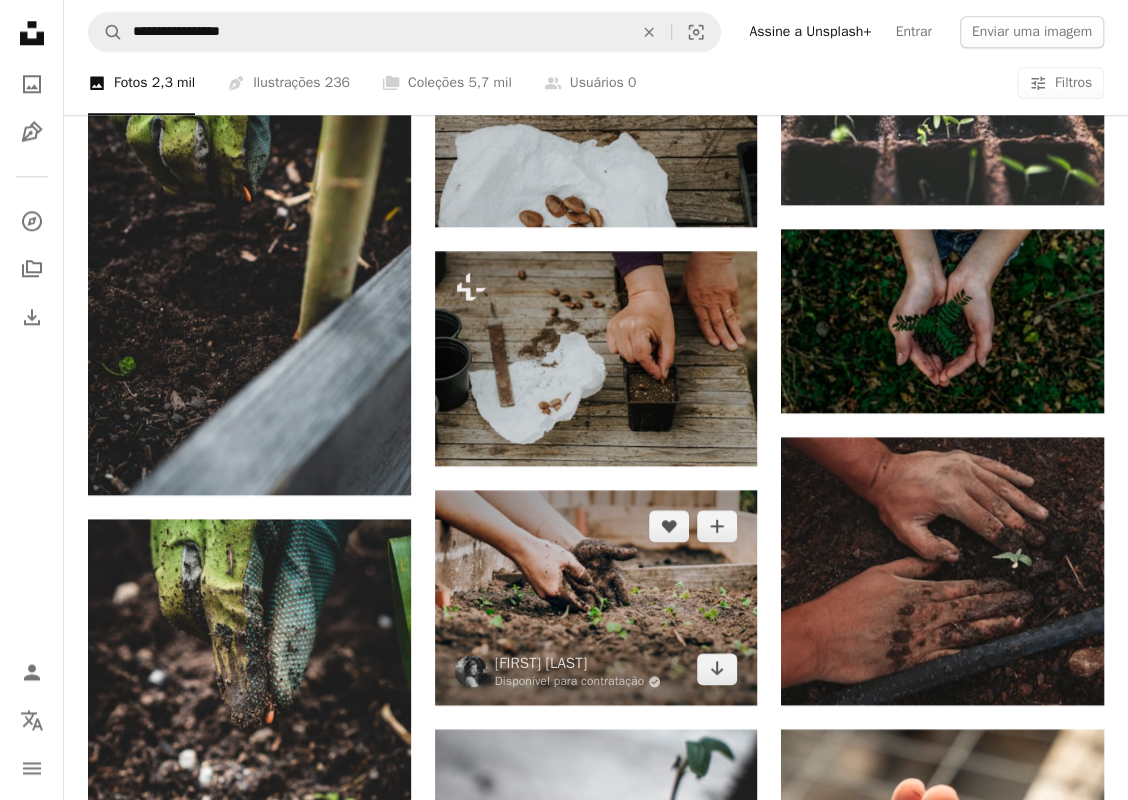 scroll, scrollTop: 1000, scrollLeft: 0, axis: vertical 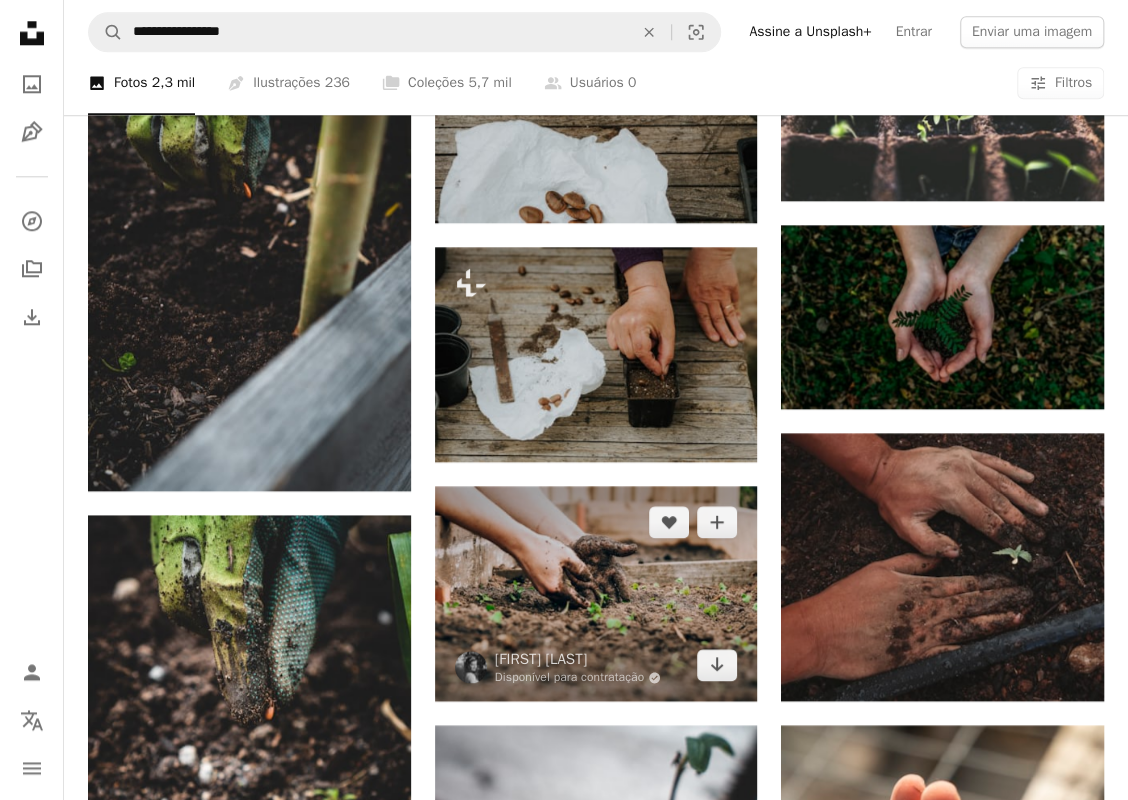 click at bounding box center (596, 593) 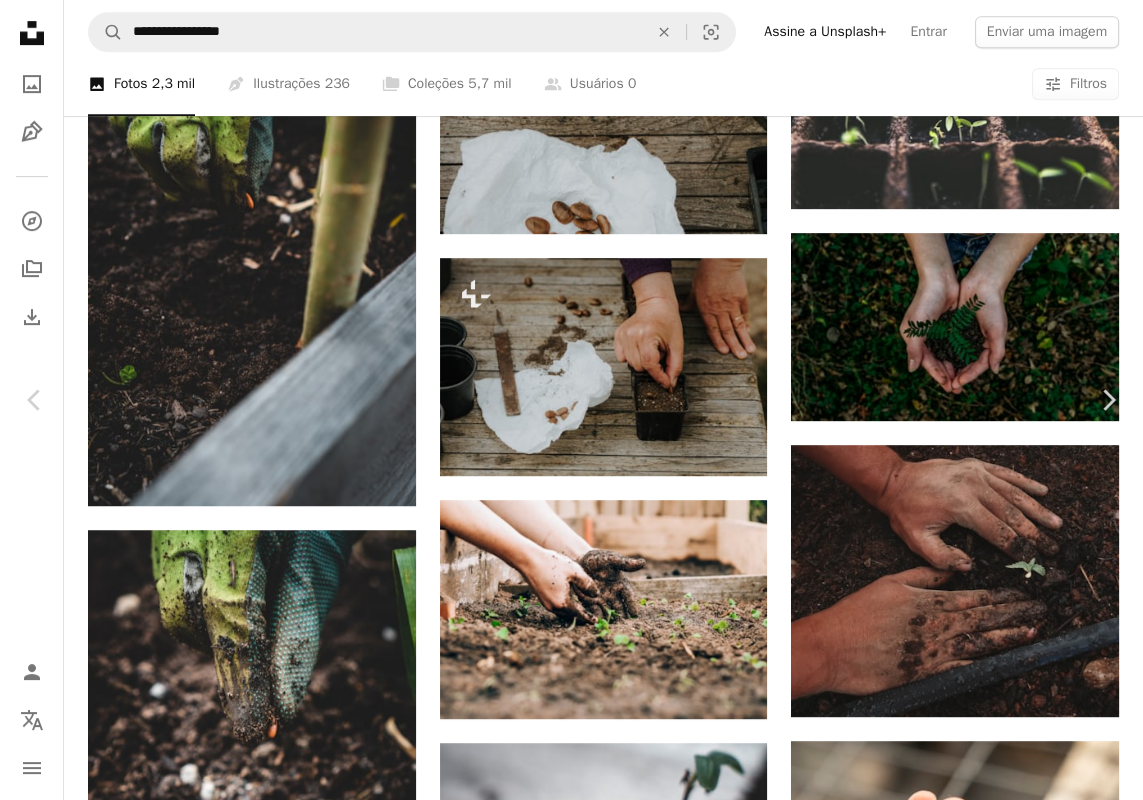 click on "Baixar gratuitamente" at bounding box center (923, 3329) 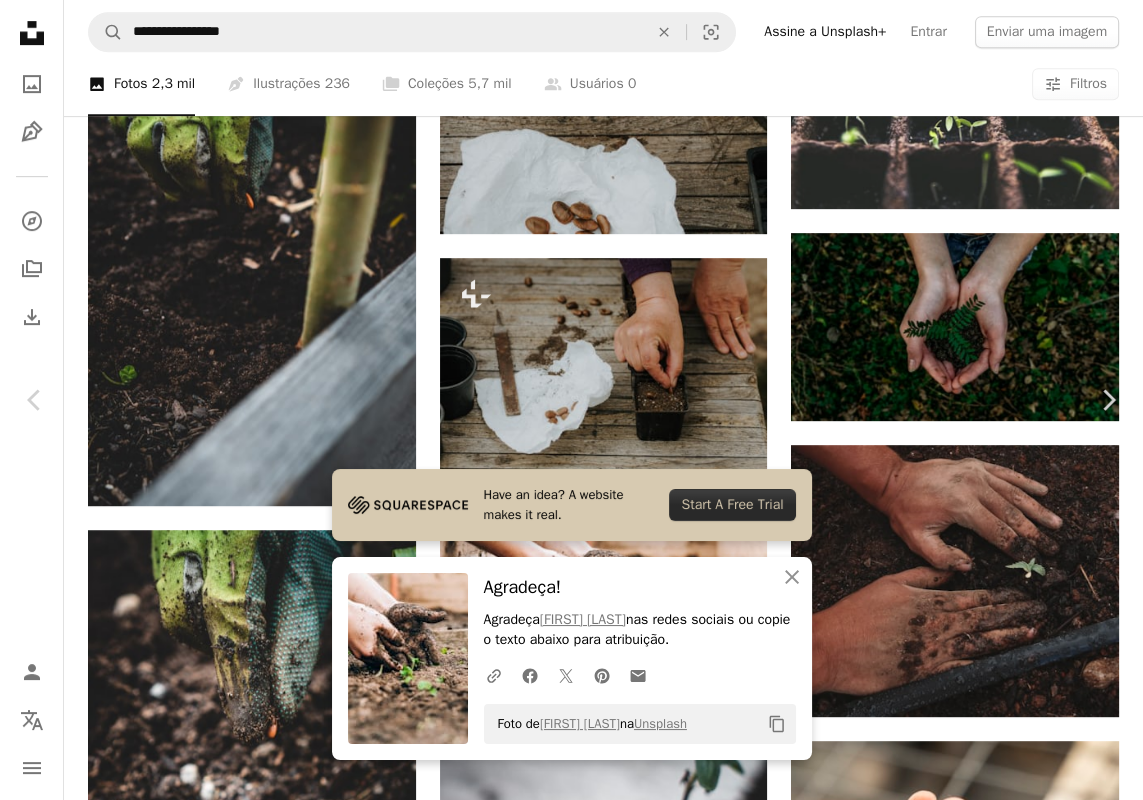 click on "An X shape" at bounding box center (20, 20) 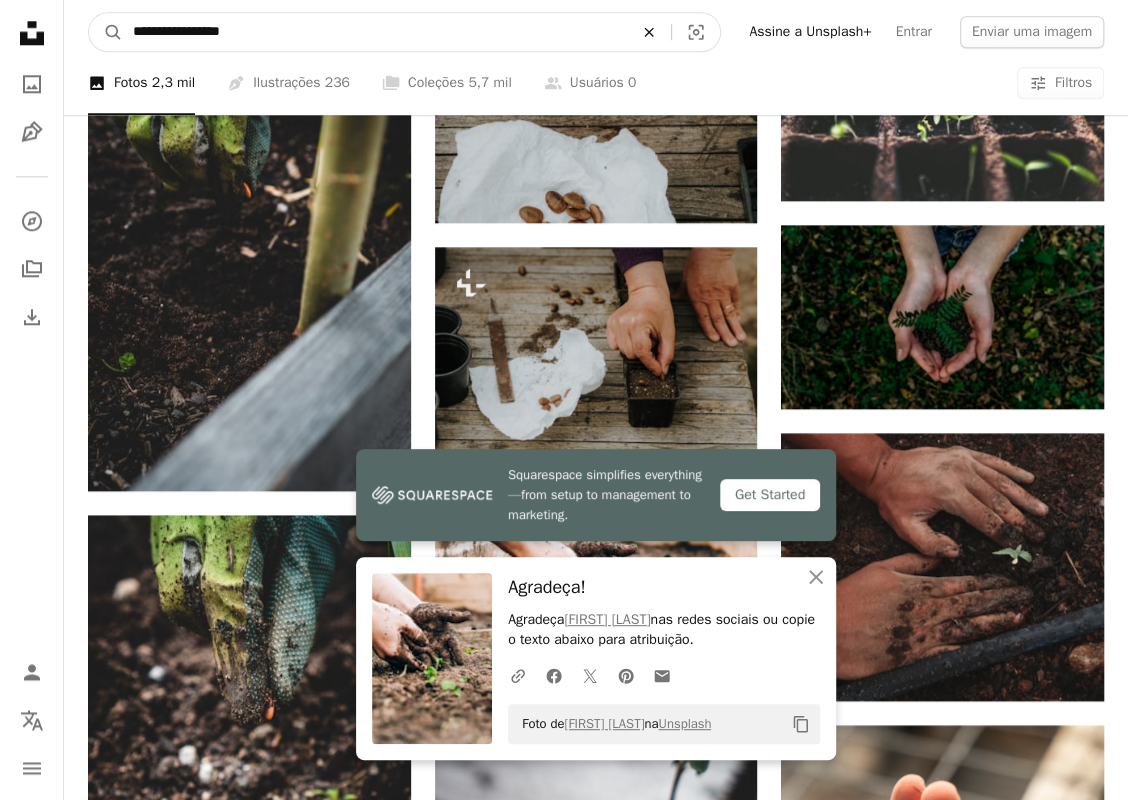 click on "An X shape" 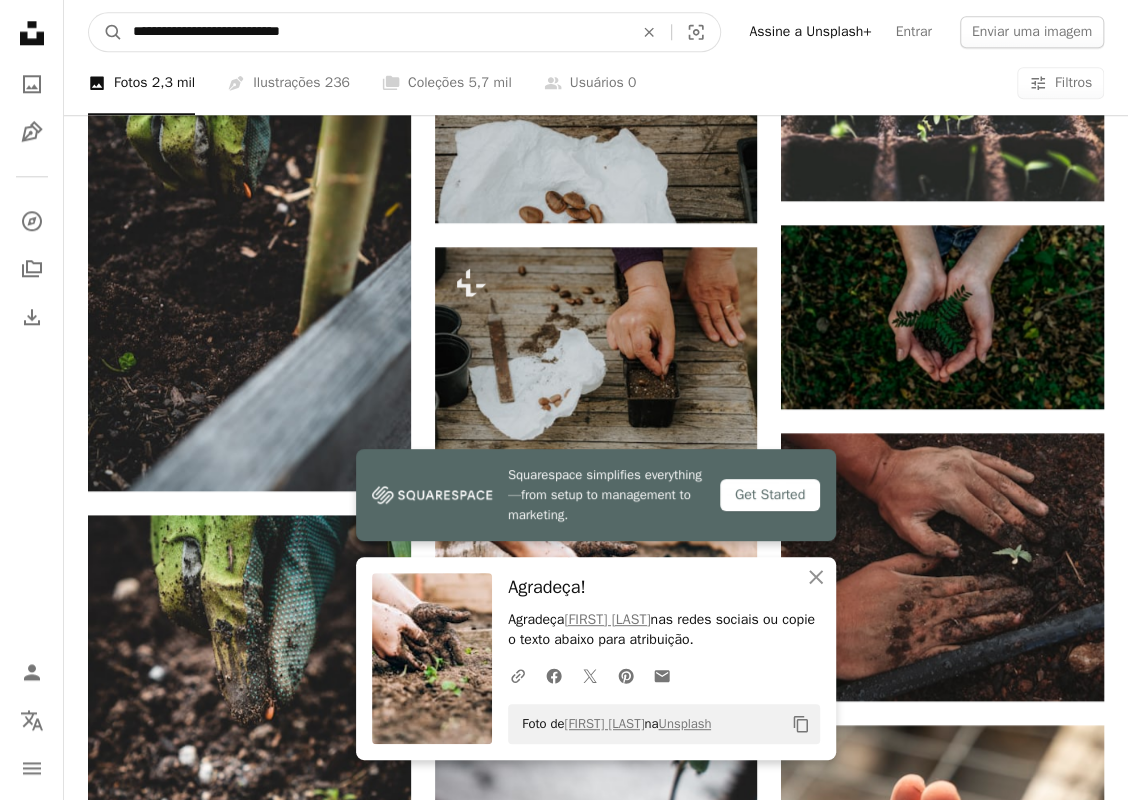 type on "**********" 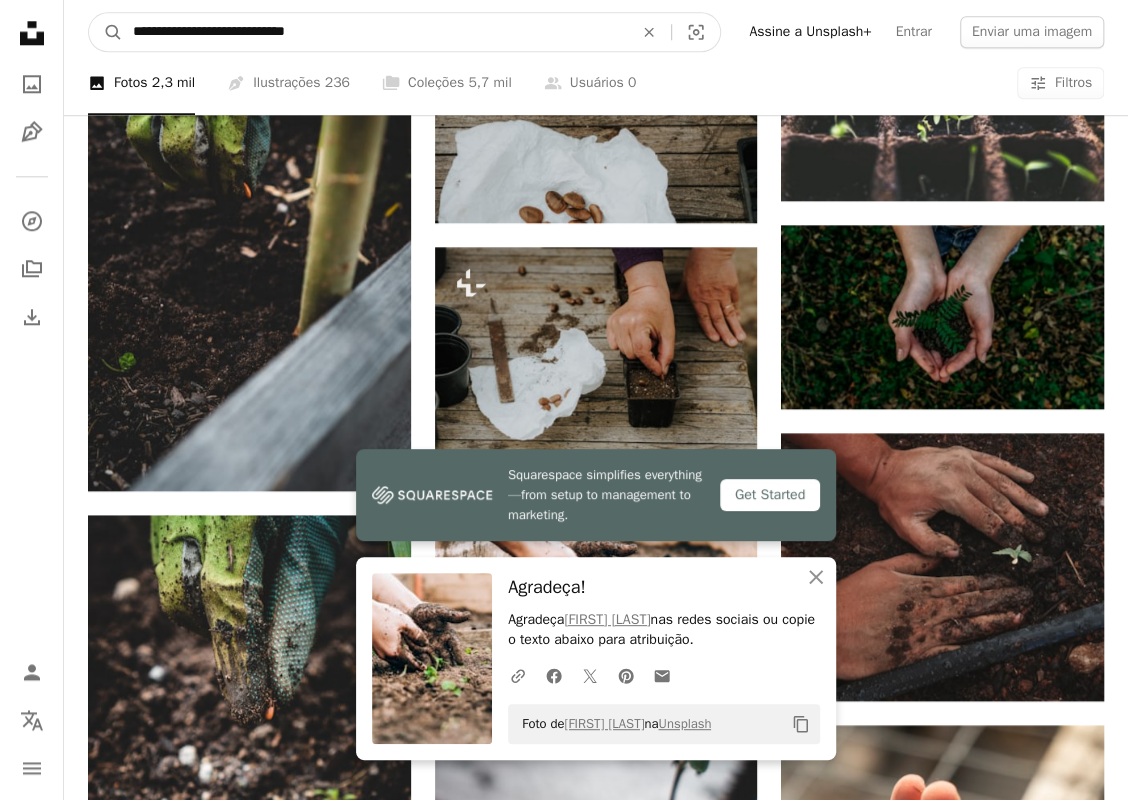 click on "A magnifying glass" at bounding box center (106, 32) 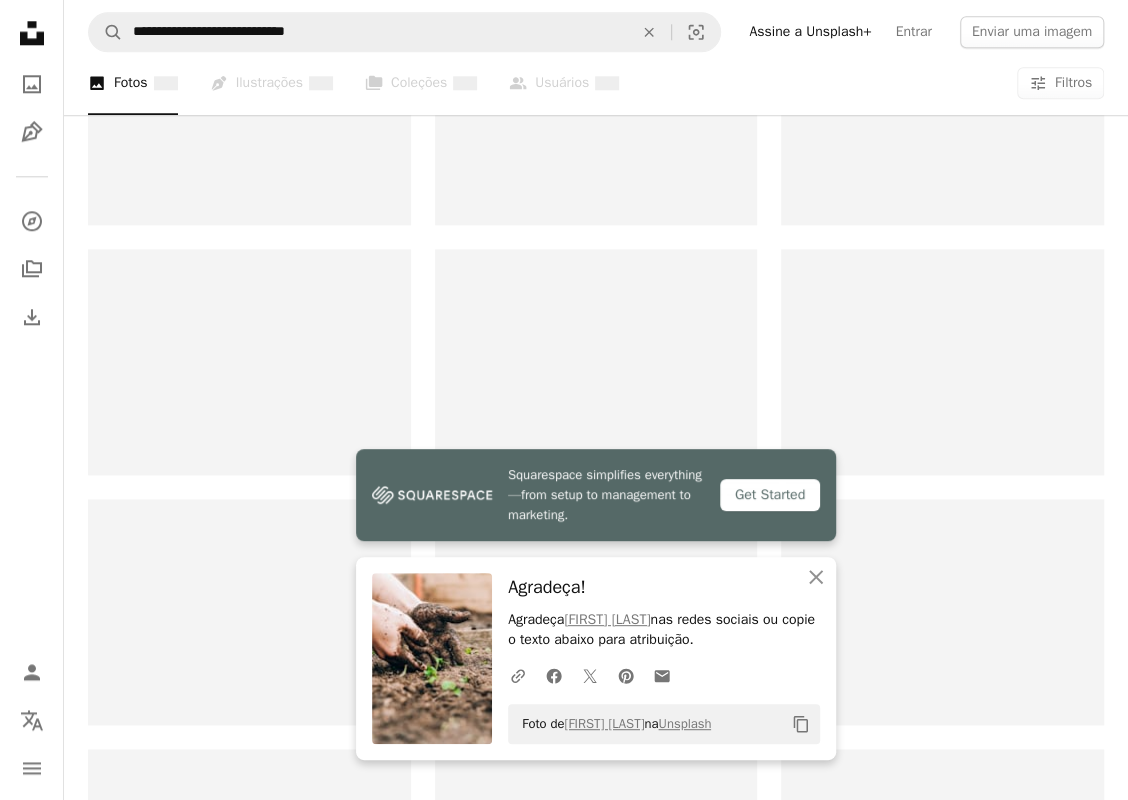 scroll, scrollTop: 0, scrollLeft: 0, axis: both 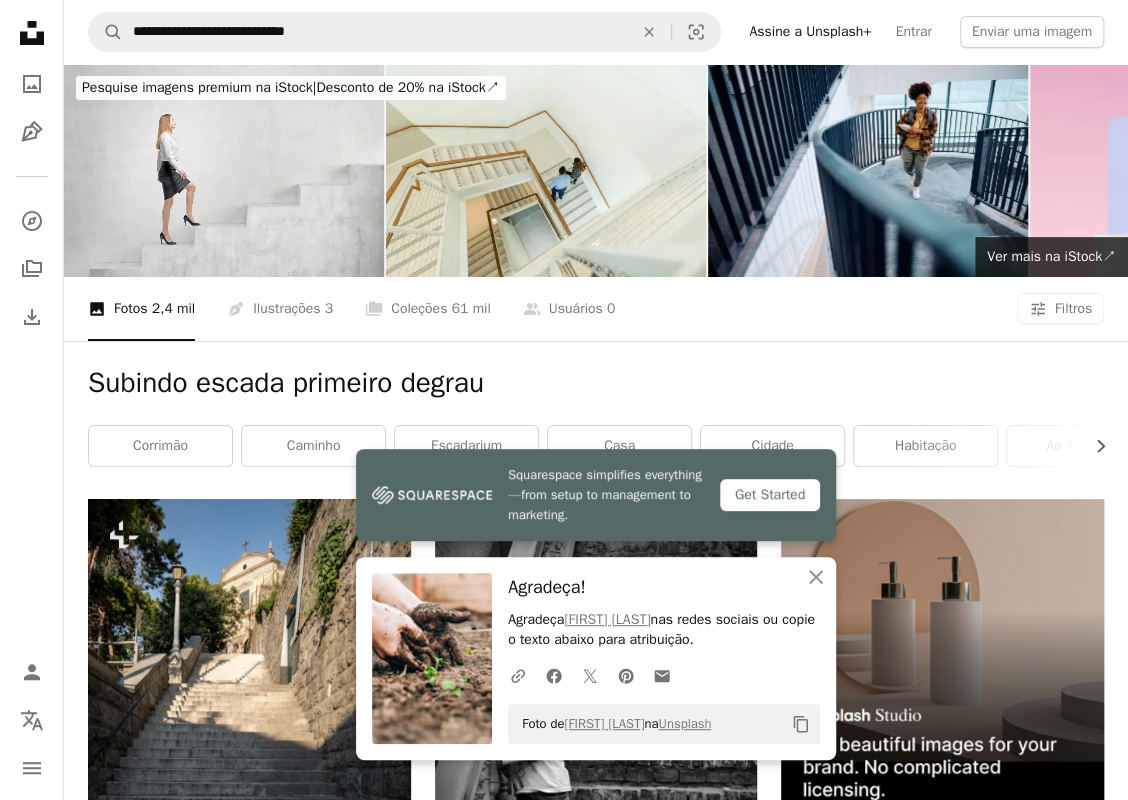 click on "Subindo escada primeiro degrau" at bounding box center (596, 383) 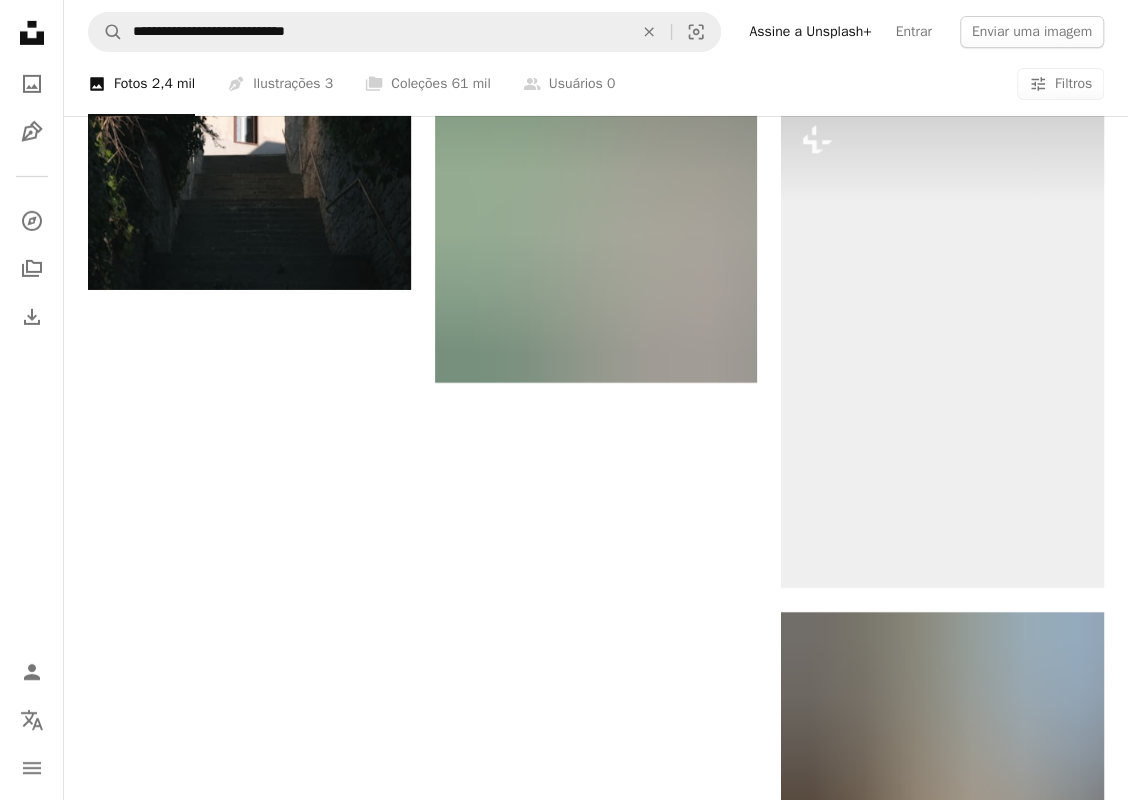scroll, scrollTop: 2900, scrollLeft: 0, axis: vertical 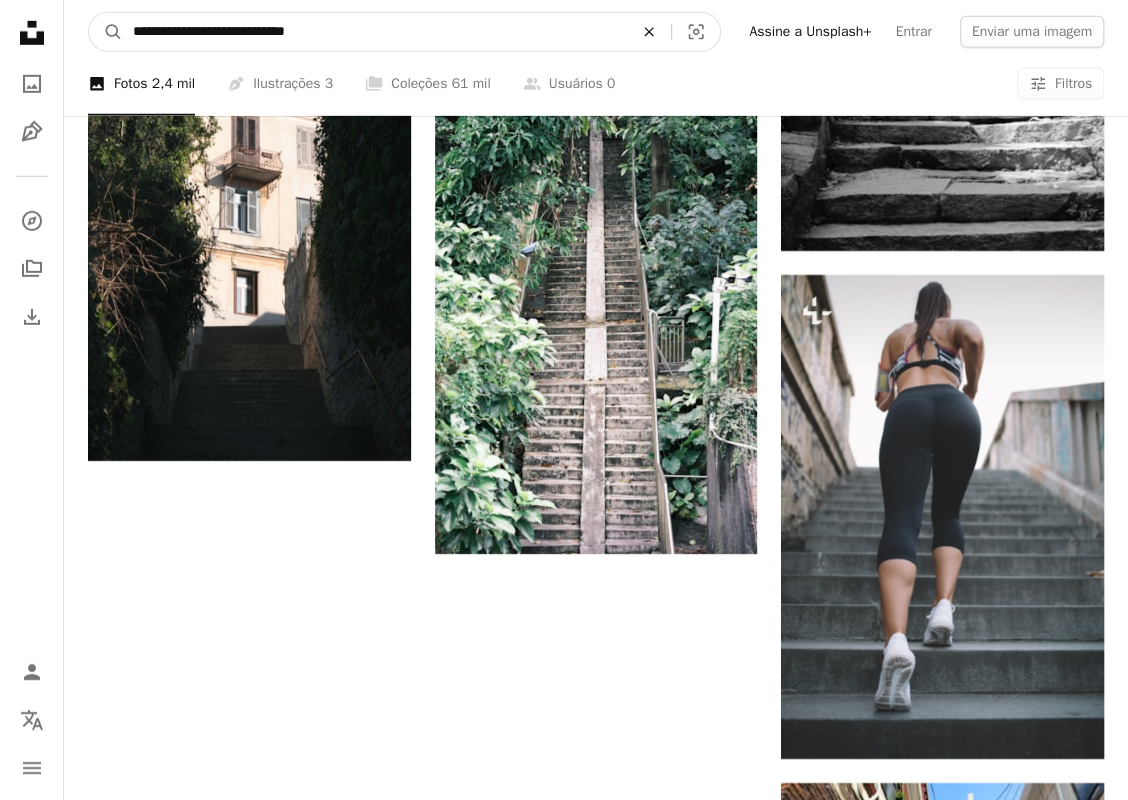 click on "An X shape" 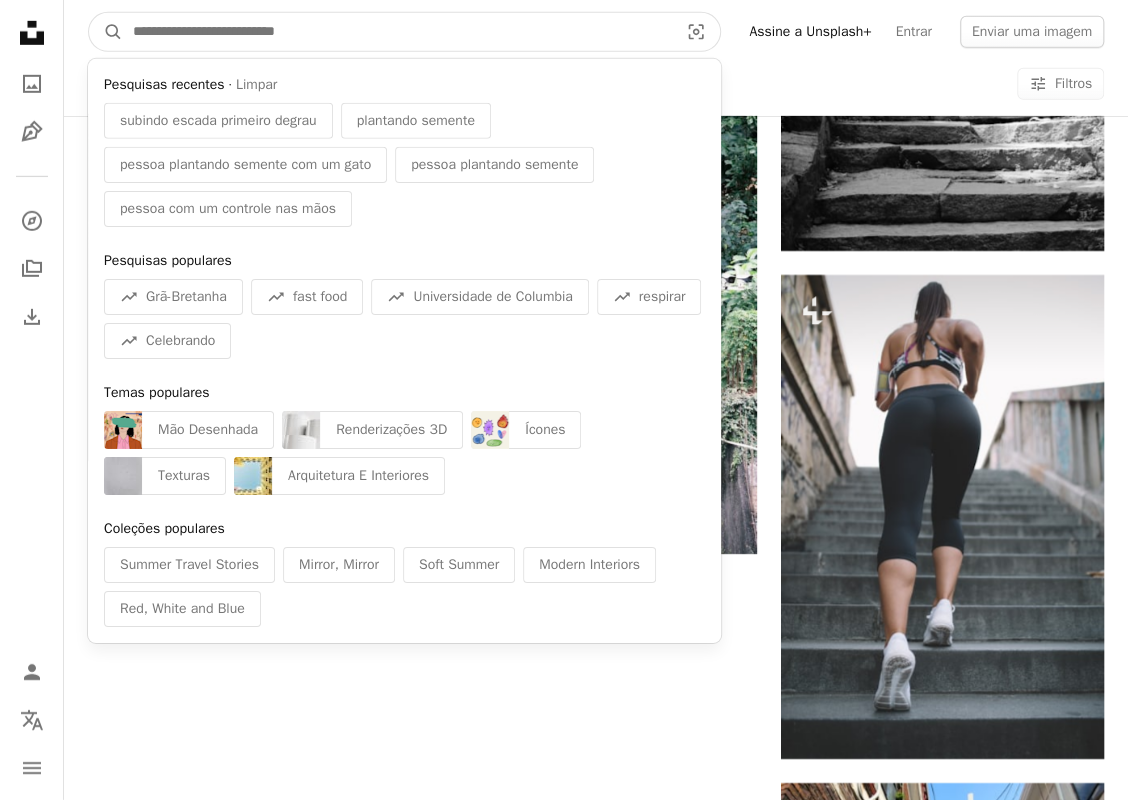 click at bounding box center (397, 32) 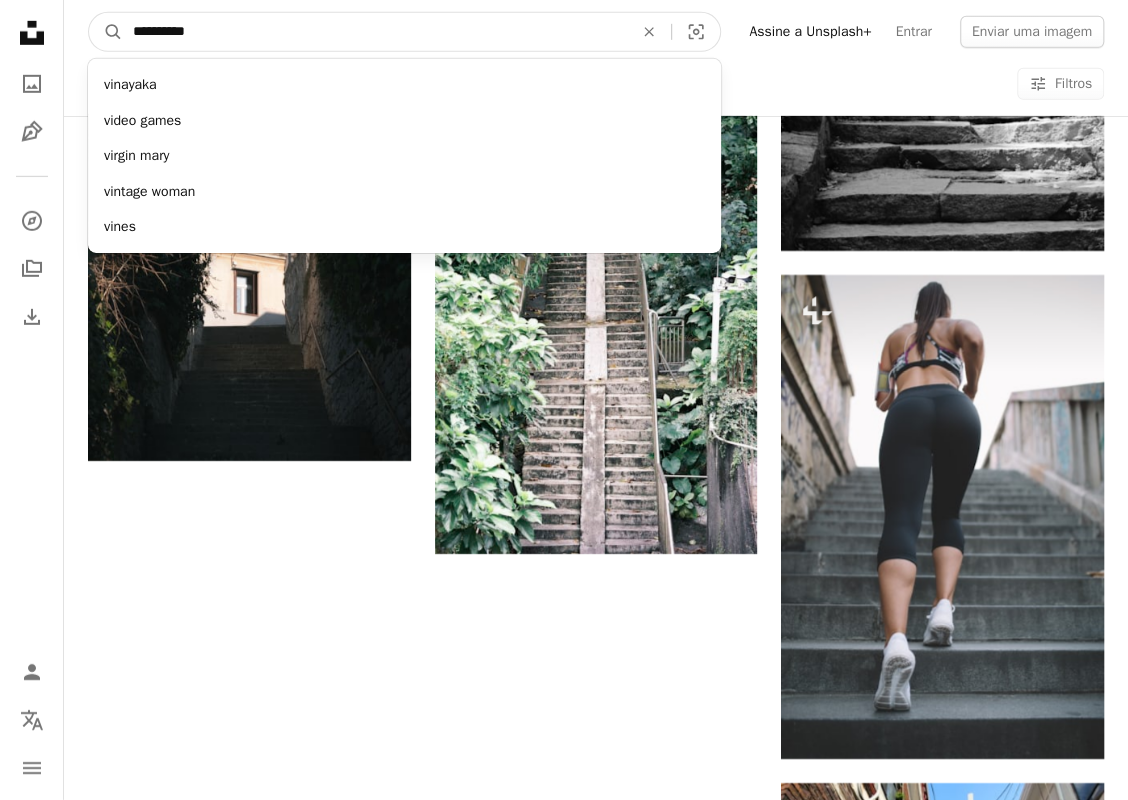 type on "**********" 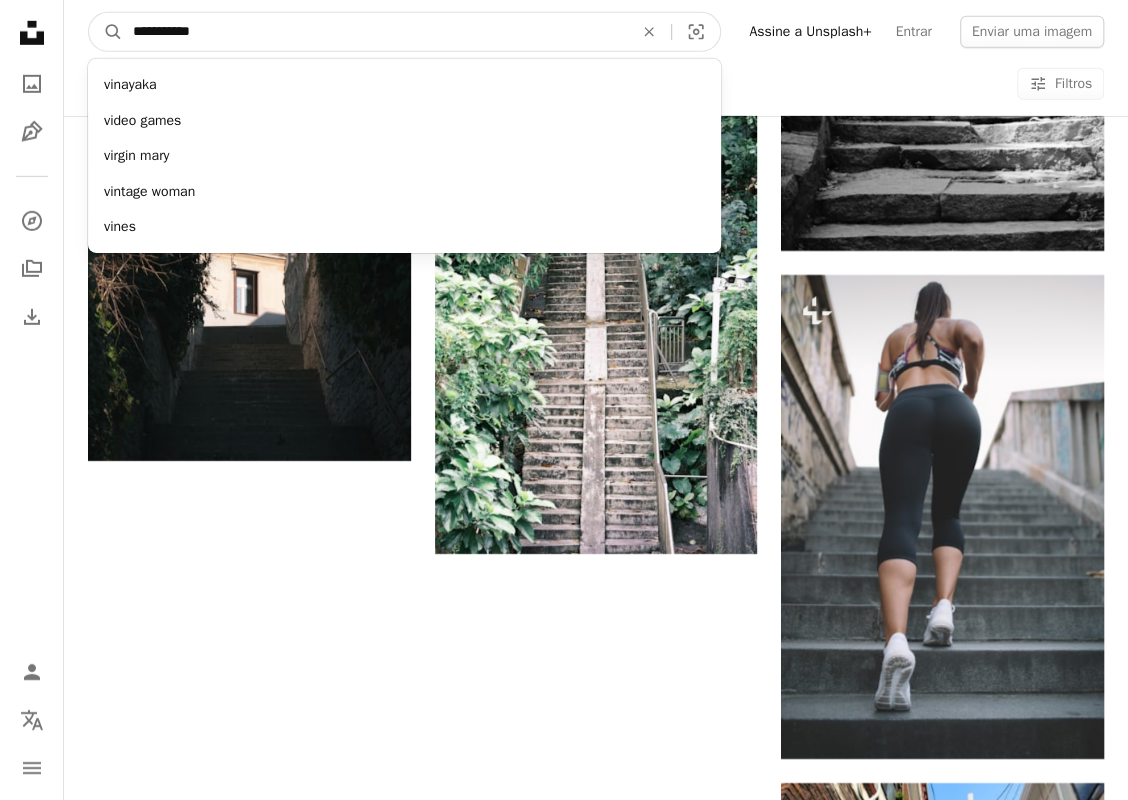 click on "A magnifying glass" at bounding box center (106, 32) 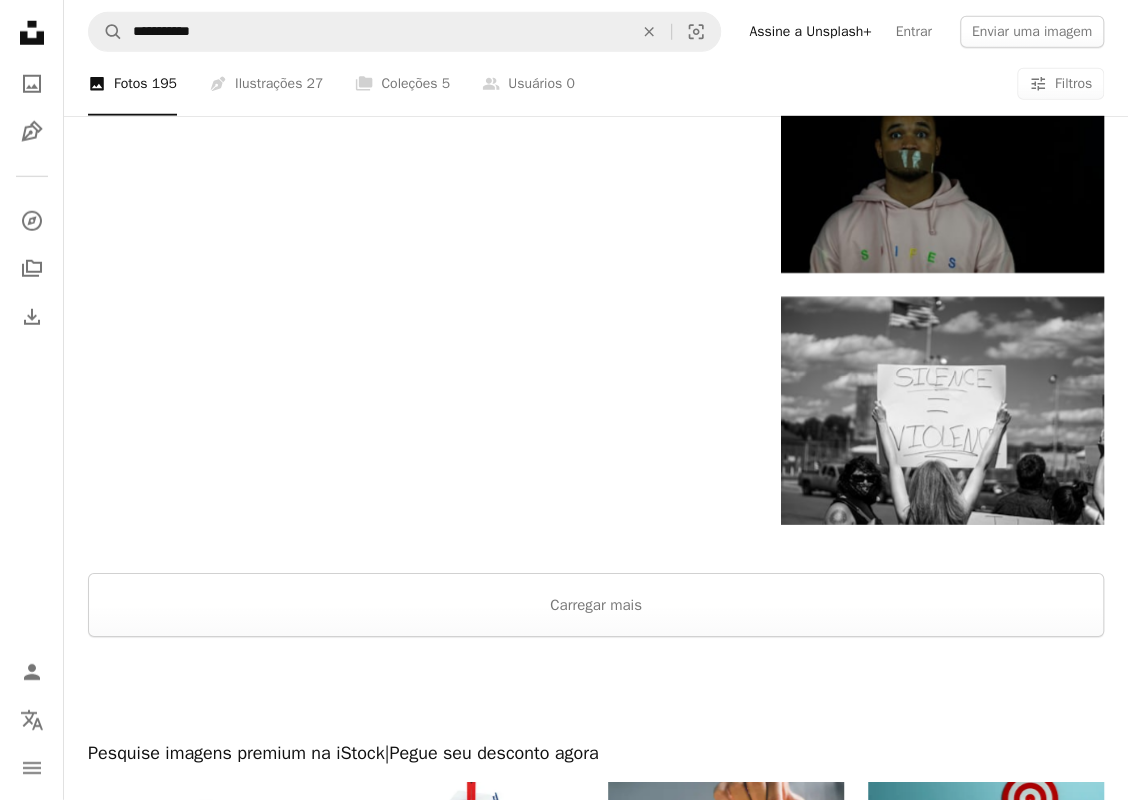 scroll, scrollTop: 2700, scrollLeft: 0, axis: vertical 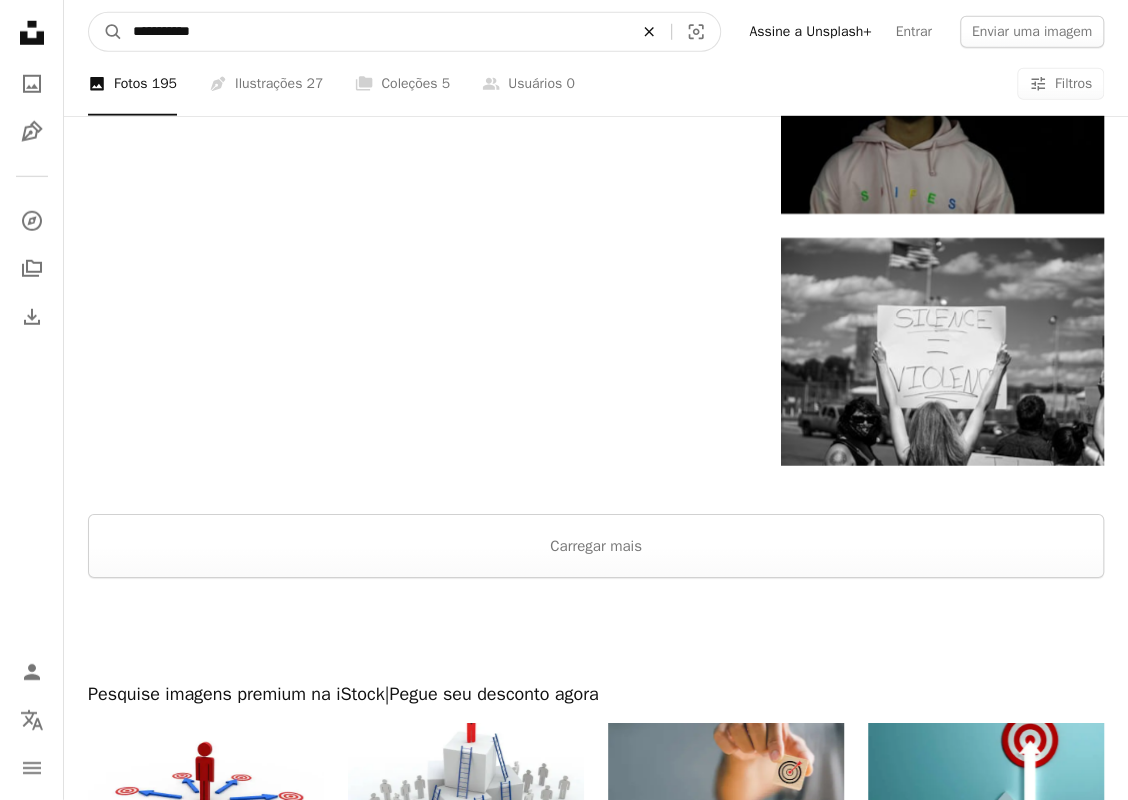 click on "An X shape" 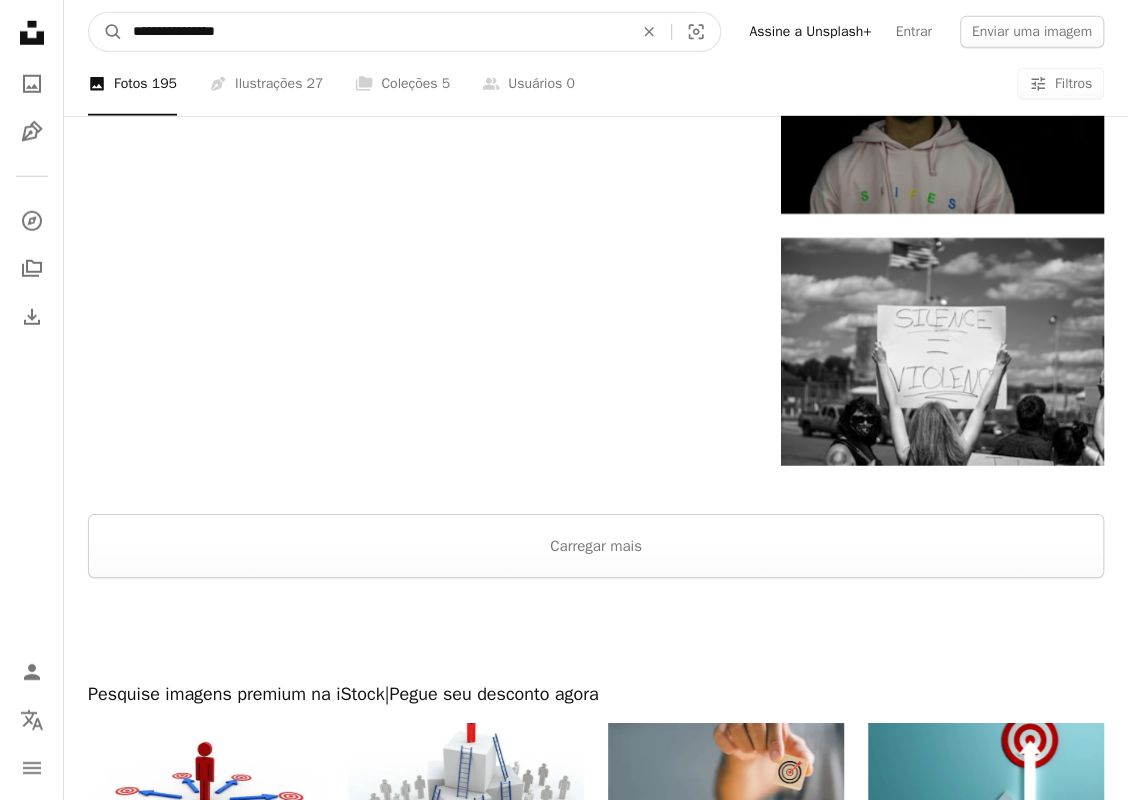 type on "**********" 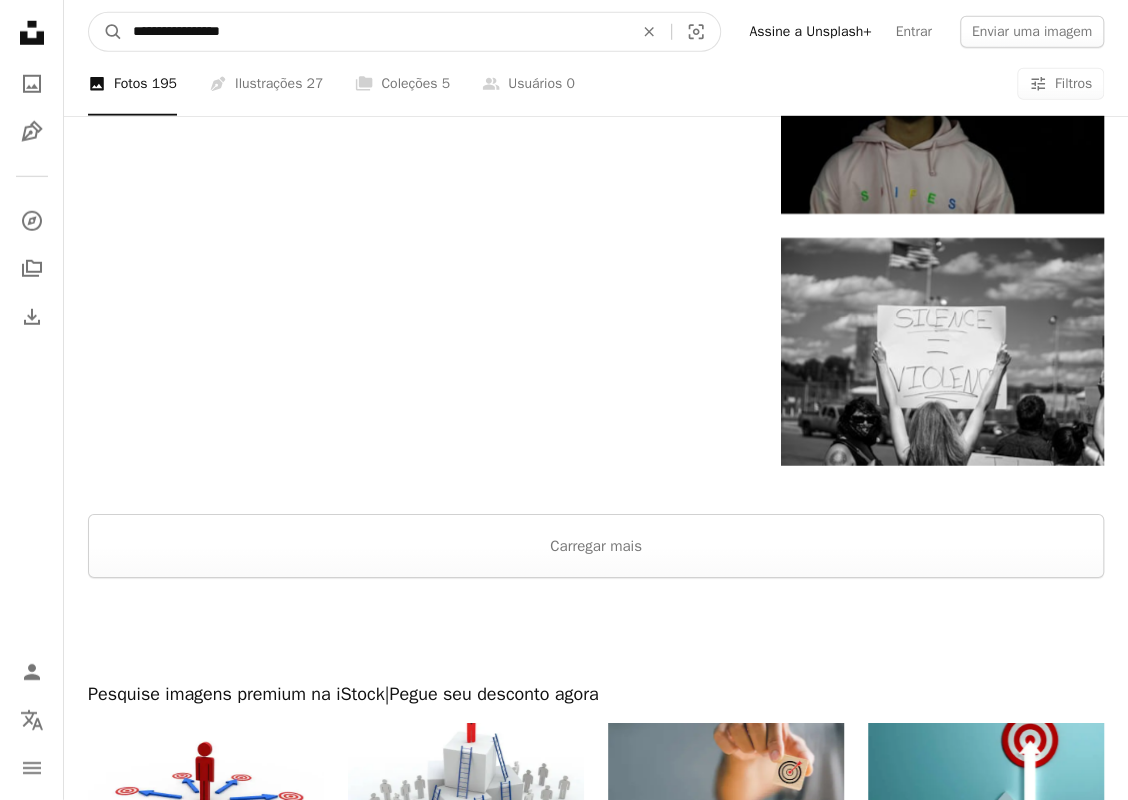 click on "A magnifying glass" at bounding box center (106, 32) 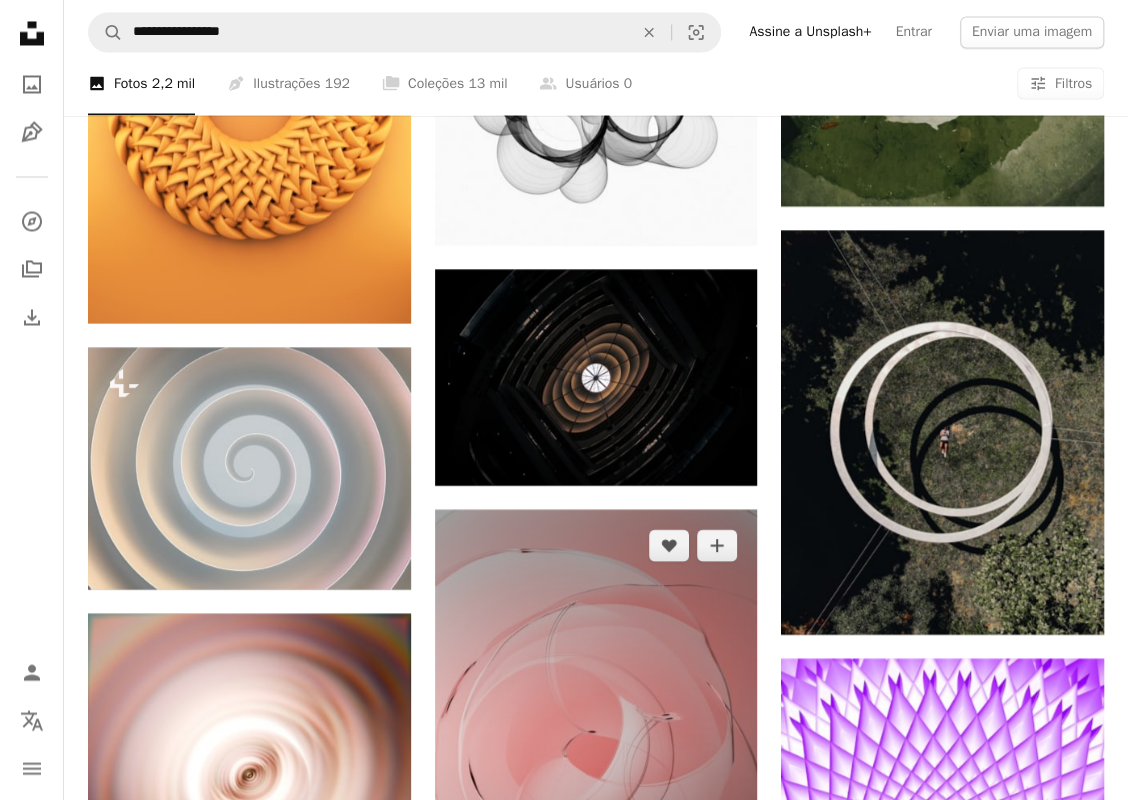 scroll, scrollTop: 1300, scrollLeft: 0, axis: vertical 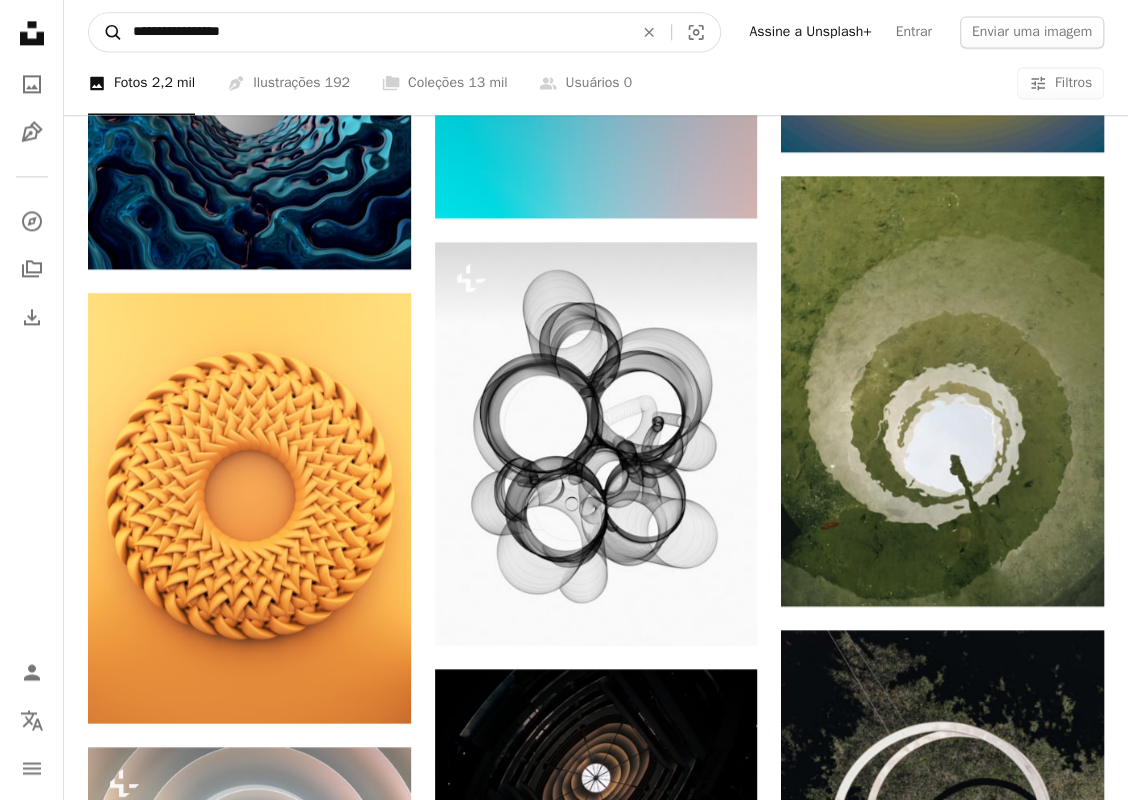 drag, startPoint x: 300, startPoint y: 35, endPoint x: 88, endPoint y: 25, distance: 212.23572 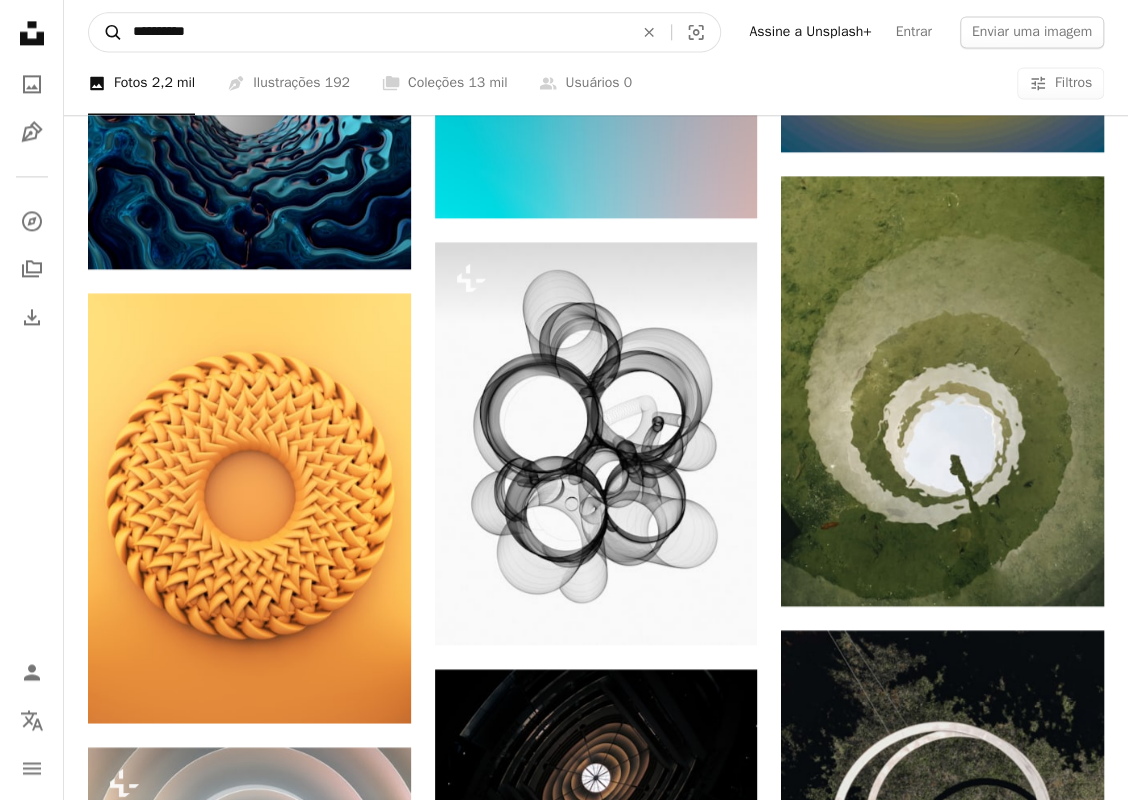type on "**********" 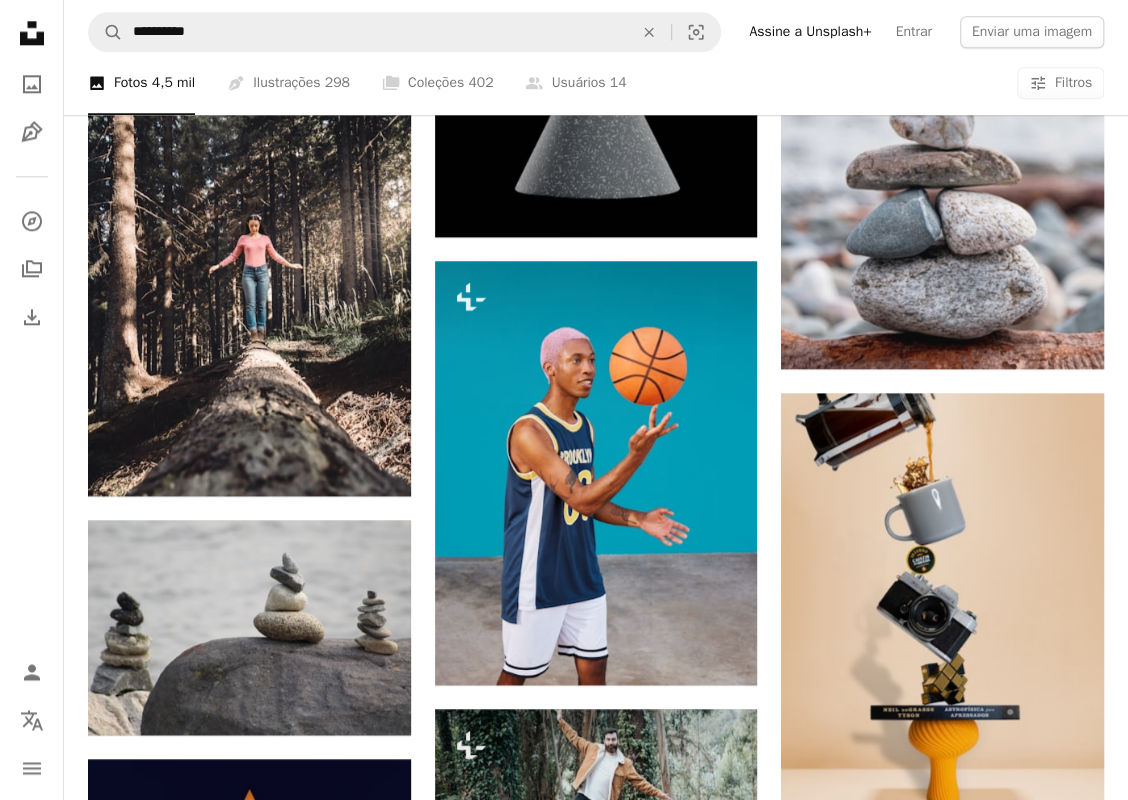 scroll, scrollTop: 1600, scrollLeft: 0, axis: vertical 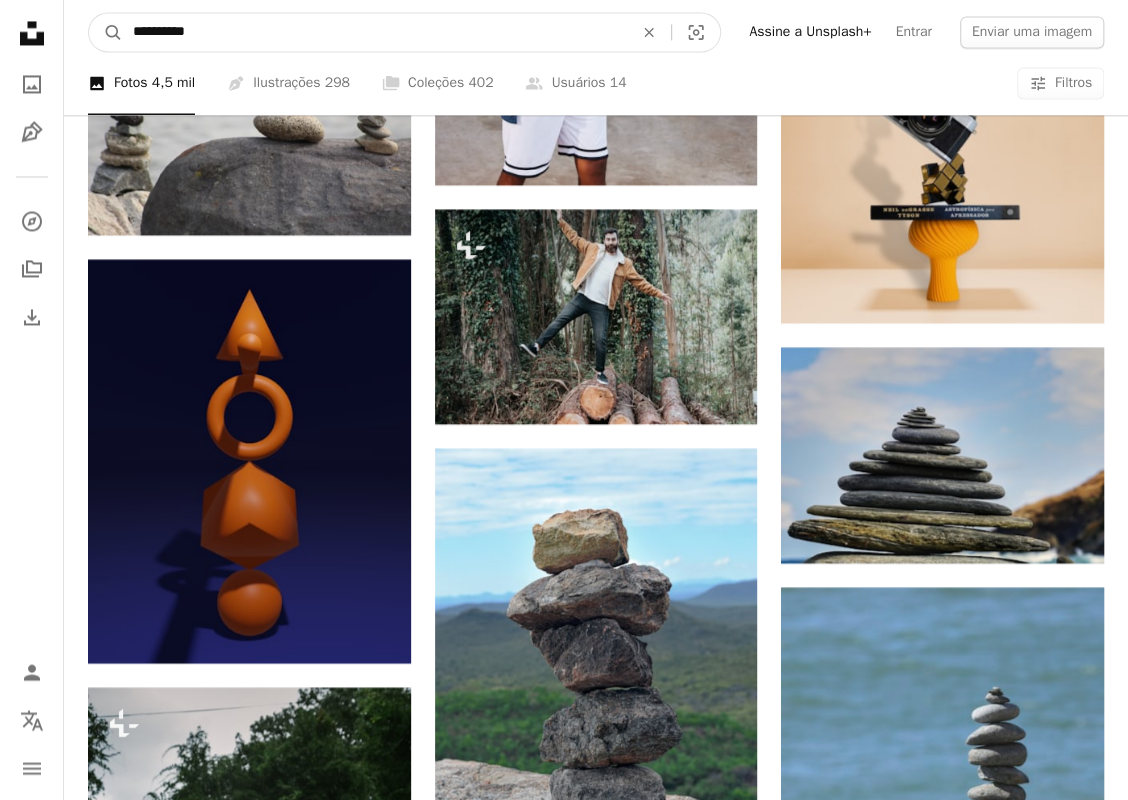 click on "**********" at bounding box center [375, 32] 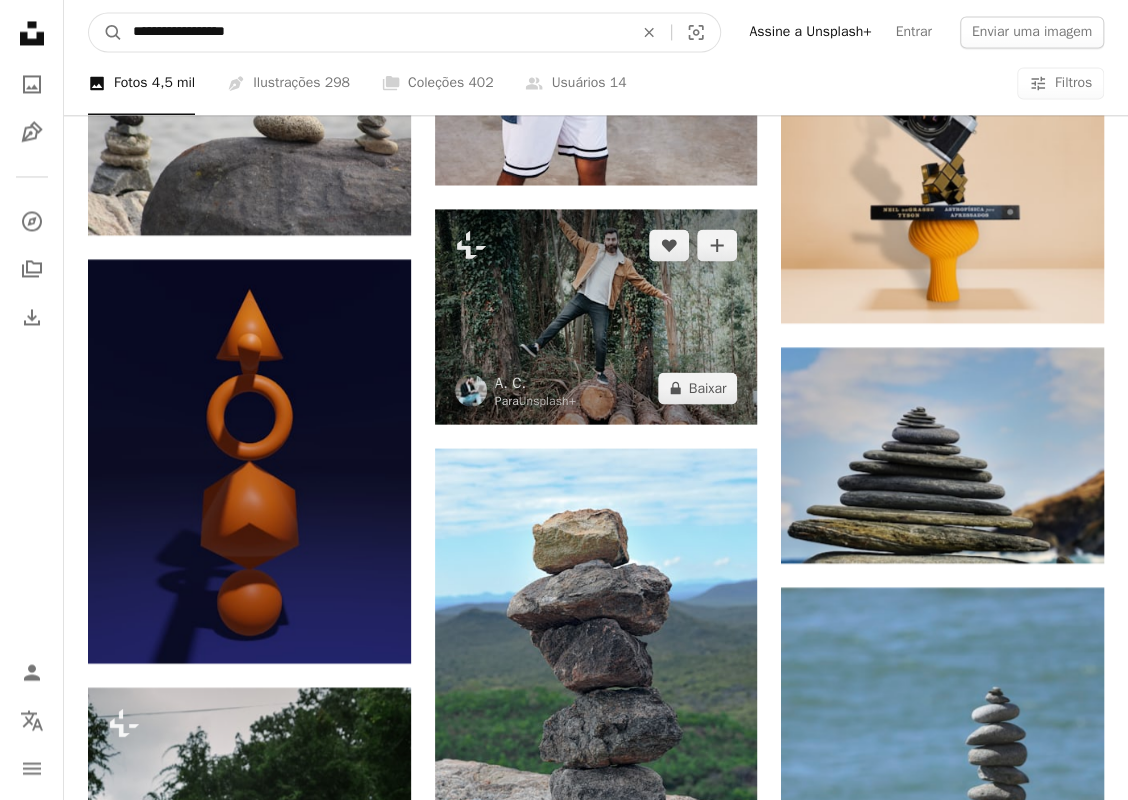 type on "**********" 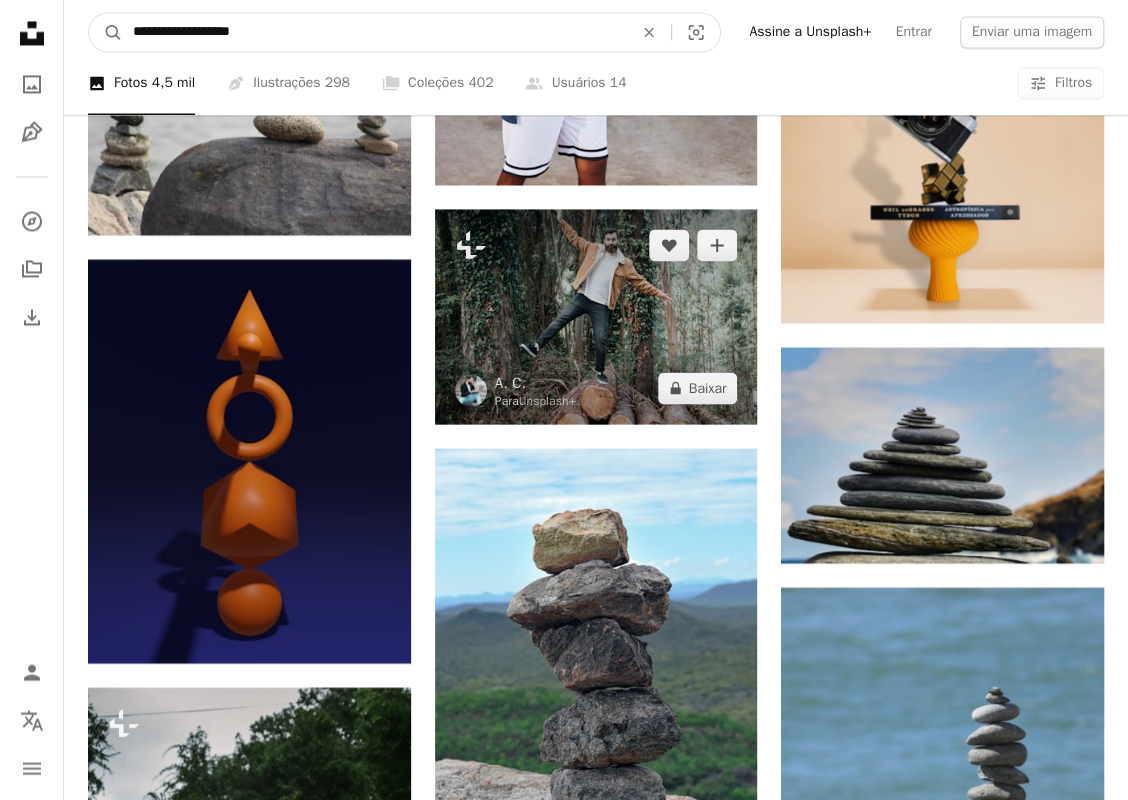 click on "A magnifying glass" at bounding box center (106, 32) 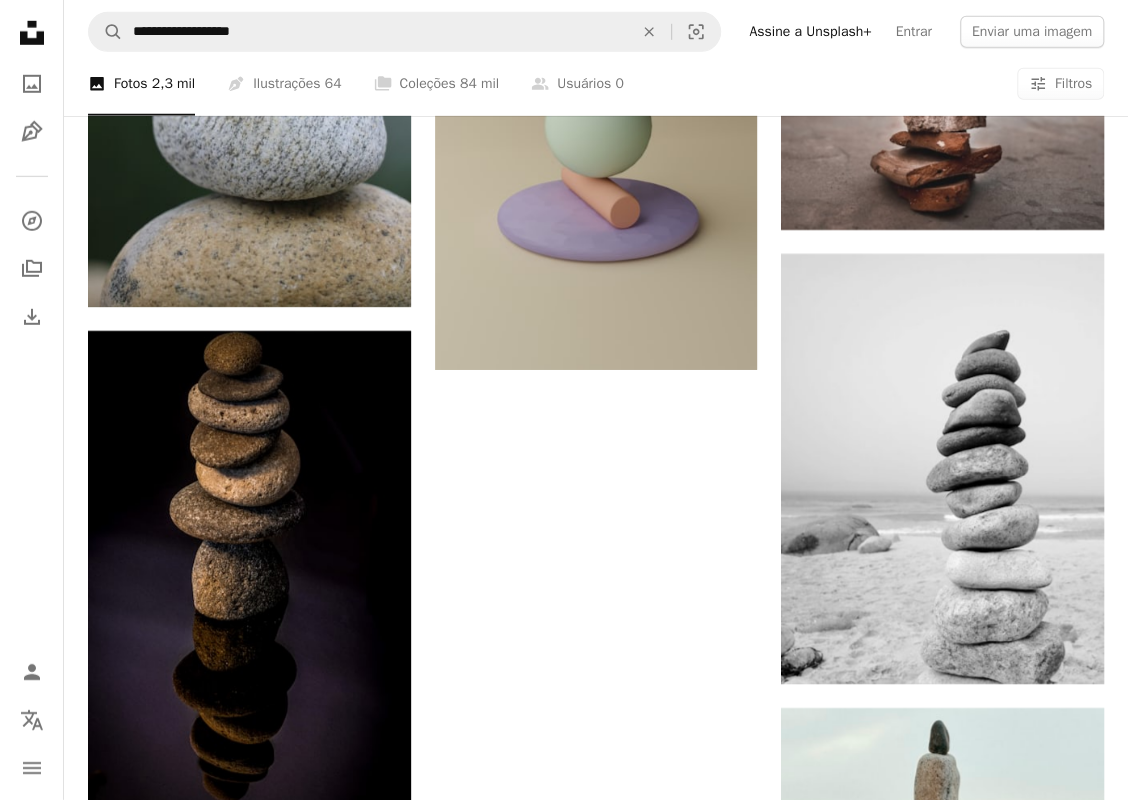 scroll, scrollTop: 2800, scrollLeft: 0, axis: vertical 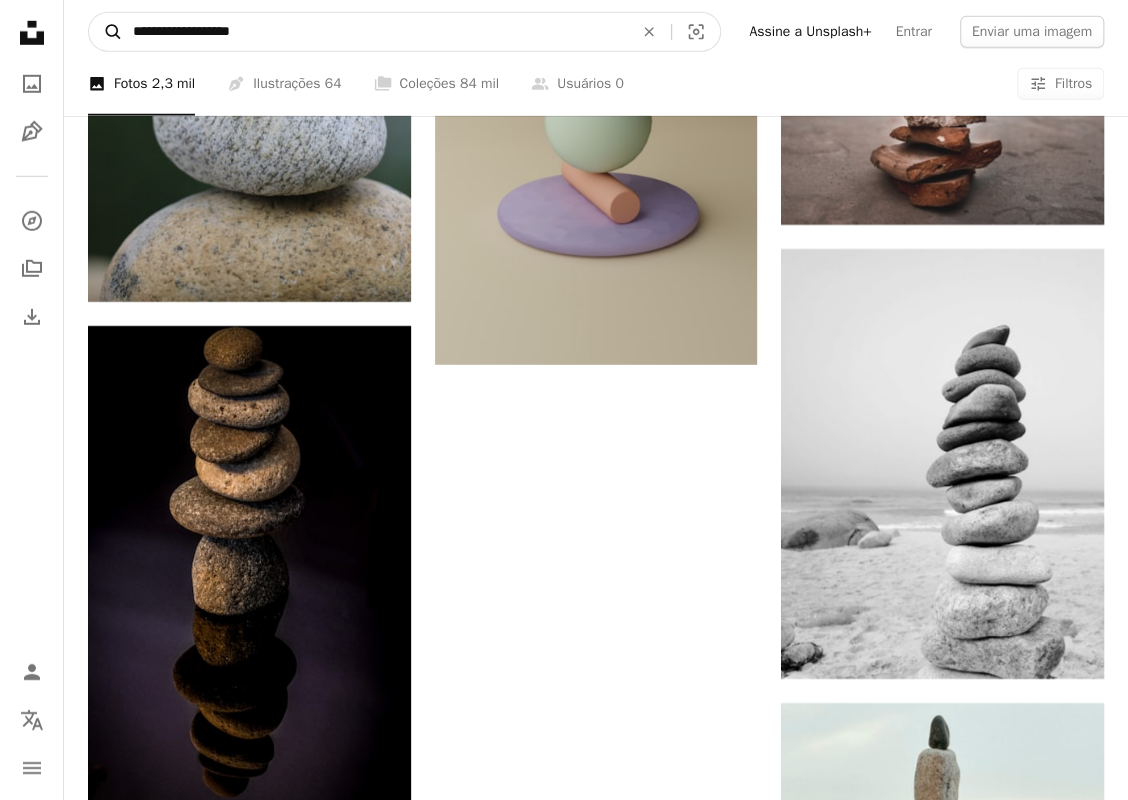 drag, startPoint x: 258, startPoint y: 35, endPoint x: 93, endPoint y: 24, distance: 165.36626 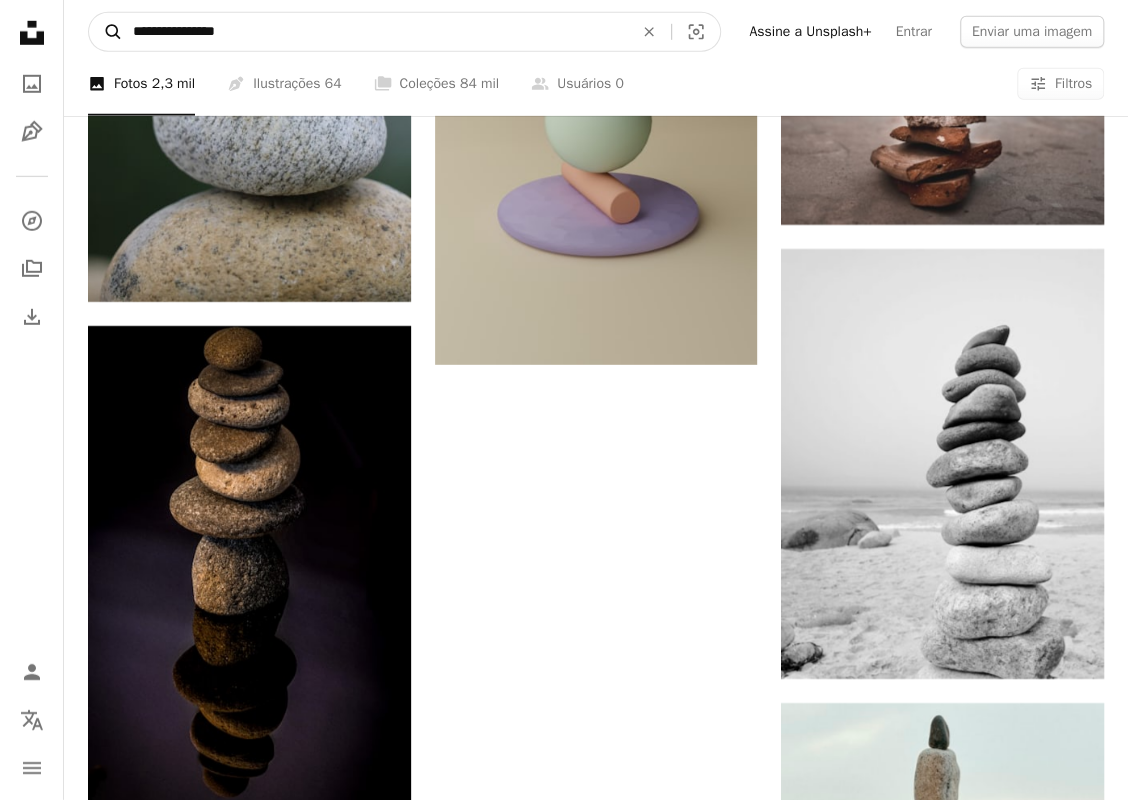 type on "**********" 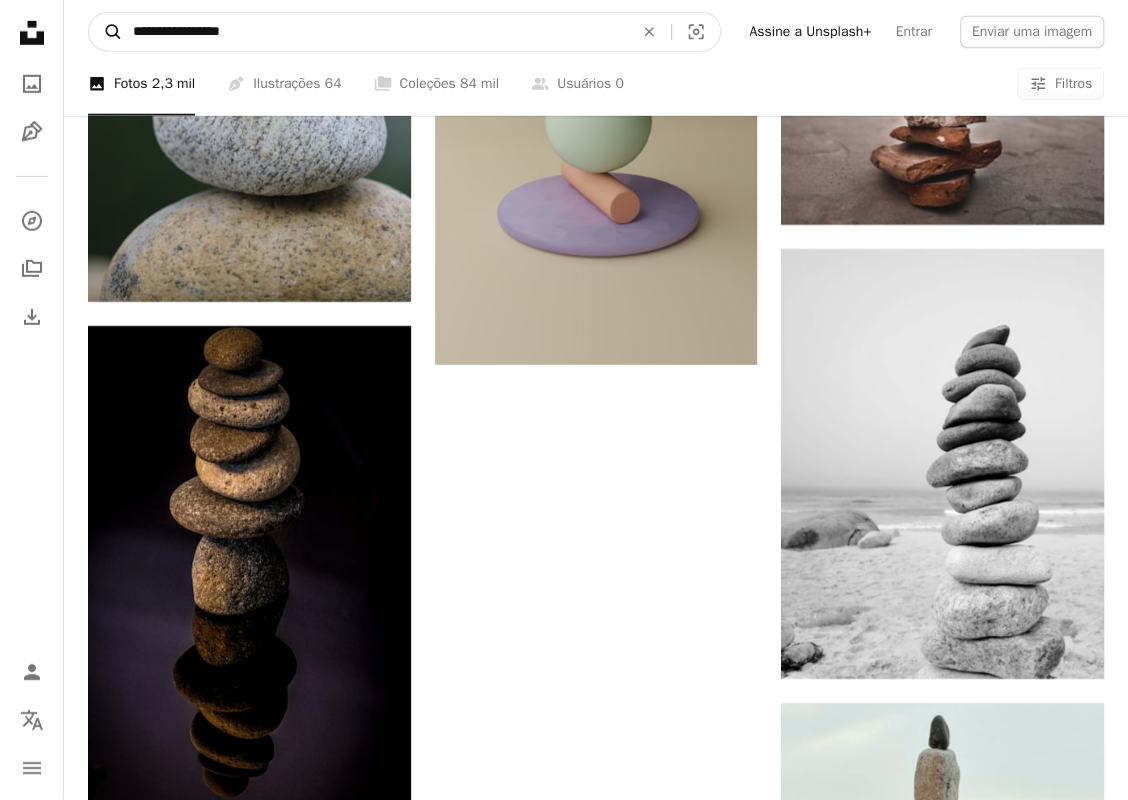 click on "A magnifying glass" at bounding box center [106, 32] 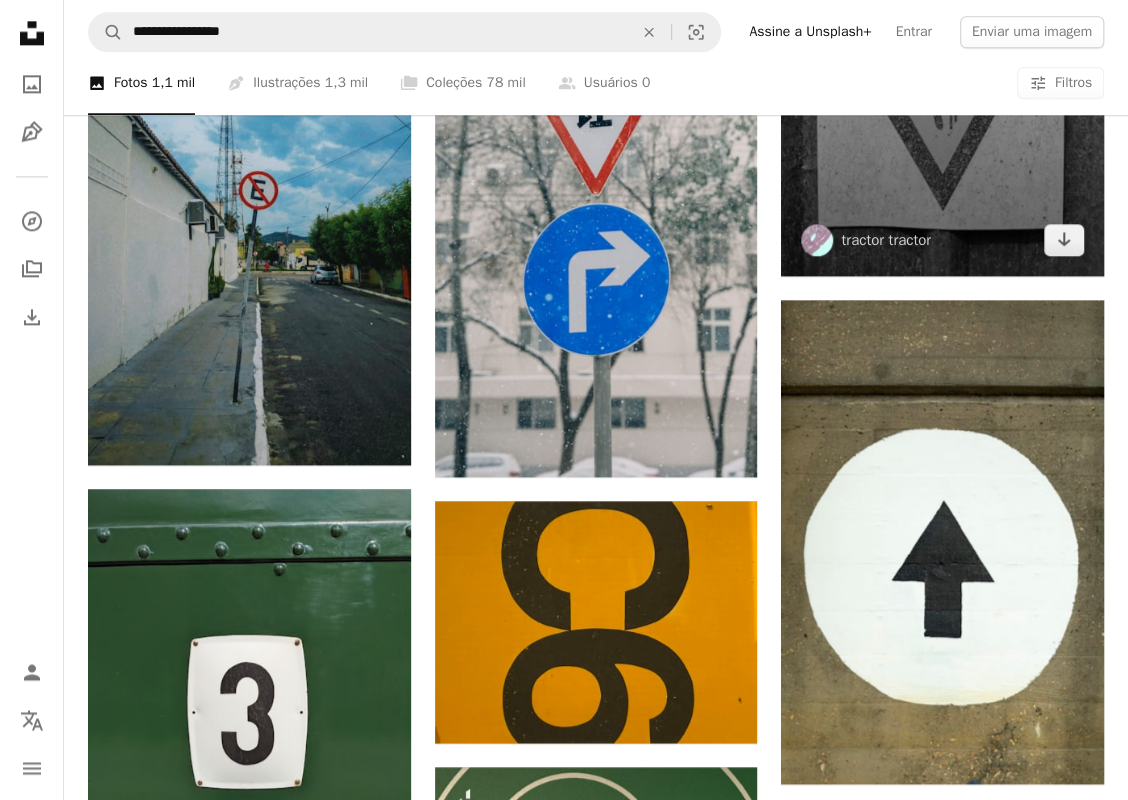 scroll, scrollTop: 1200, scrollLeft: 0, axis: vertical 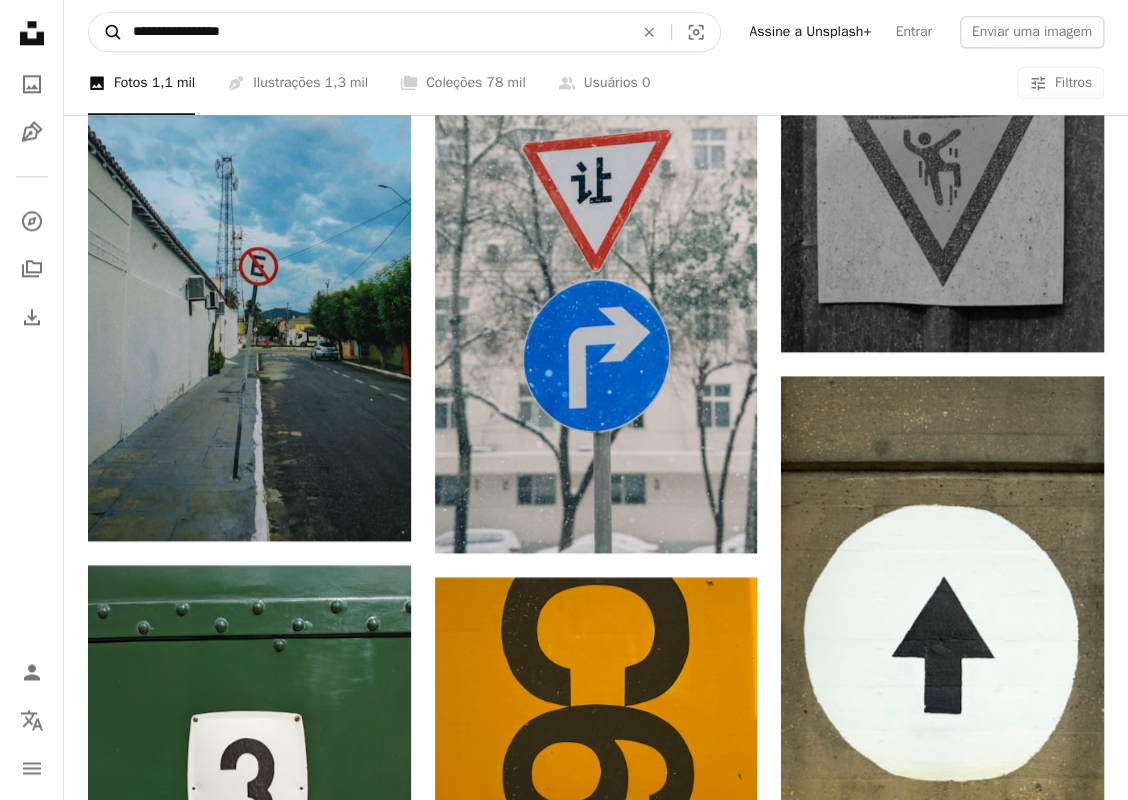 drag, startPoint x: 366, startPoint y: 25, endPoint x: 91, endPoint y: 20, distance: 275.04544 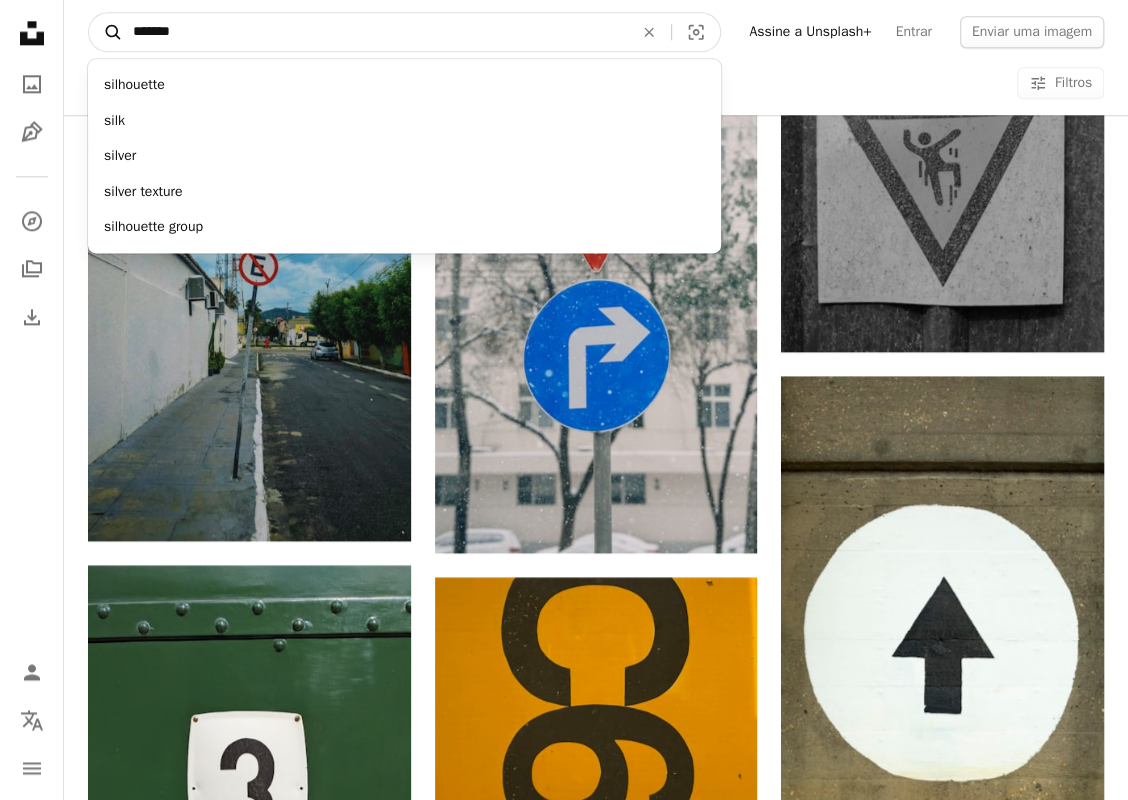 type on "********" 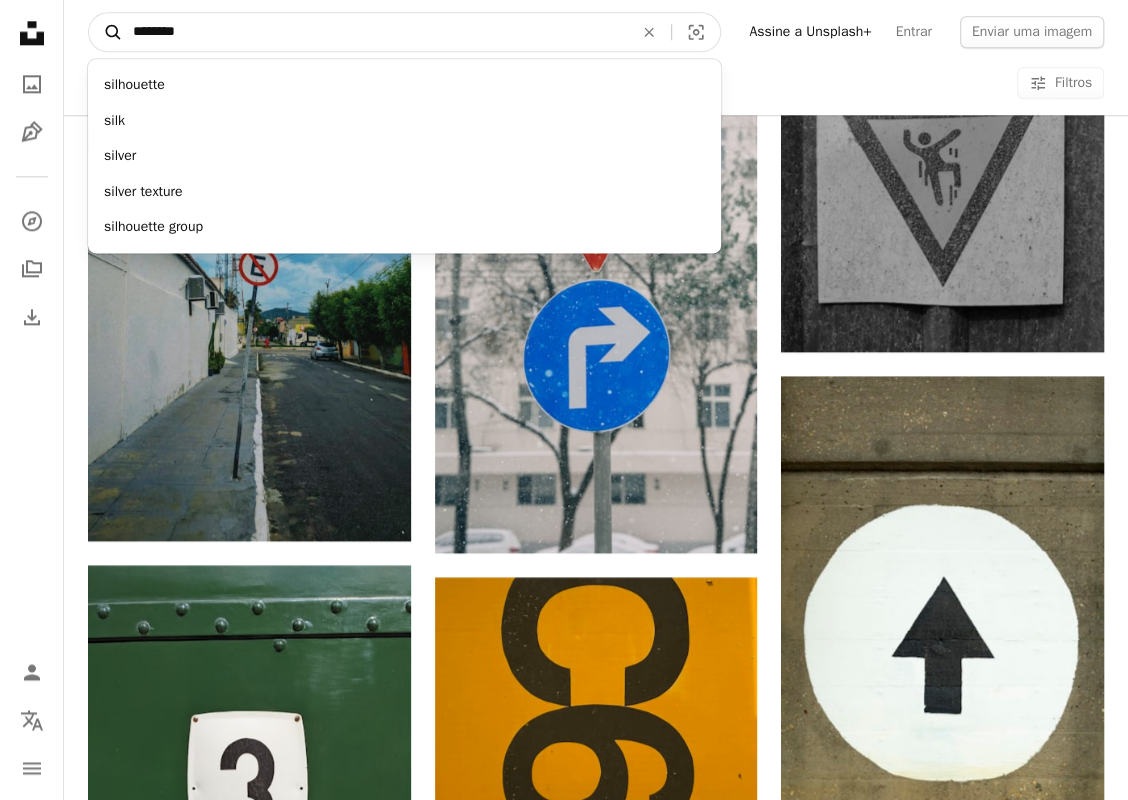 click on "A magnifying glass" at bounding box center [106, 32] 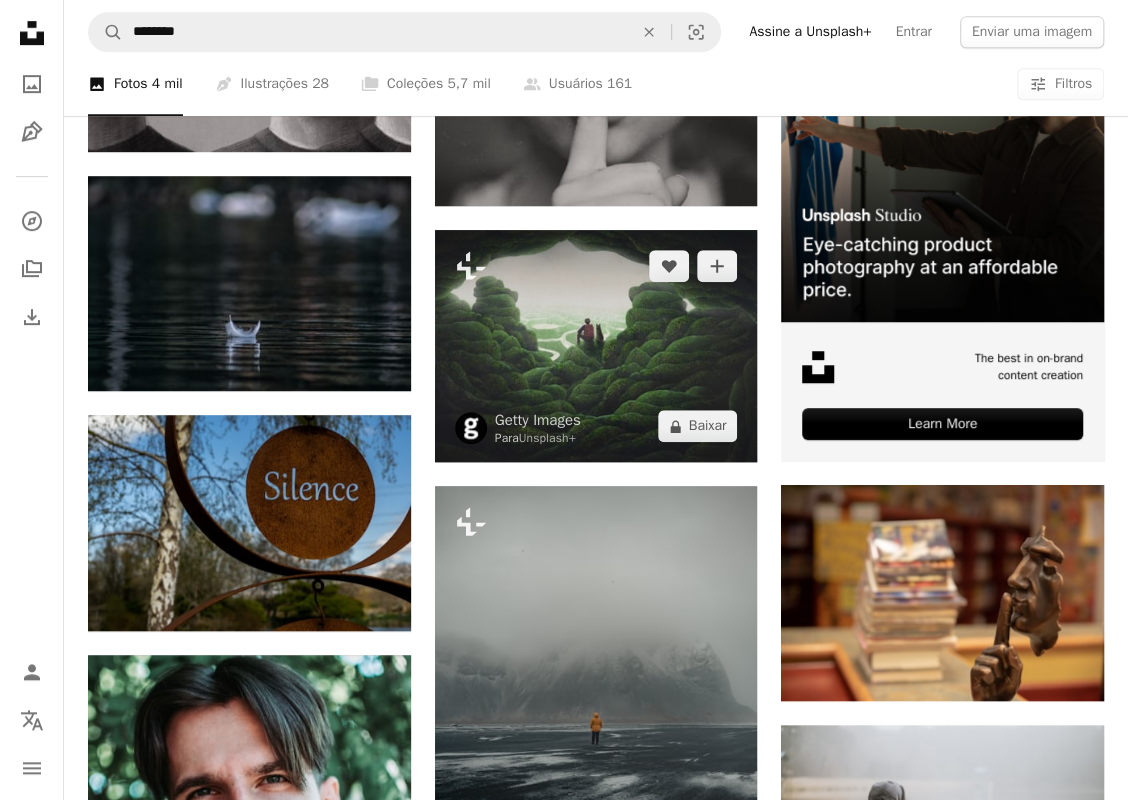 scroll, scrollTop: 300, scrollLeft: 0, axis: vertical 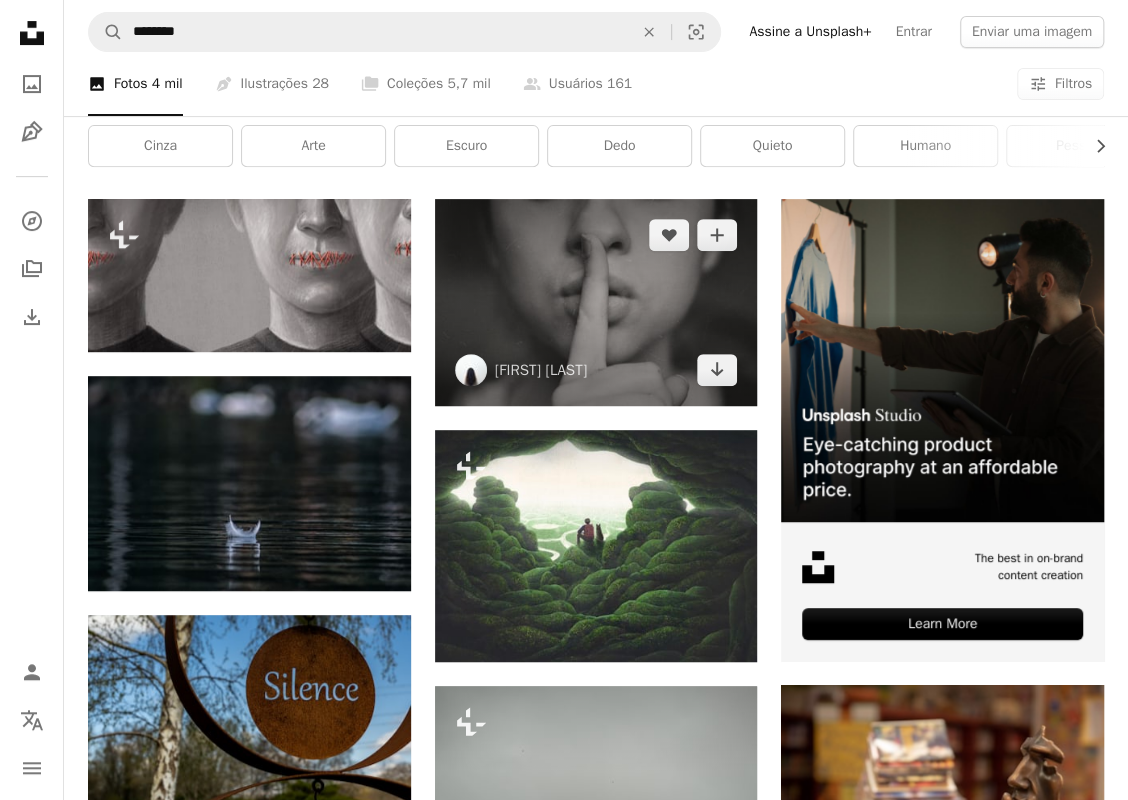 click at bounding box center [596, 302] 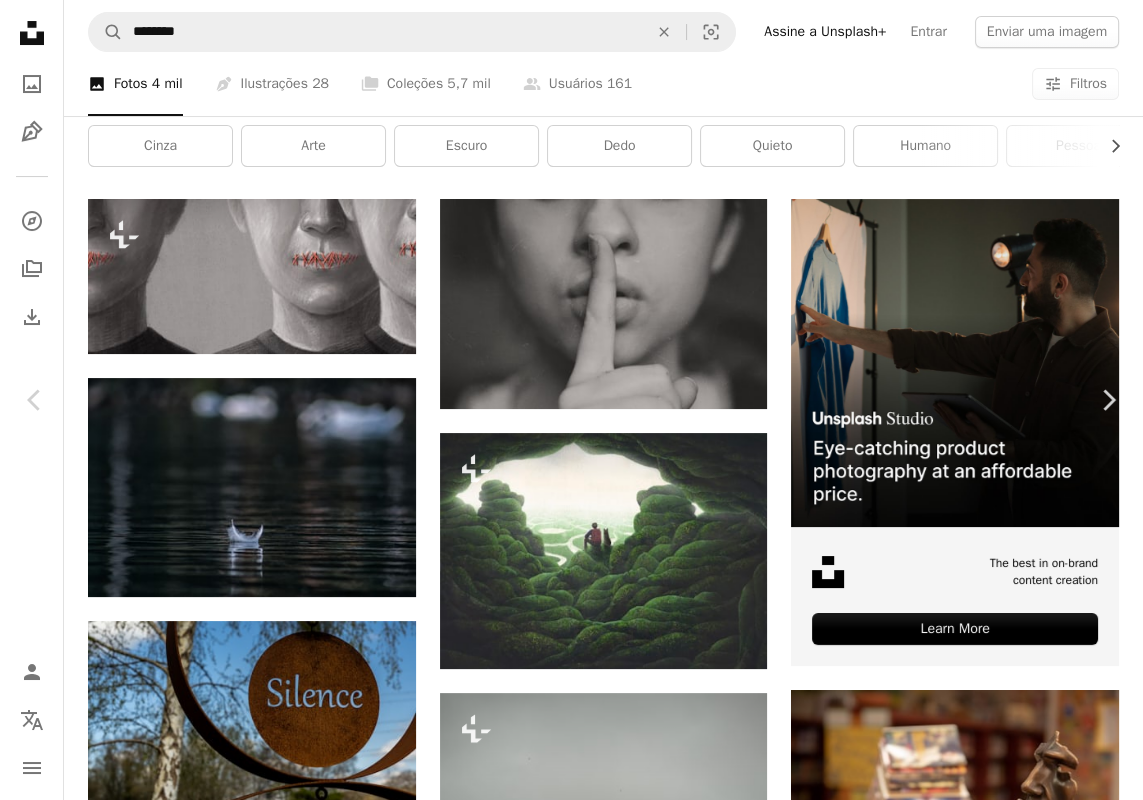 click on "Baixar gratuitamente" at bounding box center (923, 3653) 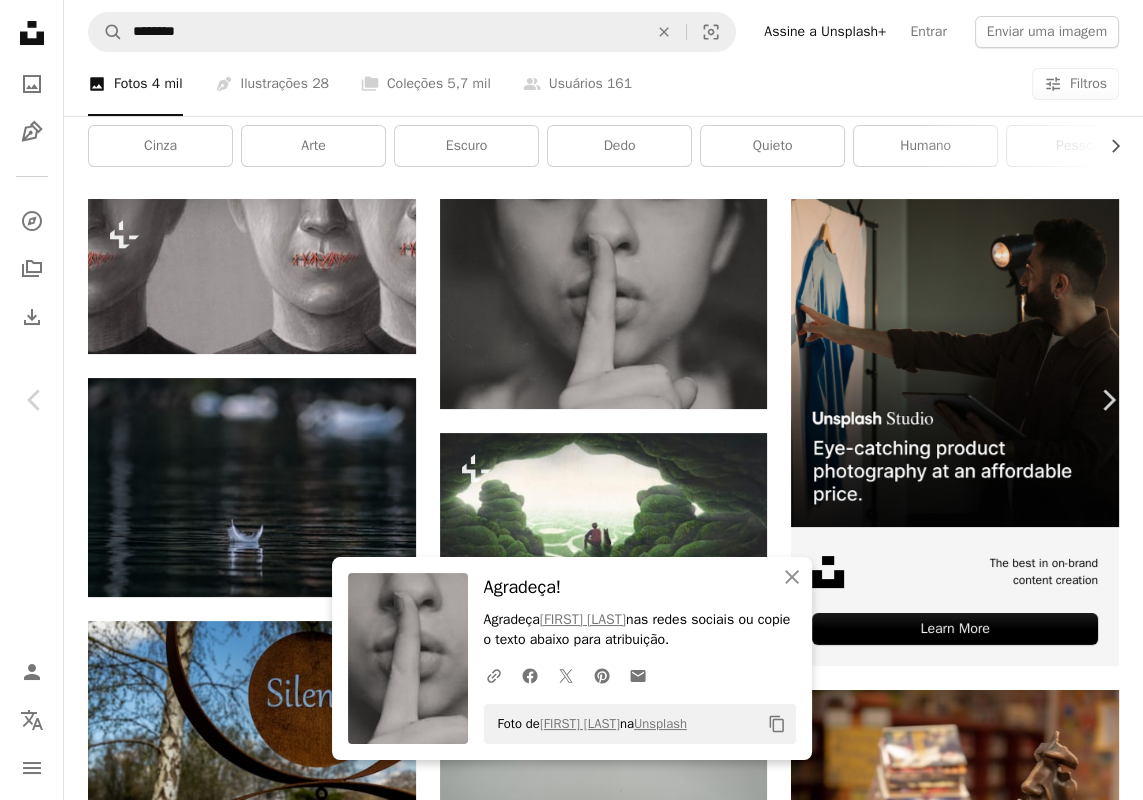 click on "An X shape" at bounding box center [20, 20] 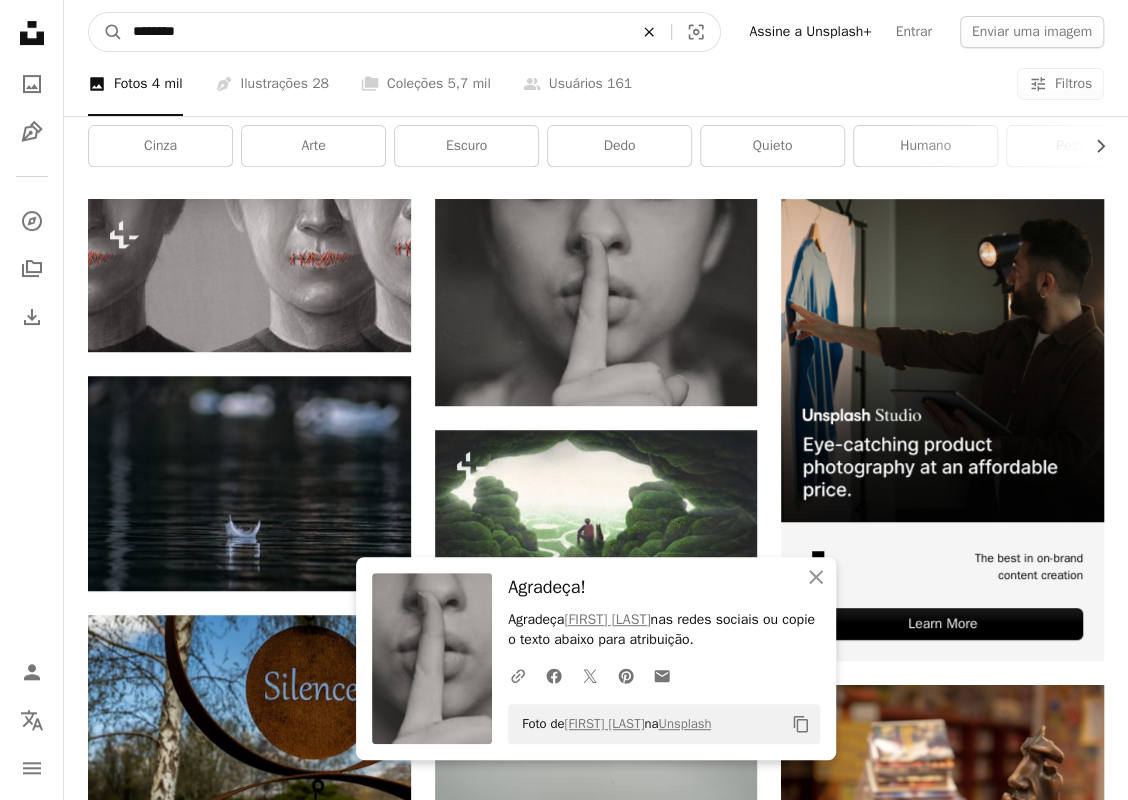 click on "An X shape" 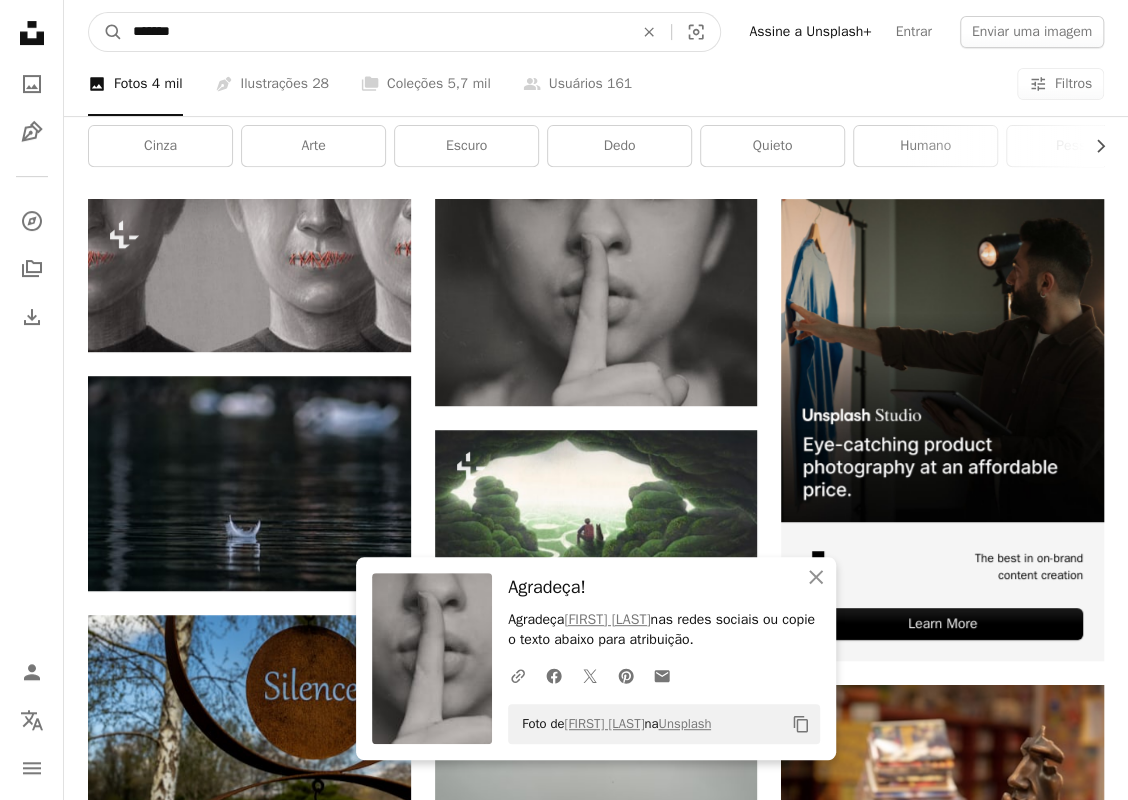 type on "********" 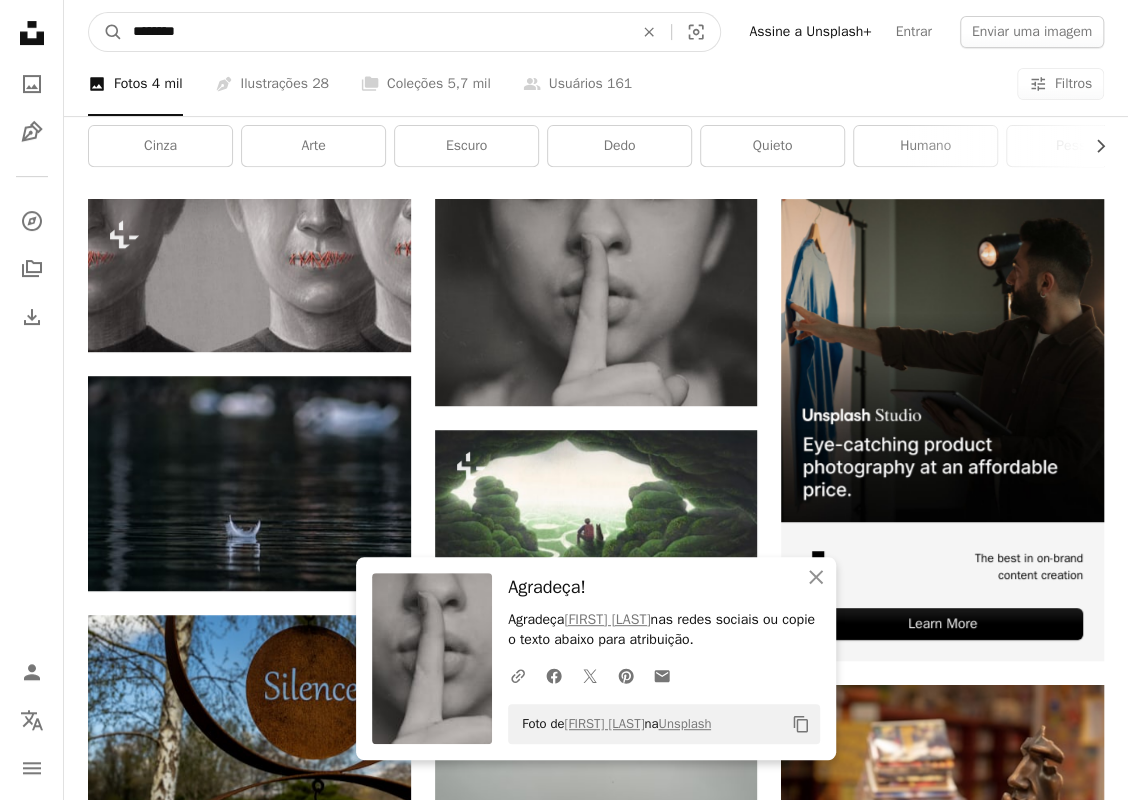 click on "A magnifying glass" at bounding box center (106, 32) 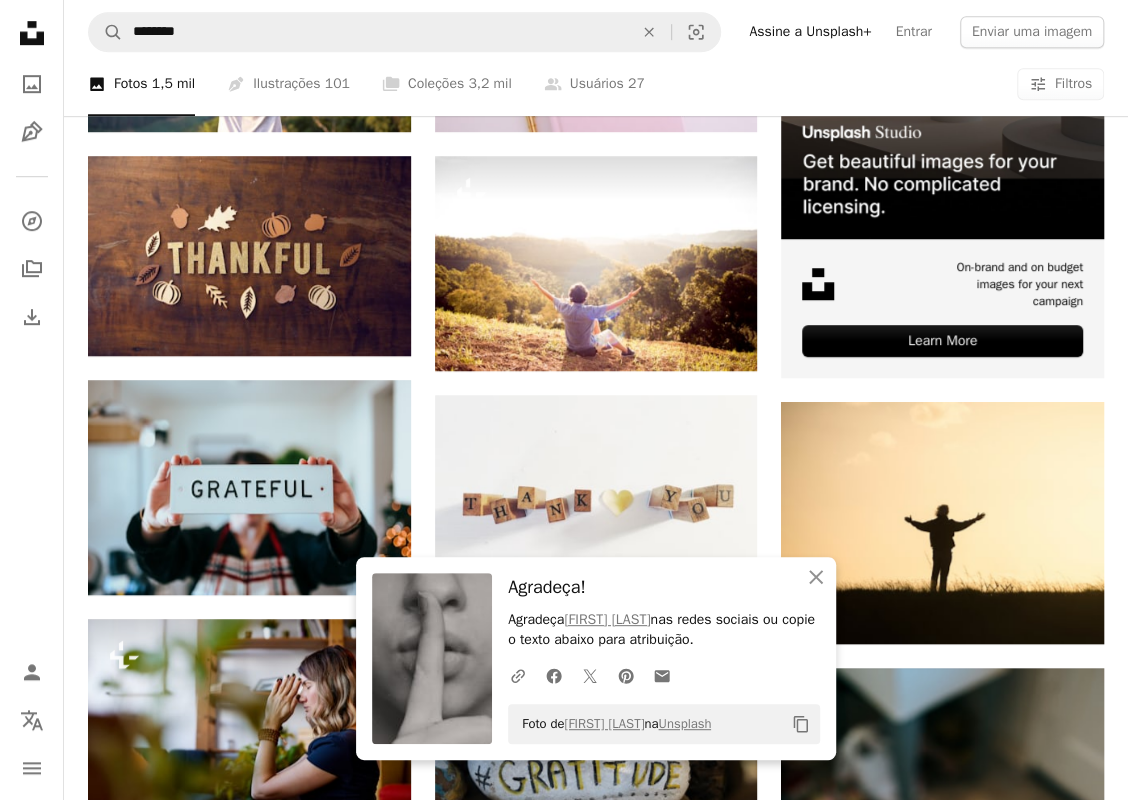 scroll, scrollTop: 800, scrollLeft: 0, axis: vertical 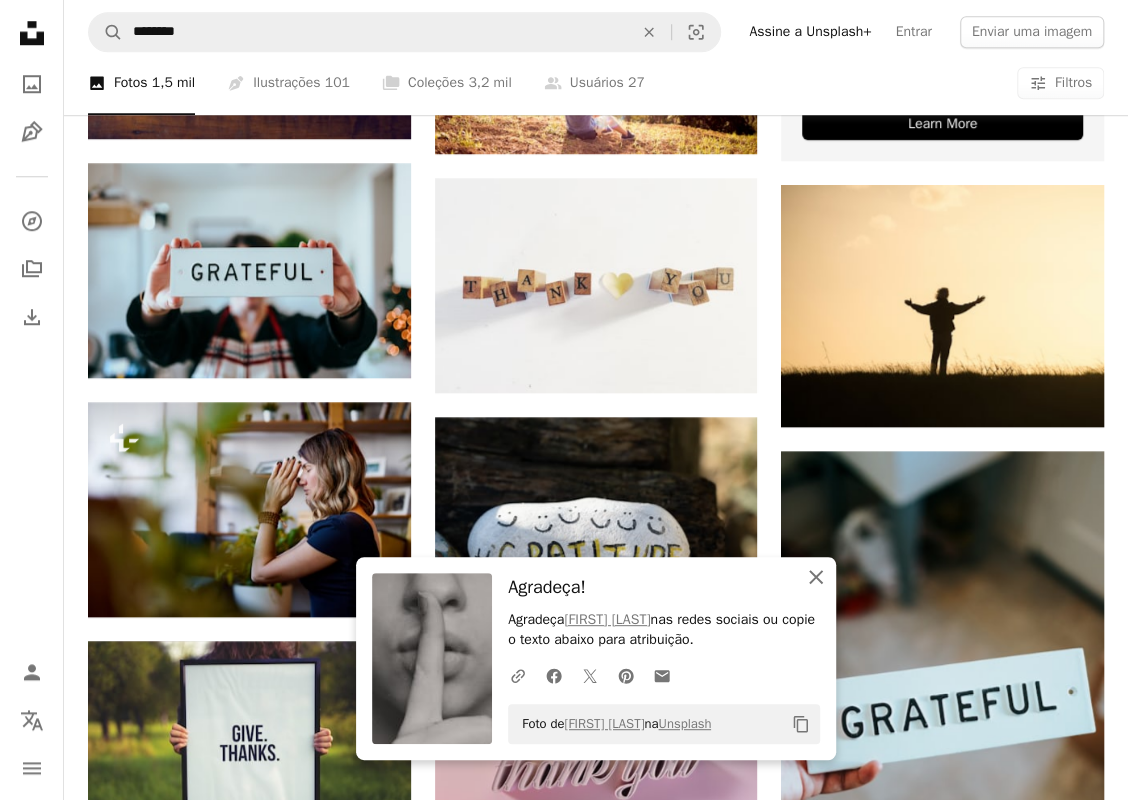 click 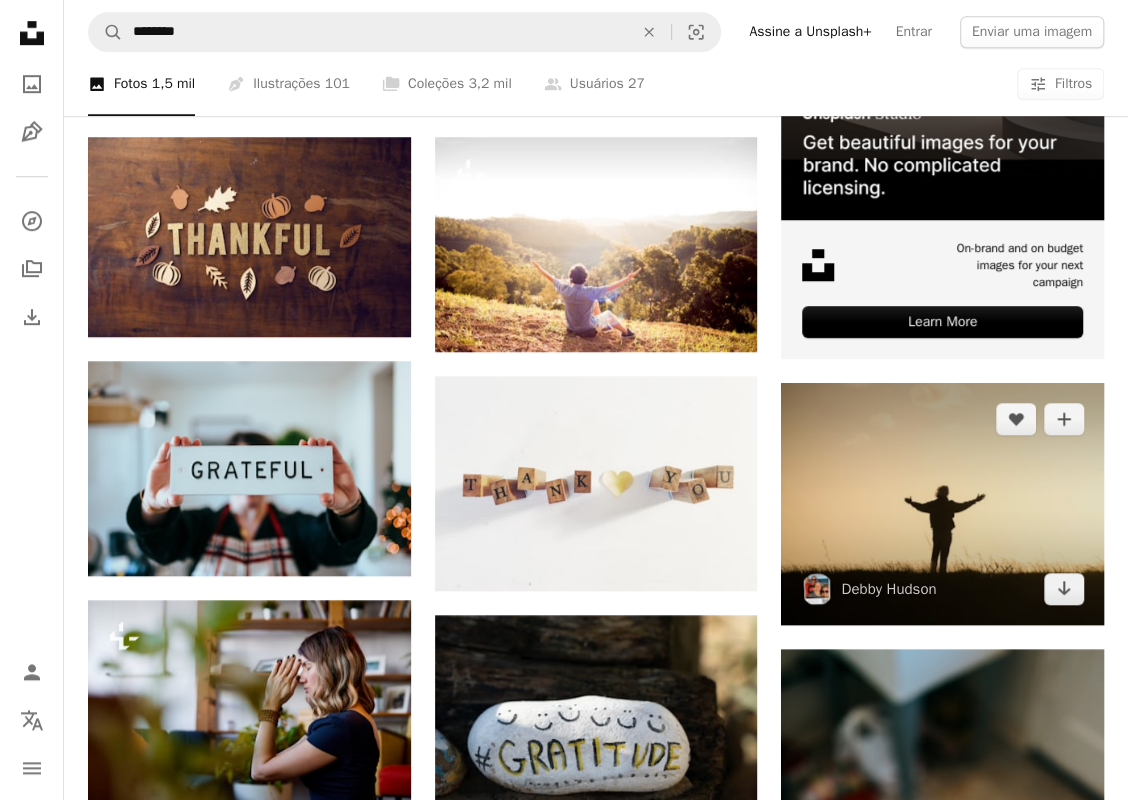 scroll, scrollTop: 600, scrollLeft: 0, axis: vertical 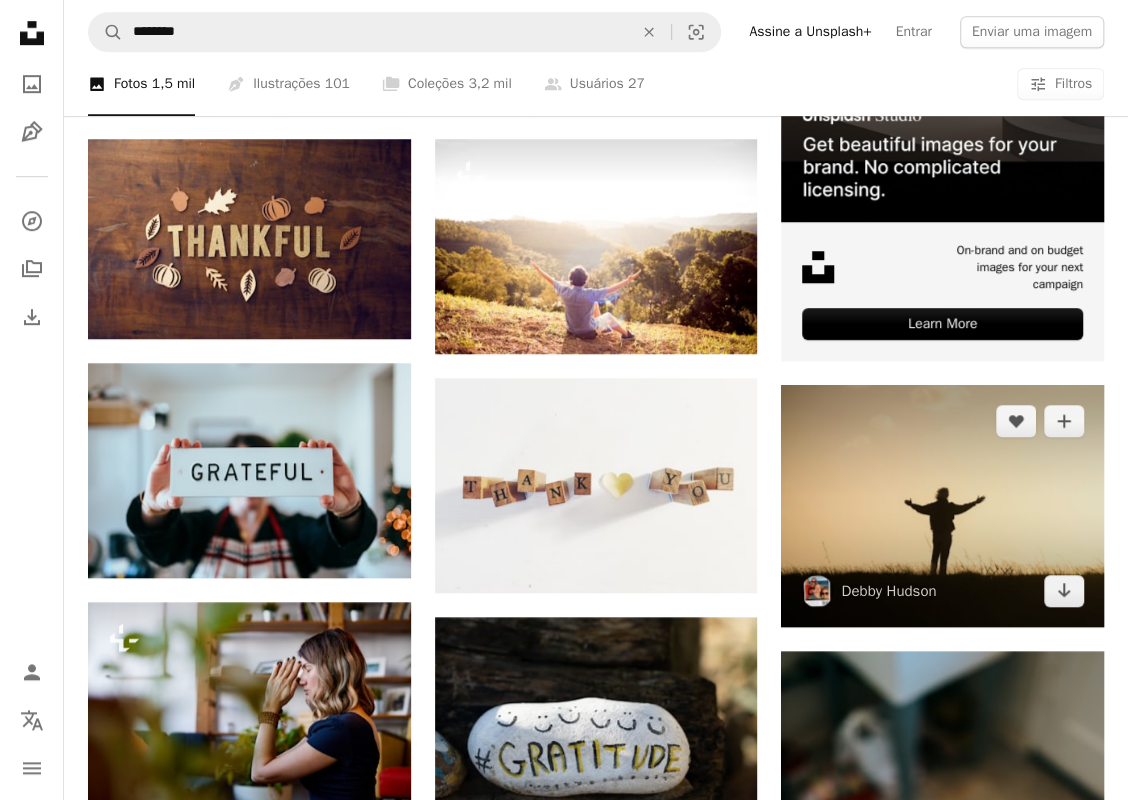 click at bounding box center [942, 506] 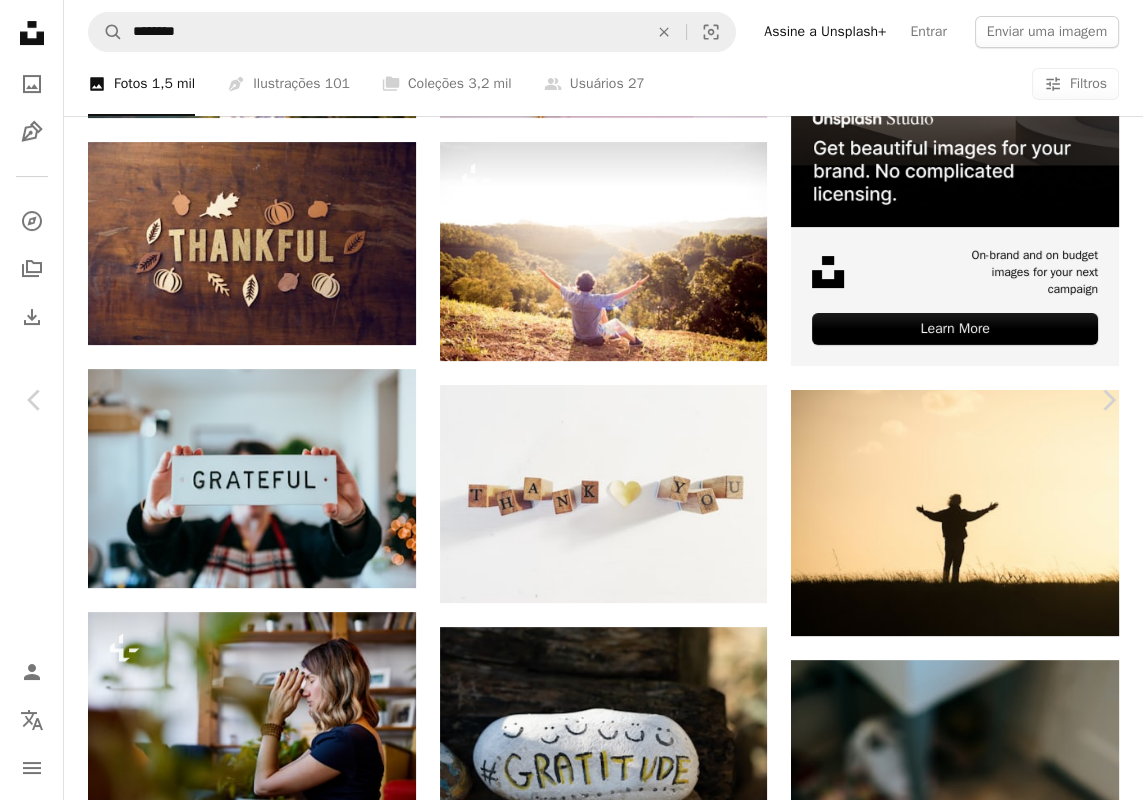 click on "Baixar gratuitamente" at bounding box center [923, 3559] 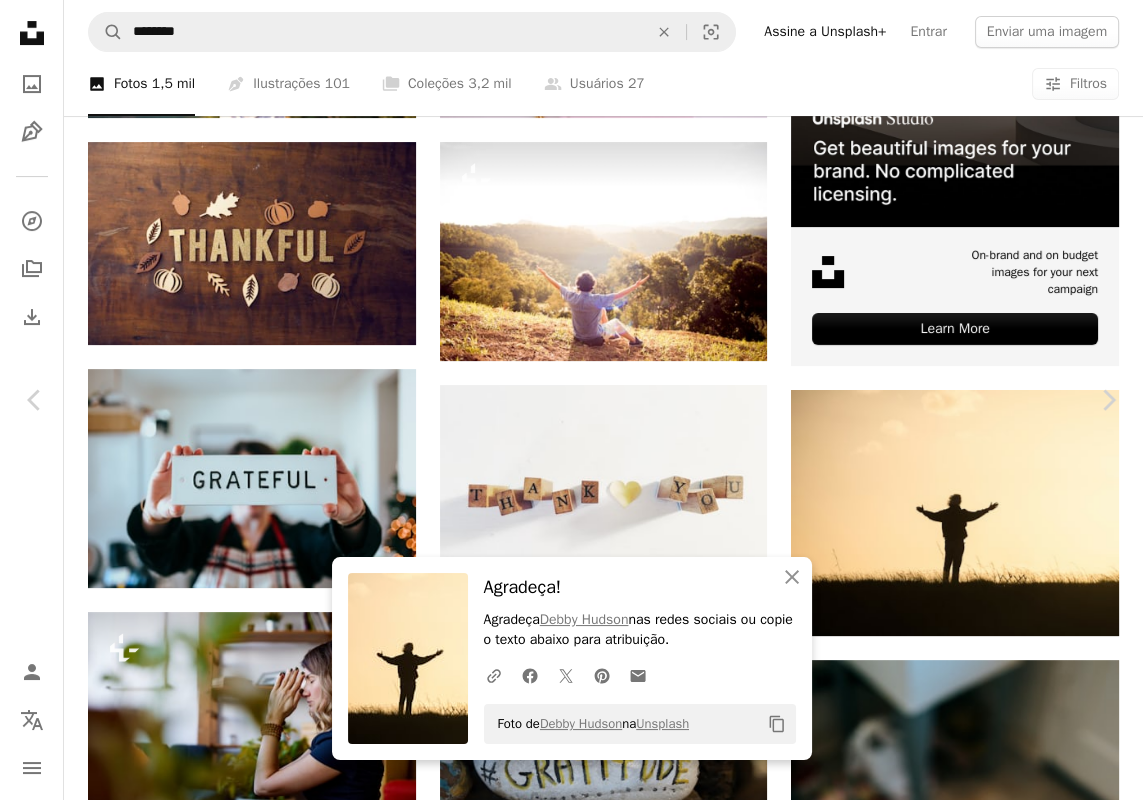 drag, startPoint x: 16, startPoint y: 23, endPoint x: 86, endPoint y: 43, distance: 72.8011 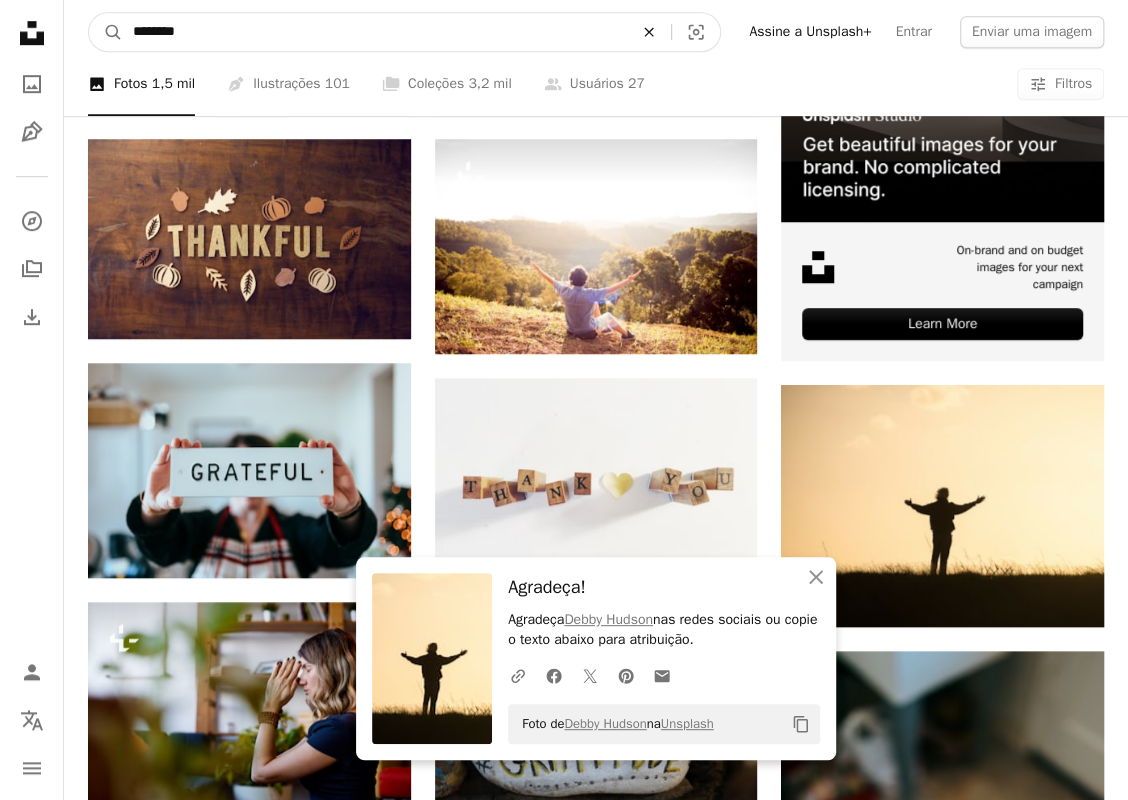 drag, startPoint x: 633, startPoint y: 26, endPoint x: 472, endPoint y: 44, distance: 162.00308 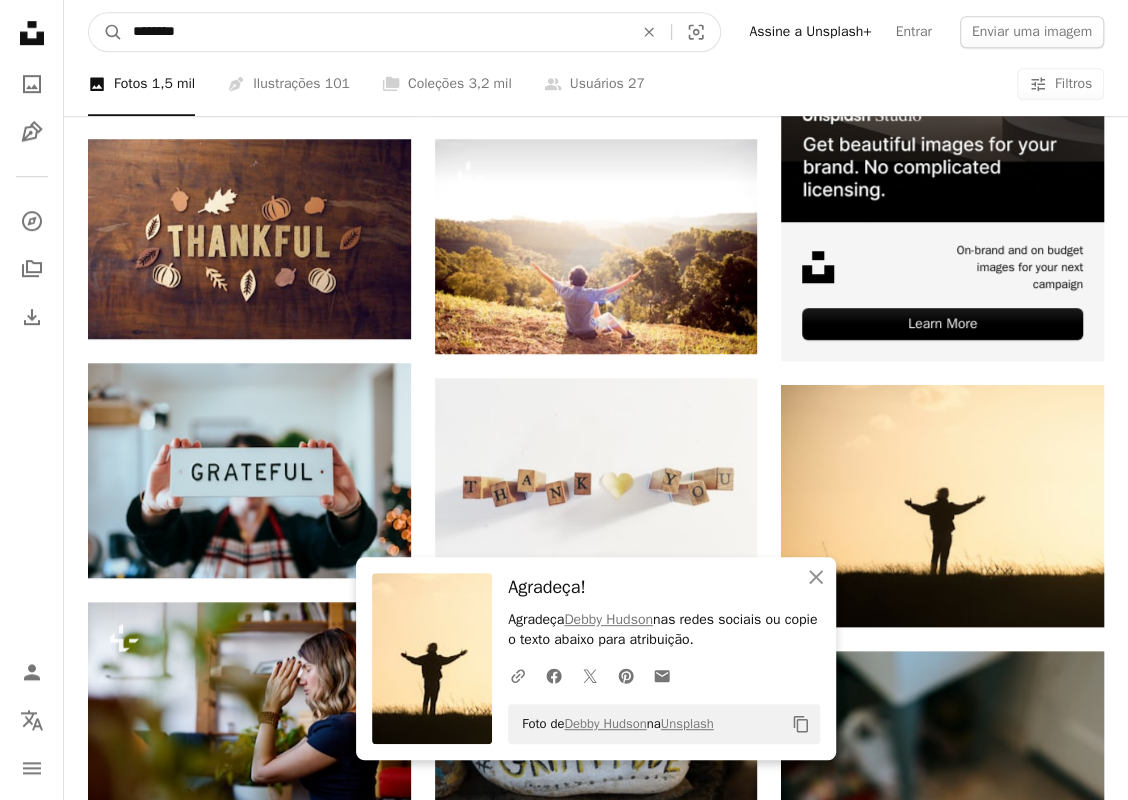 click on "An X shape" 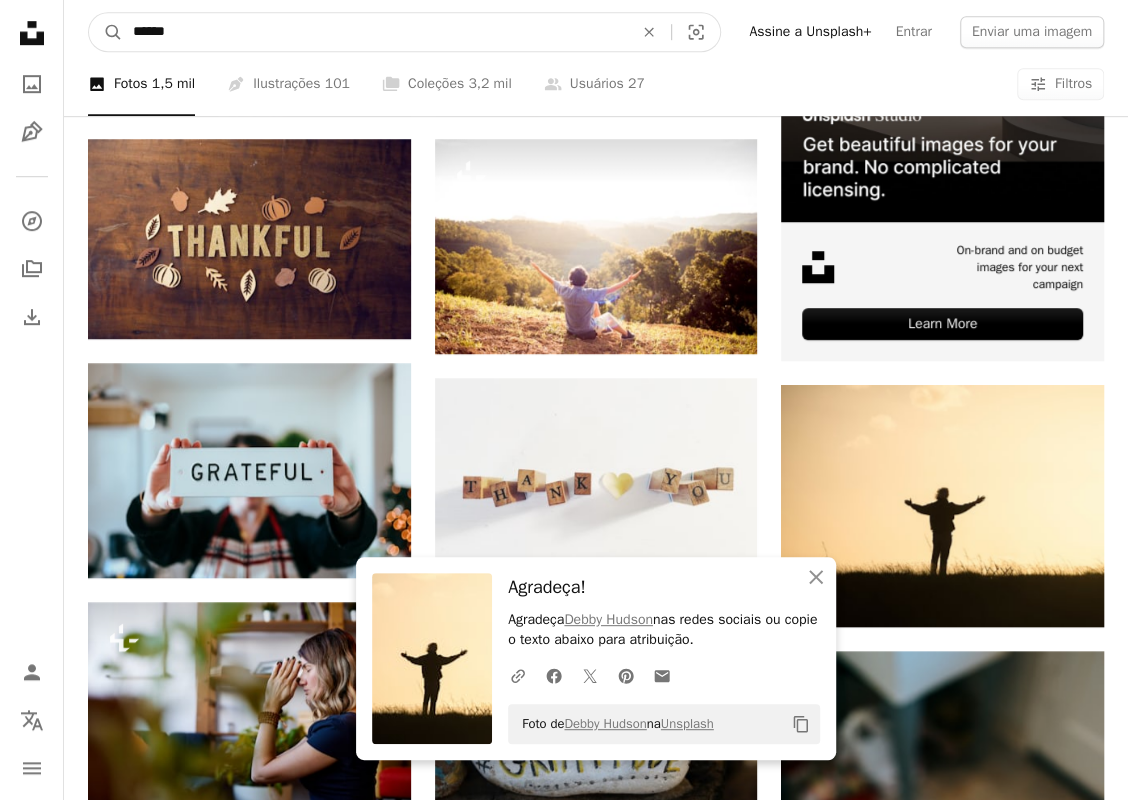 type on "*******" 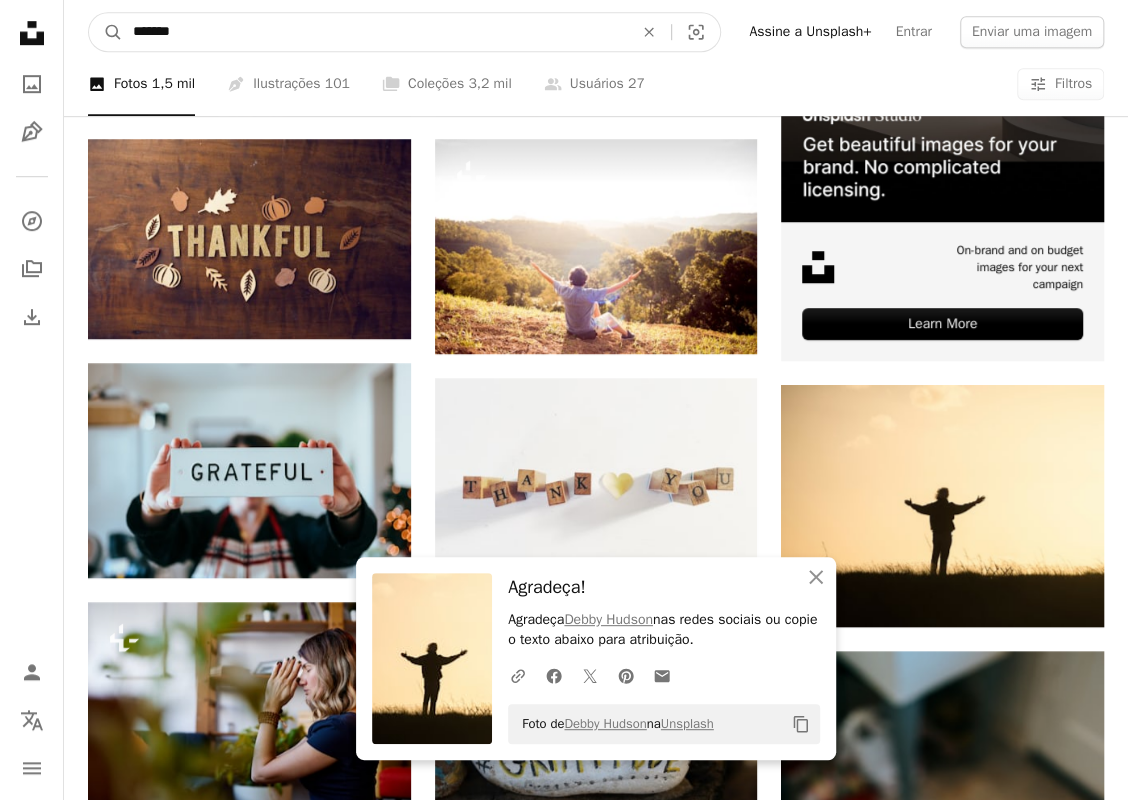 click on "A magnifying glass" at bounding box center [106, 32] 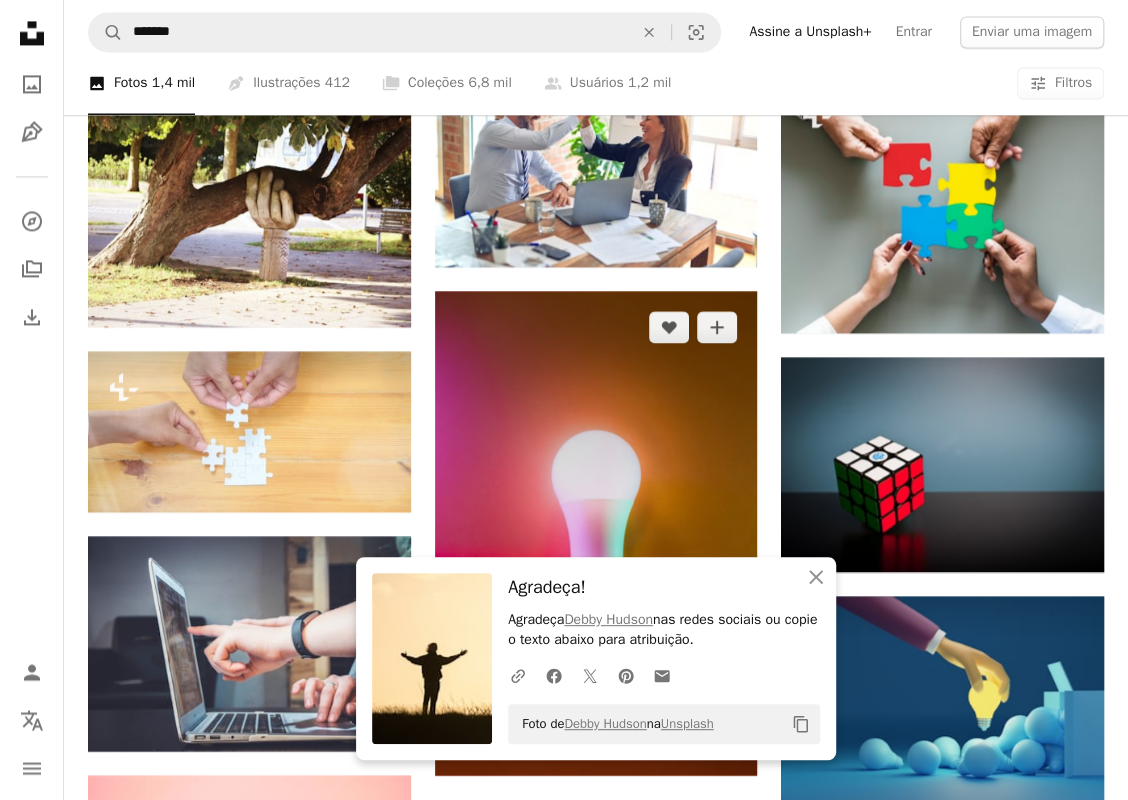 scroll, scrollTop: 1300, scrollLeft: 0, axis: vertical 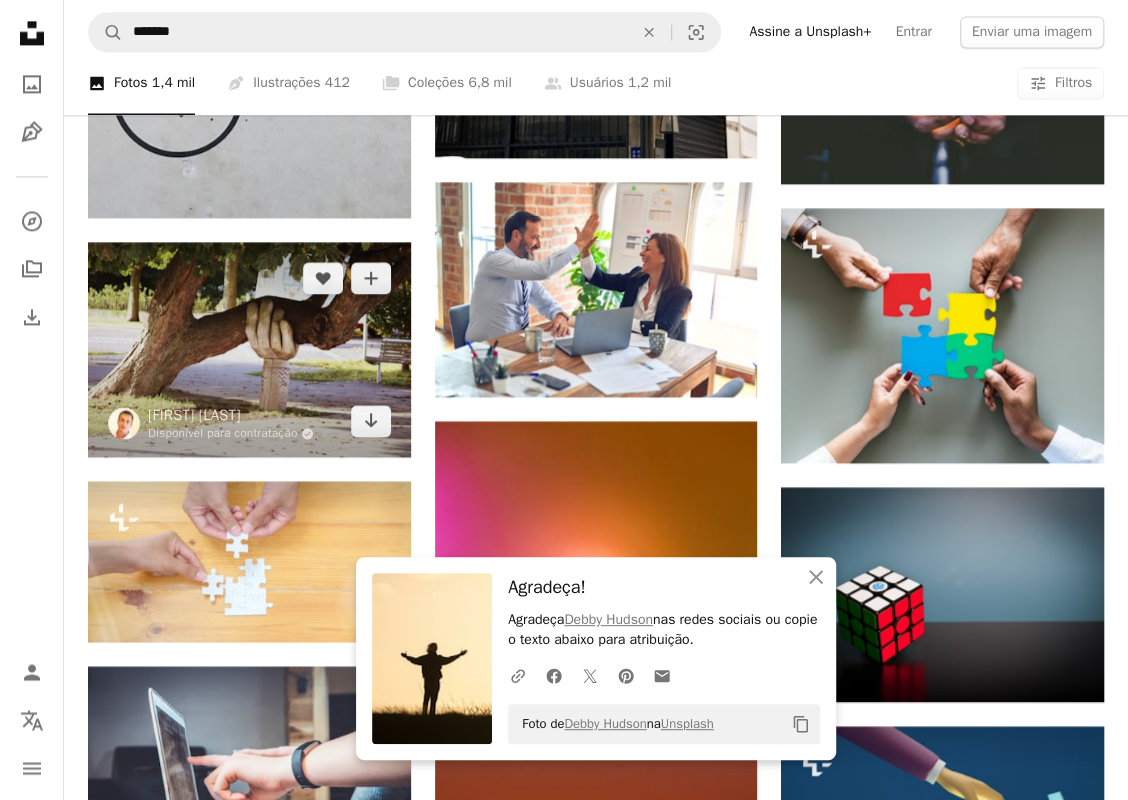 click at bounding box center (249, 349) 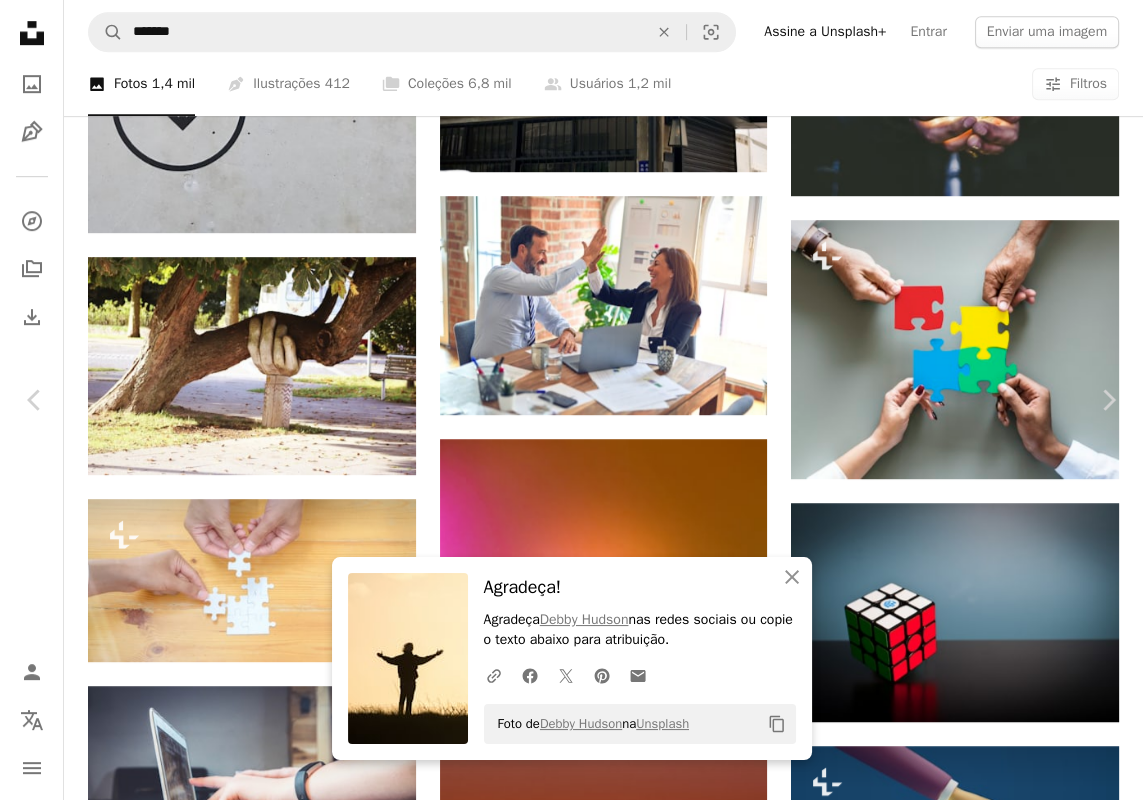 click on "Baixar gratuitamente" at bounding box center [923, 4647] 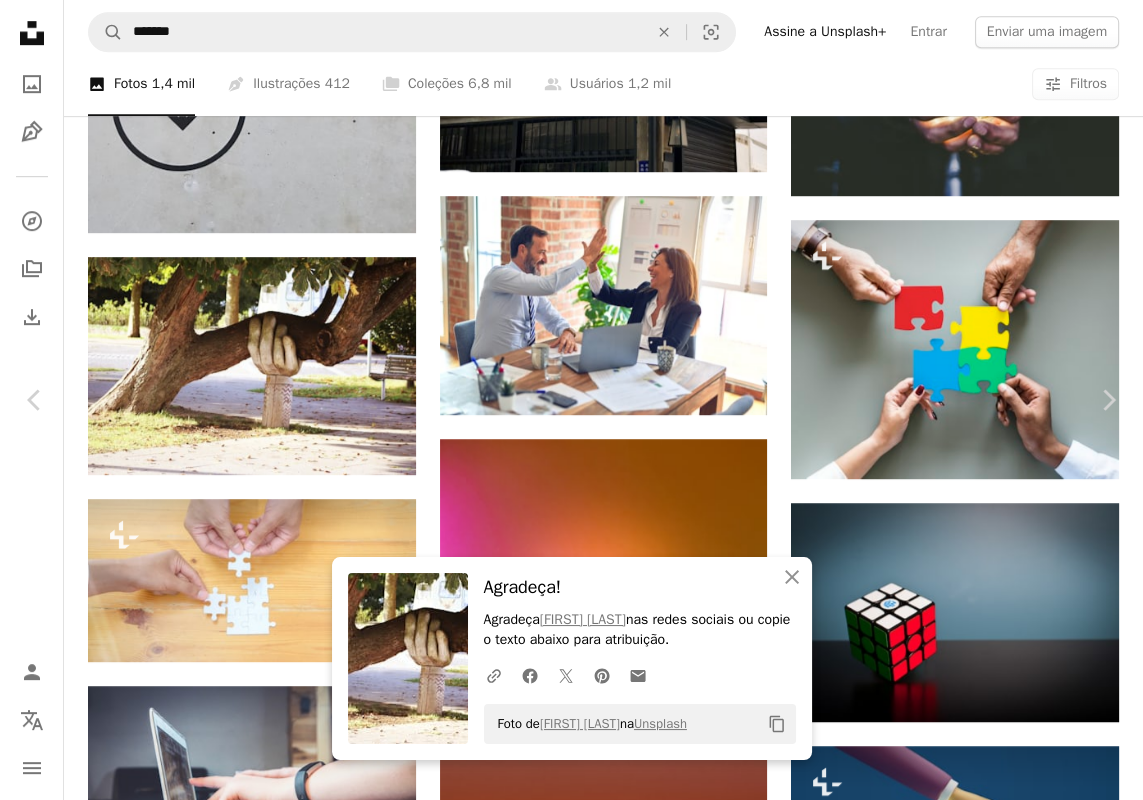 click on "Foto de Neil Thomas na Unsplash Copy content Neil Thomas Disponível para contratação A checkmark inside of a circle A heart A plus sign Baixar gratuitamente Chevron down Zoom in Visualizações 16.293.646 Downloads 209.949 A forward-right arrow Compartilhar Info icon Informações More Actions Calendar outlined Publicada em 3 de agosto de 2017 Safety Uso gratuito sob a Licença da Unsplash madeira rua mão parque apoio Imagens Criativas criatividade escultura solução banco ramo tronco Original tronco segurar esperto originalidade escultura arte planta Imagens Creative Commons Pesquise imagens premium relacionadas na iStock | Economize 20% com o código UNSPLASH20 Ver mais na iStock ↗ Imagens relacionadas A heart A plus sign wave wu A heart Kum" at bounding box center (571, 5000) 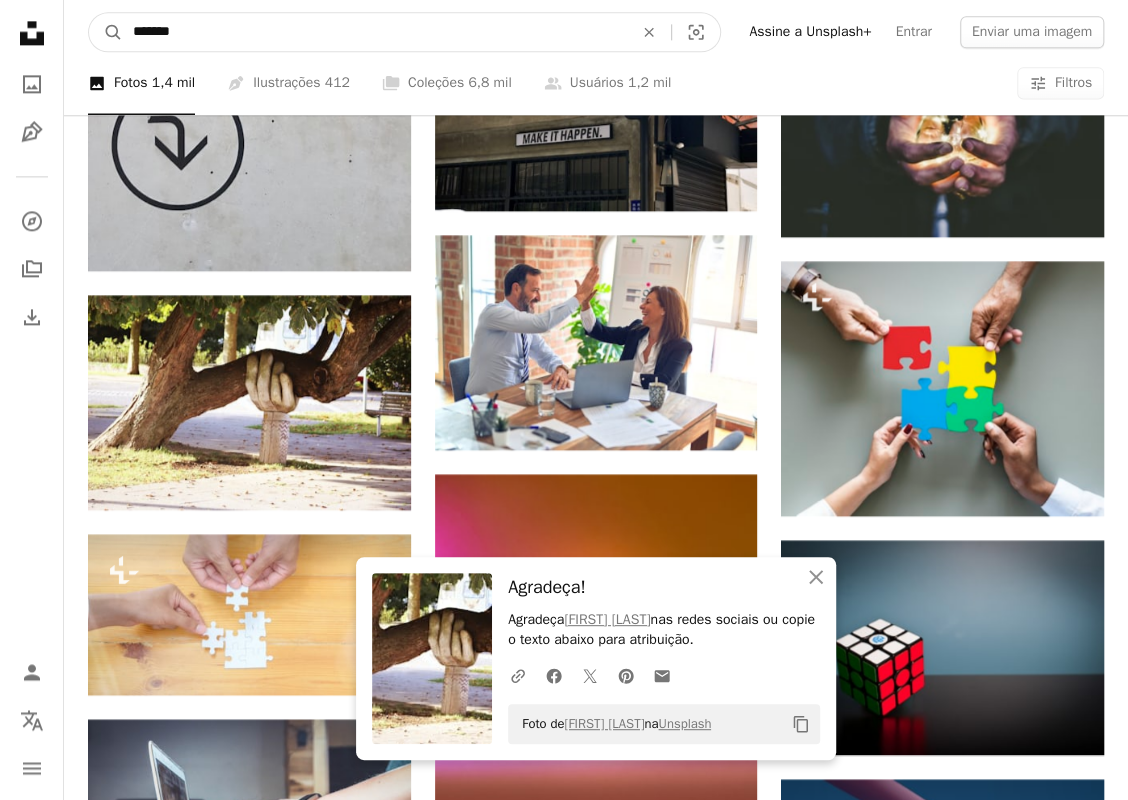 drag, startPoint x: 255, startPoint y: 35, endPoint x: 36, endPoint y: 8, distance: 220.65811 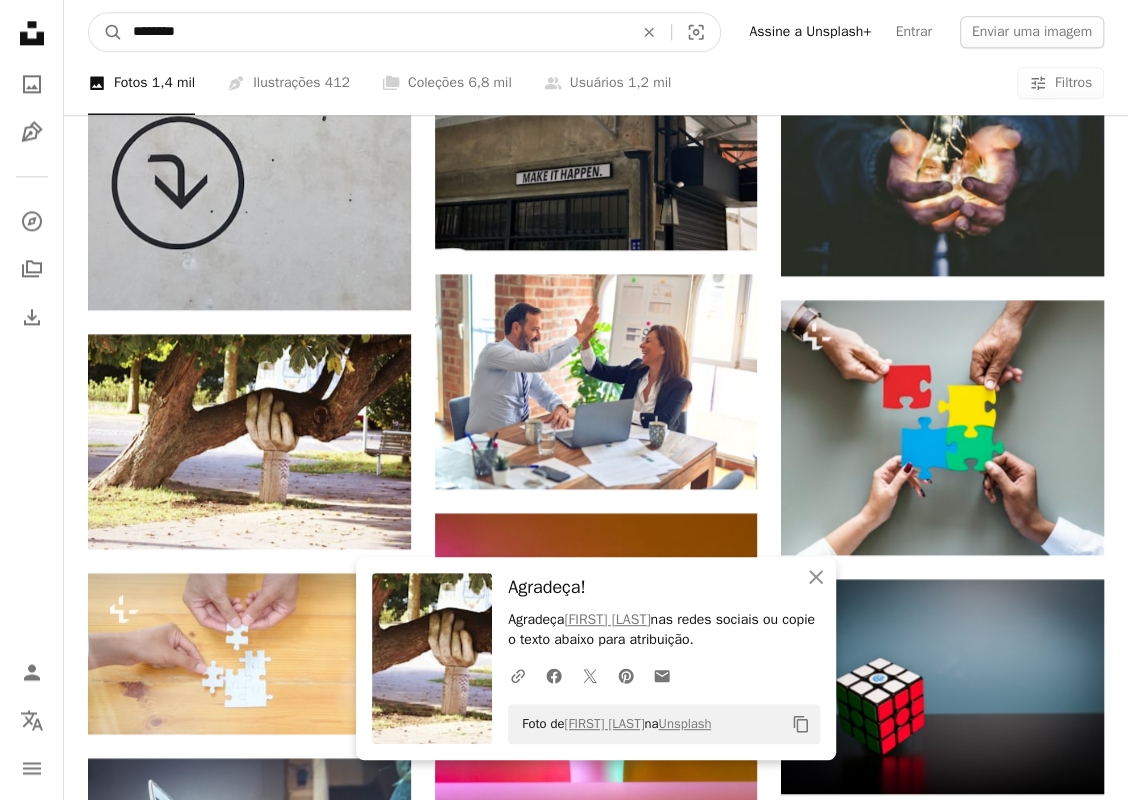 type on "********" 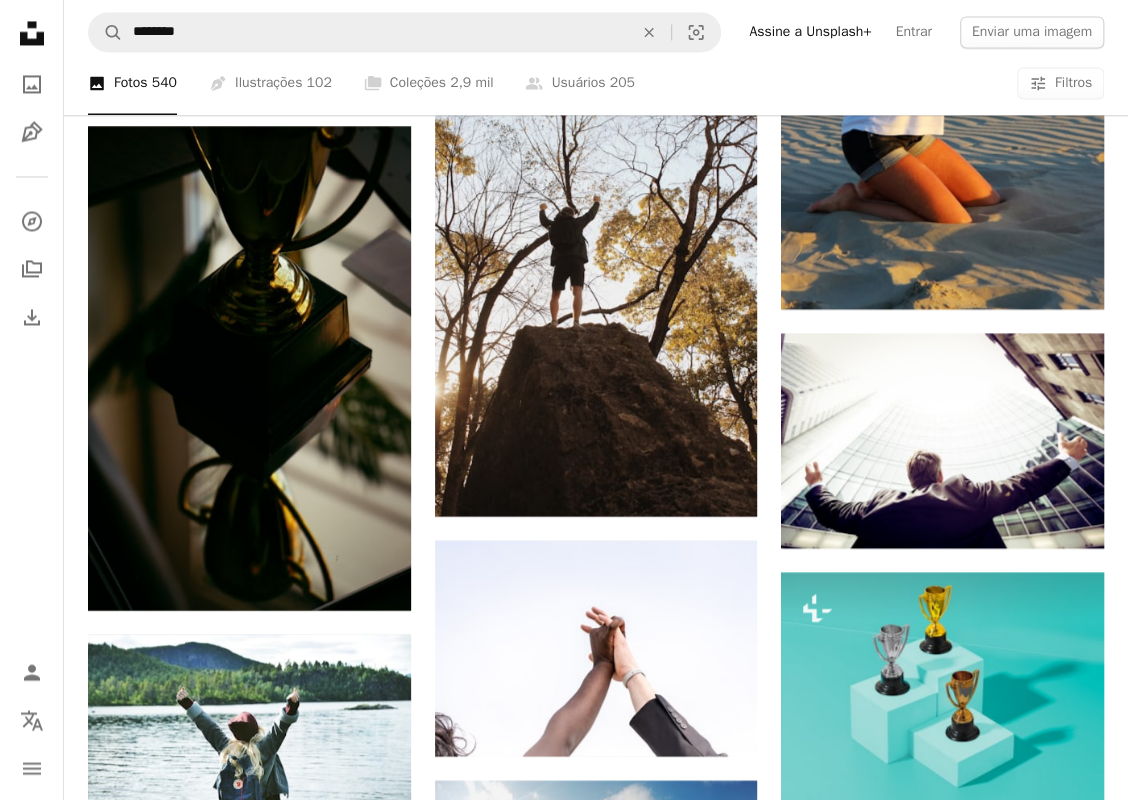 scroll, scrollTop: 1600, scrollLeft: 0, axis: vertical 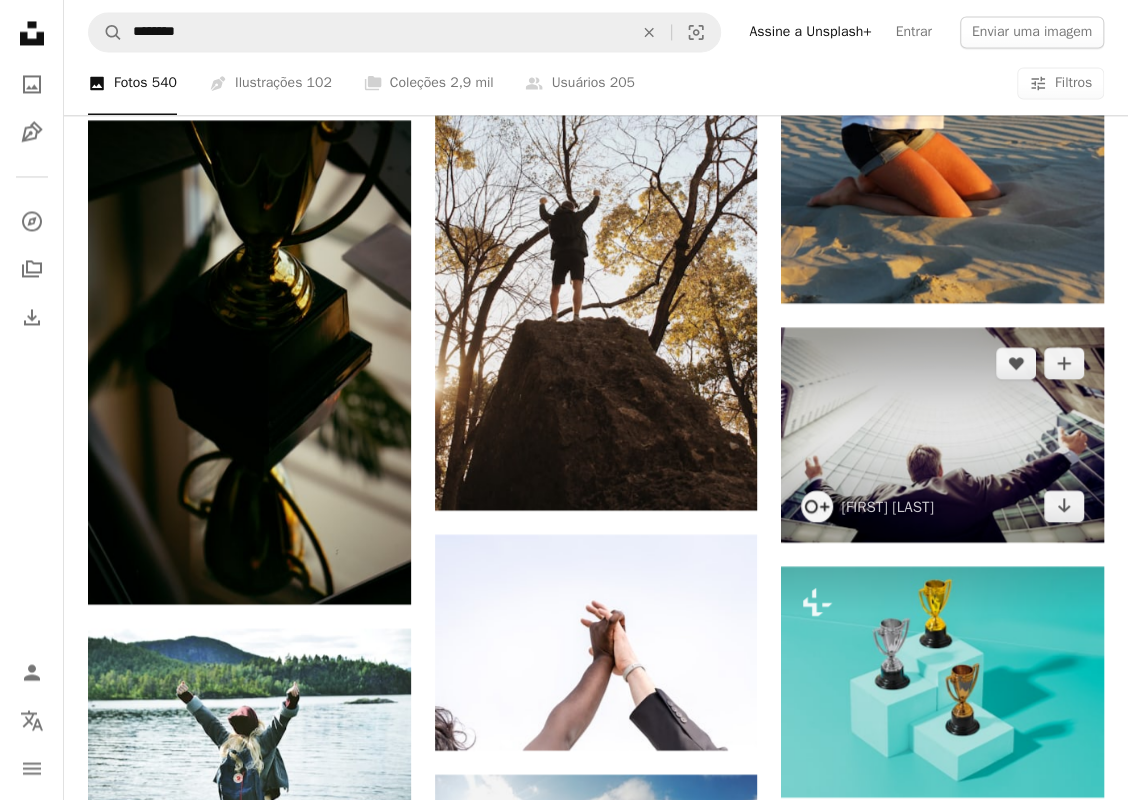 click at bounding box center [942, 434] 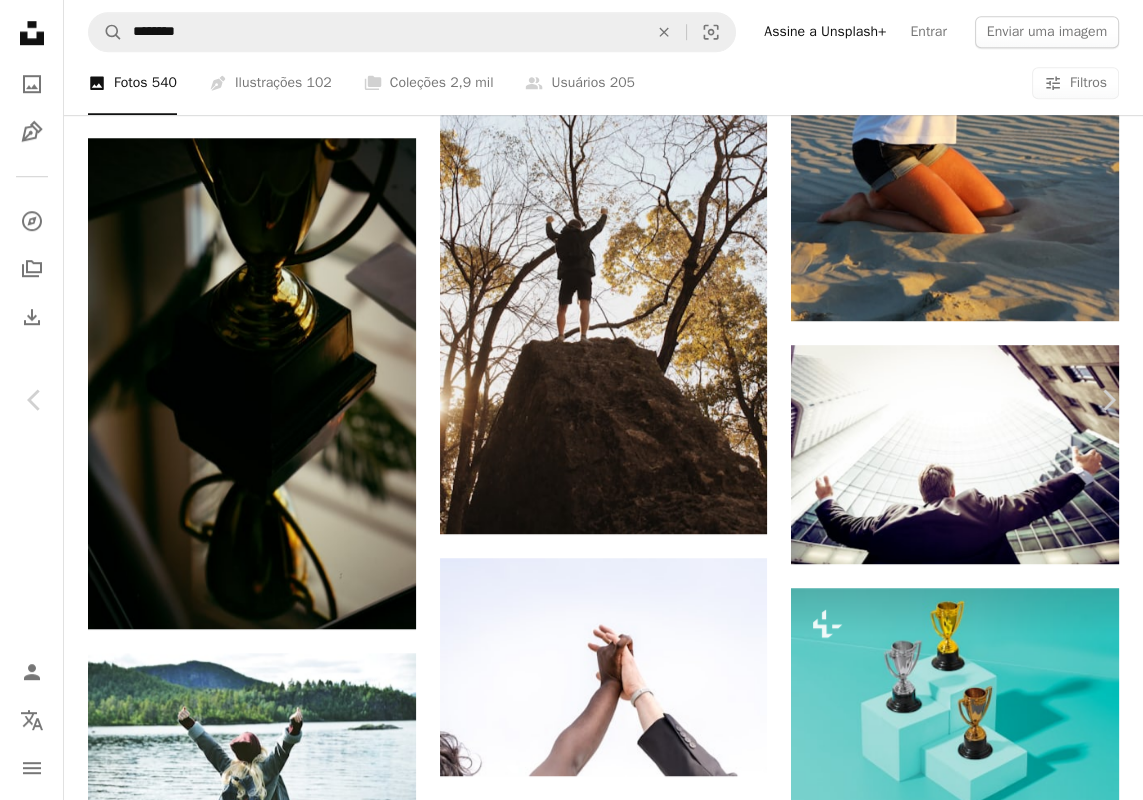 drag, startPoint x: 919, startPoint y: 42, endPoint x: 927, endPoint y: 70, distance: 29.12044 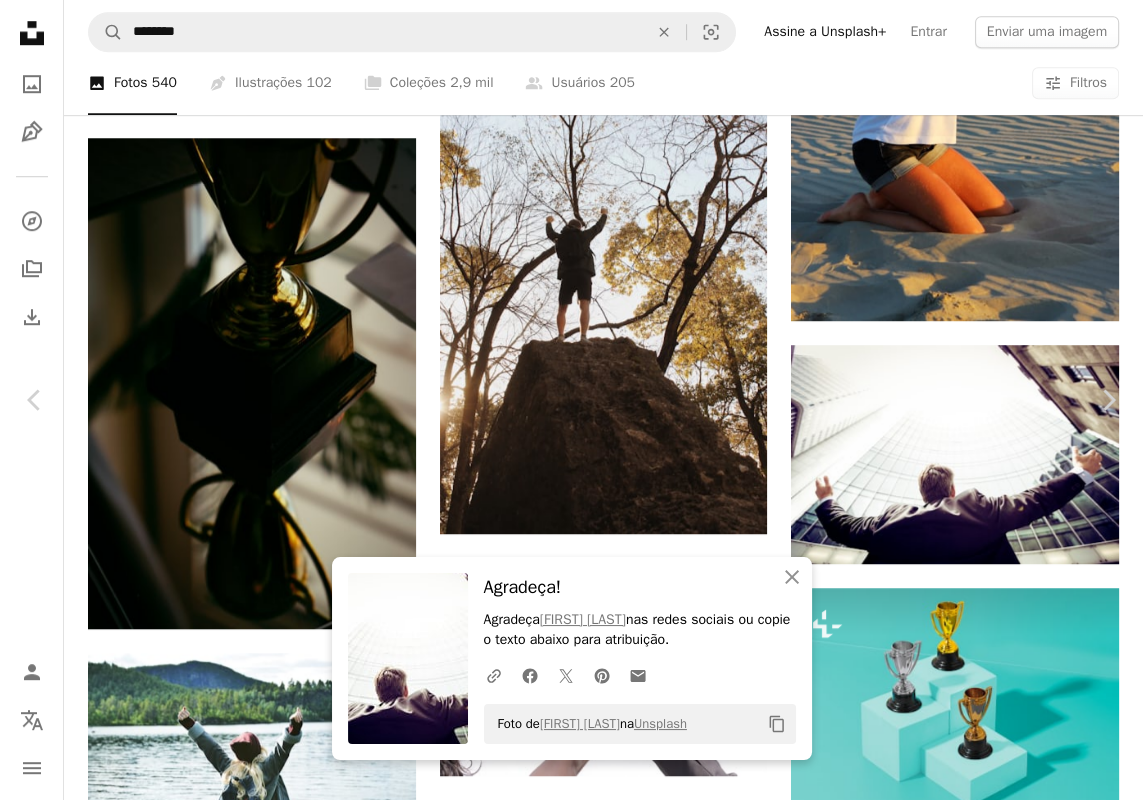 click on "An X shape" at bounding box center [20, 20] 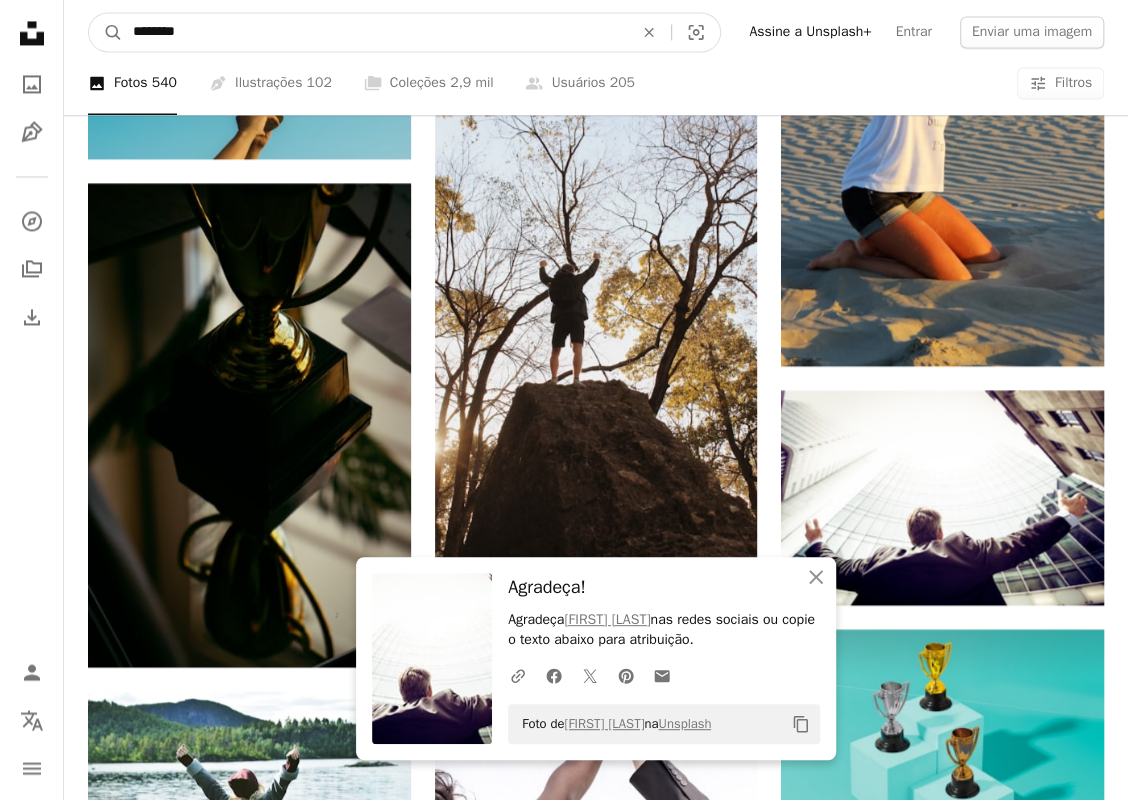 drag, startPoint x: 315, startPoint y: 31, endPoint x: -24, endPoint y: 5, distance: 339.99557 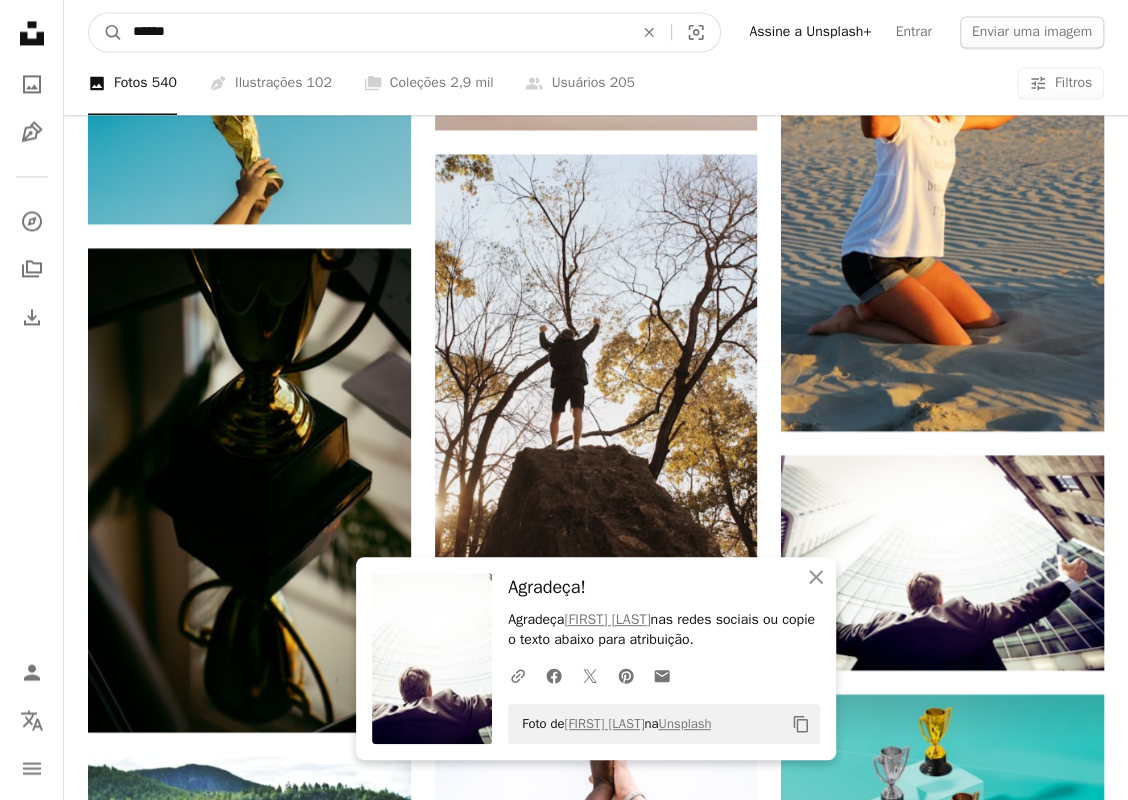 type on "*******" 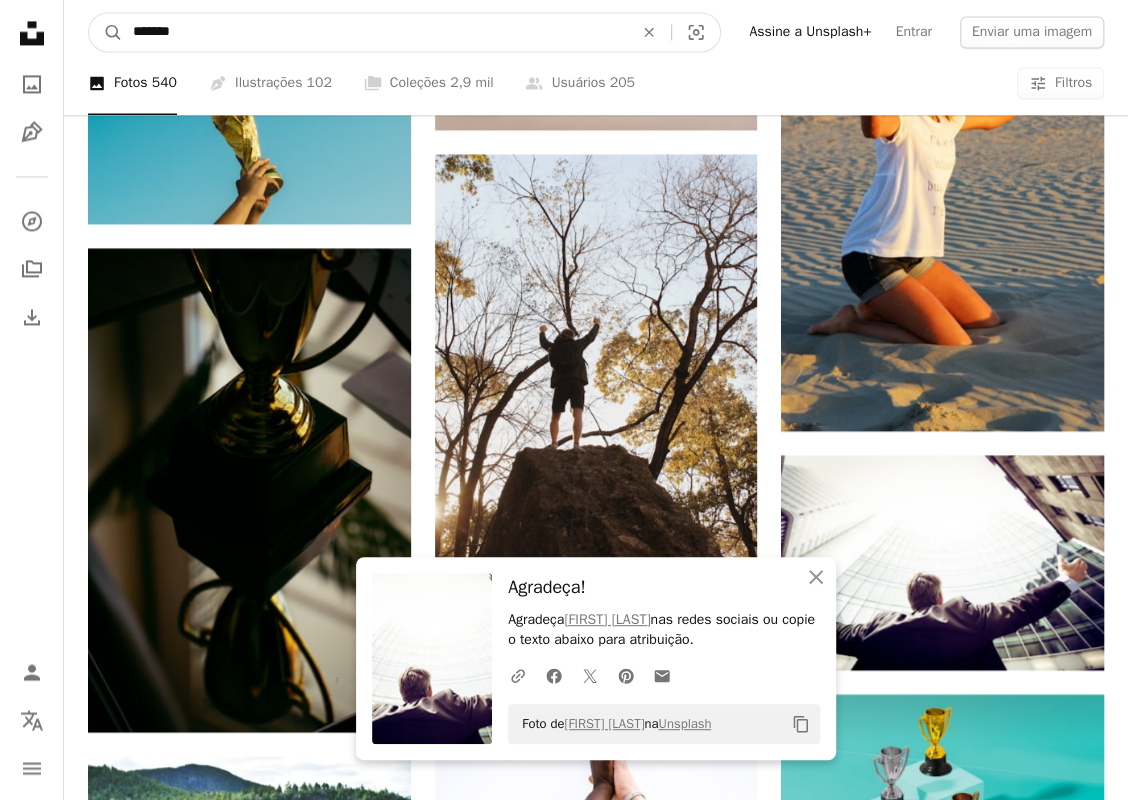 click on "A magnifying glass" at bounding box center (106, 32) 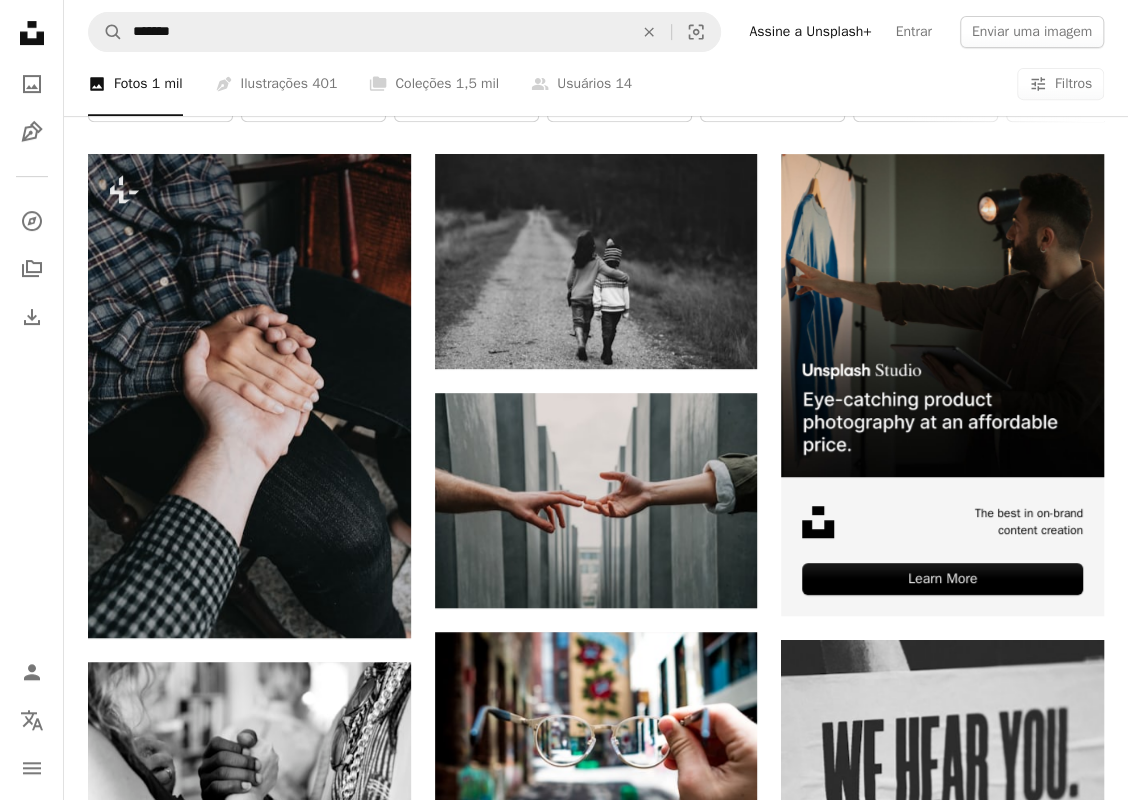 scroll, scrollTop: 400, scrollLeft: 0, axis: vertical 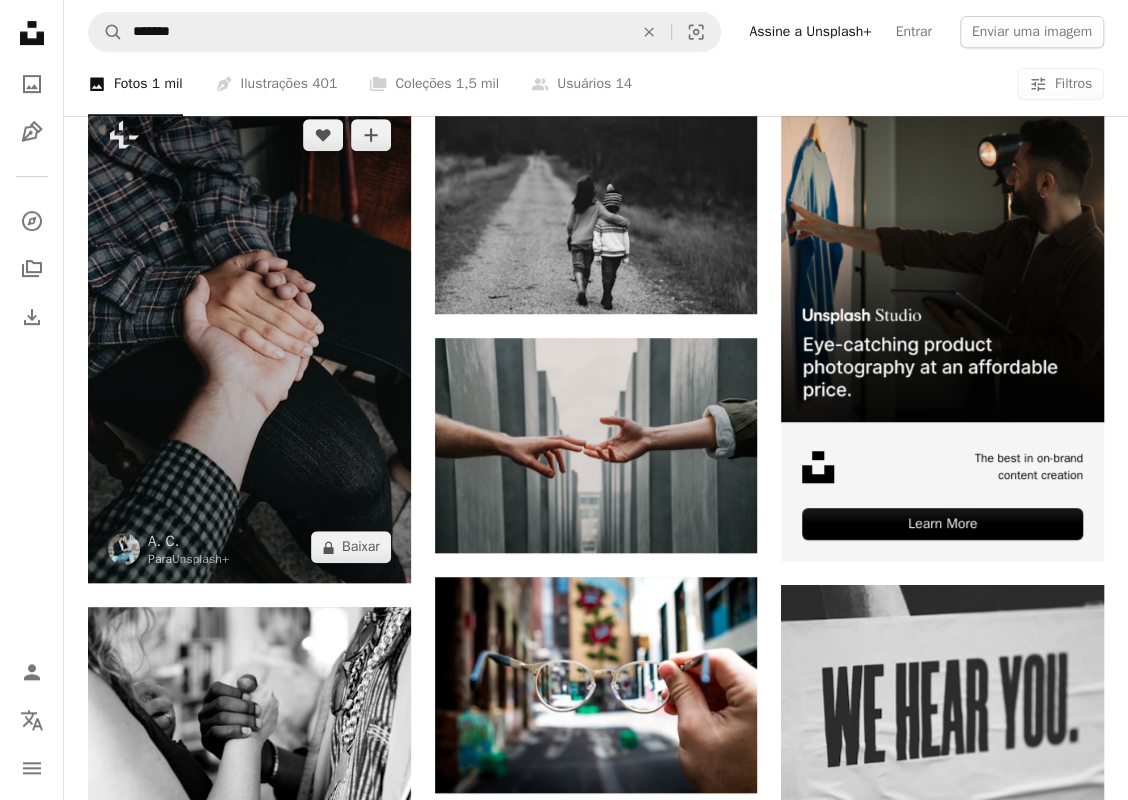 click at bounding box center (249, 341) 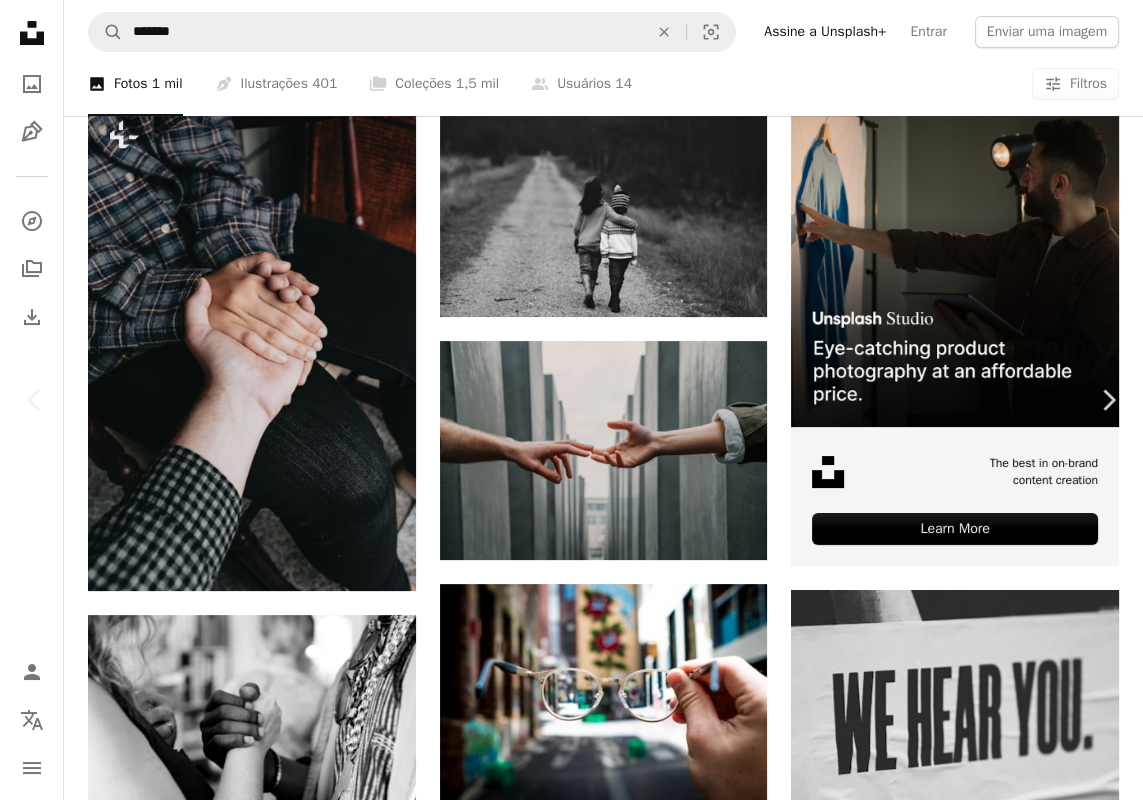 click on "Para Unsplash+ A lock Baixar Zoom in A forward-right arrow Compartilhar More Actions Calendar outlined Publicada em 3 de outubro de 2022 Safety Com a Licença da Unsplash+ Mãos de mãos dadas Ajudando empatia humanidade segurando a mão mãos juntas conectado segurar a mão ajudar os outros Dê as mãos propriedade duas mãos Aplaudindo assistência reconfortante De apoio a favor de Imagens gratuitas Desta série Chevron right Plus sign for Unsplash+ Plus sign for Unsplash+ Plus sign for Unsplash+ Plus sign for Unsplash+ Plus sign for Unsplash+ Plus sign for Unsplash+ Plus sign for Unsplash+ Plus sign for Unsplash+ Plus sign for Unsplash+ Plus sign for Unsplash+ Imagens relacionadas Plus sign for Unsplash+ A heart A plus sign A. C. Para Unsplash+ A lock Baixar Plus sign for Unsplash+ A heart A plus sign A. C. Para Unsplash+ A lock Baixar Plus sign for Unsplash+ A heart A plus sign Kateryna Hliznitsova Para Unsplash+ A lock Baixar A heart" at bounding box center [571, 3998] 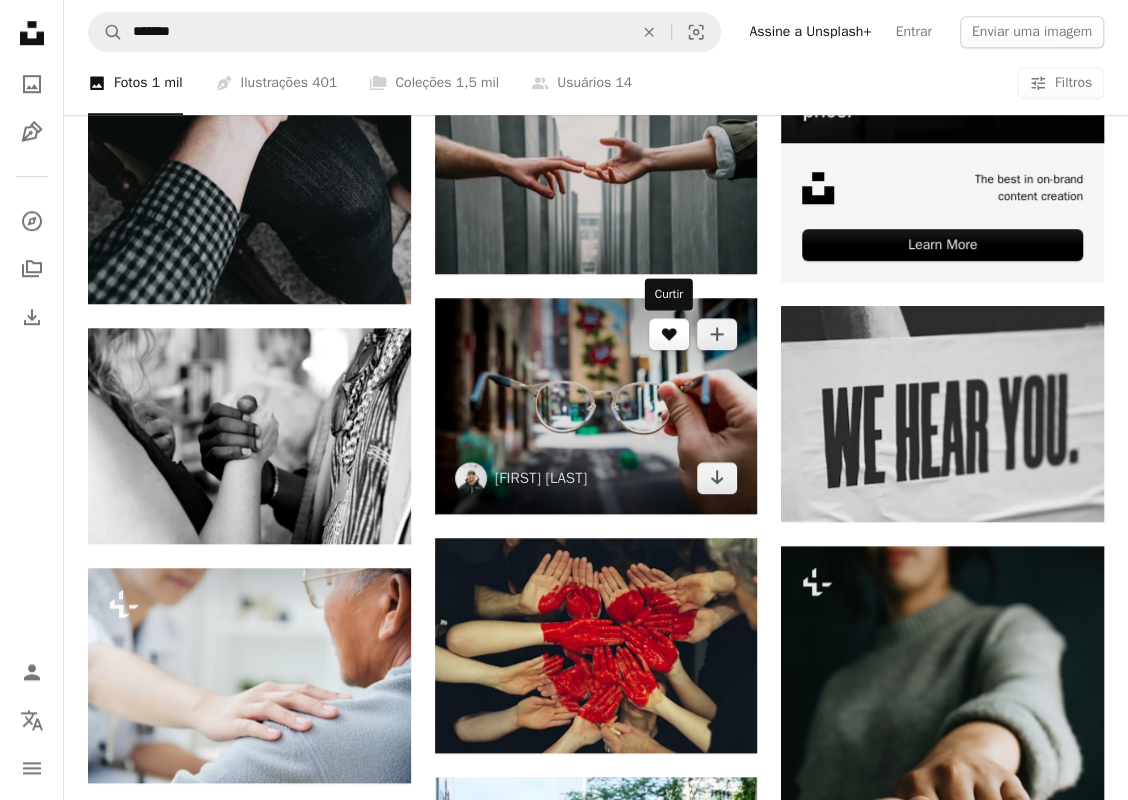 scroll, scrollTop: 700, scrollLeft: 0, axis: vertical 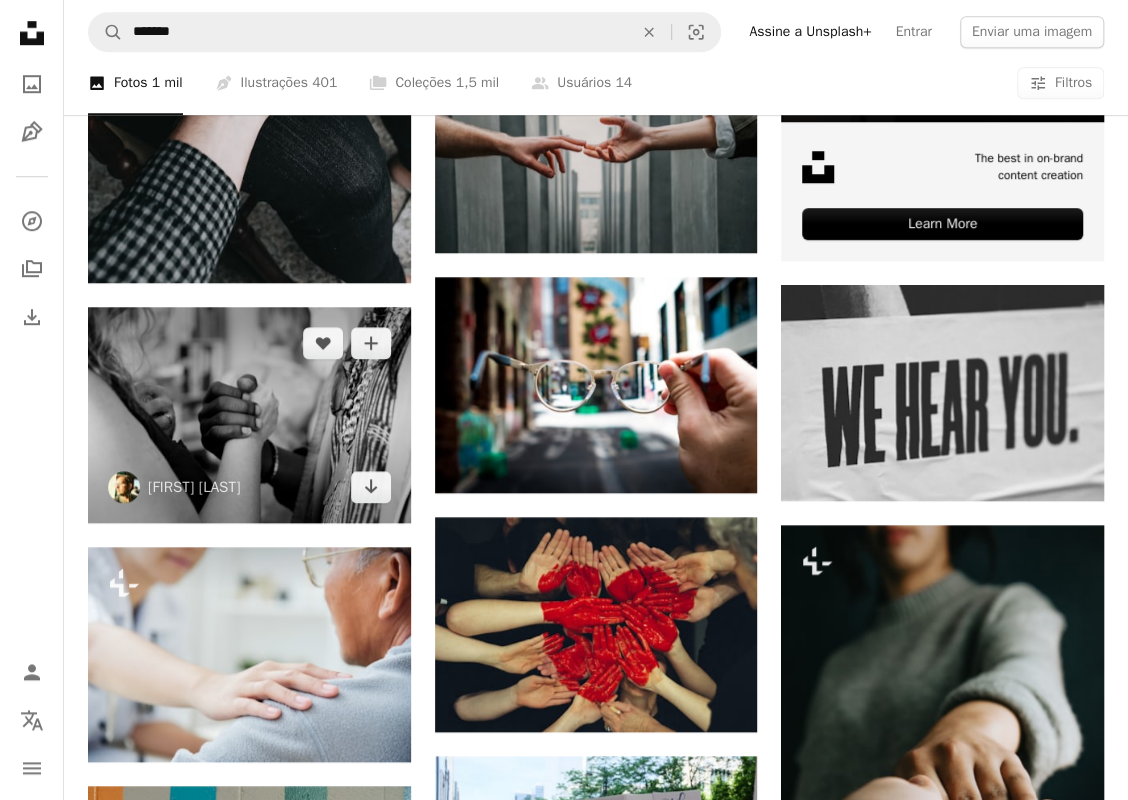 click at bounding box center [249, 414] 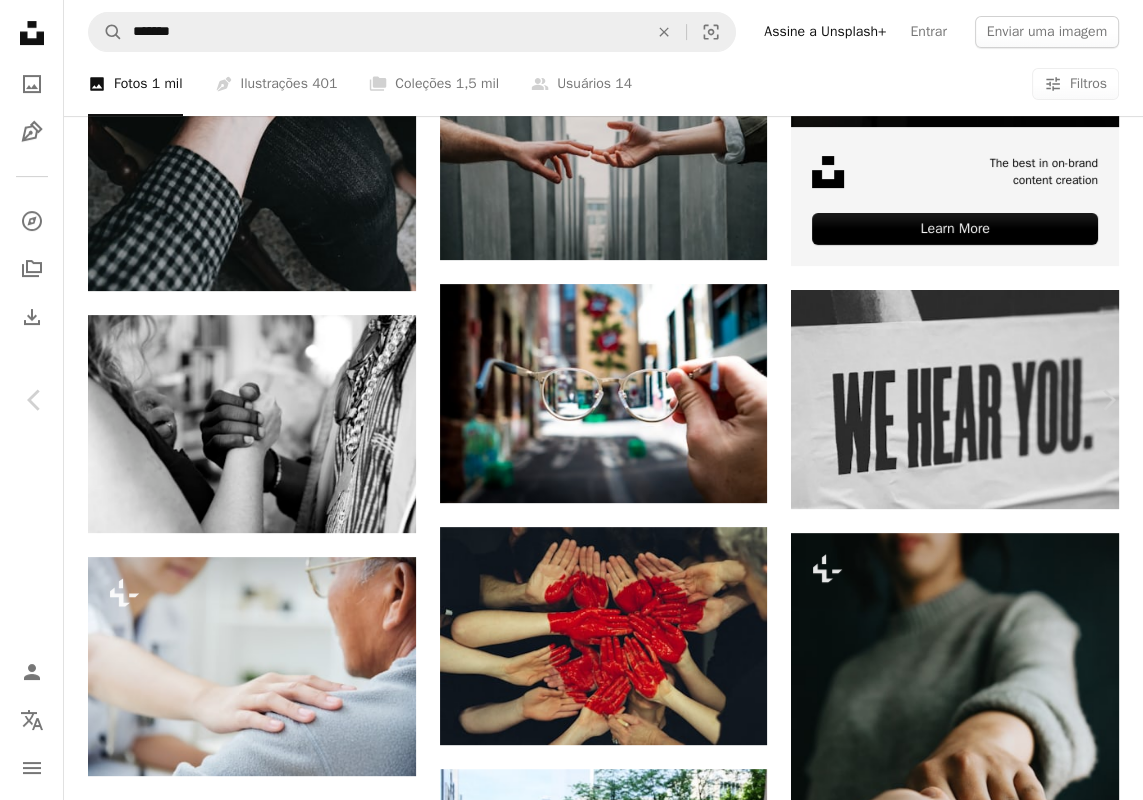click on "Baixar gratuitamente" at bounding box center [923, 3345] 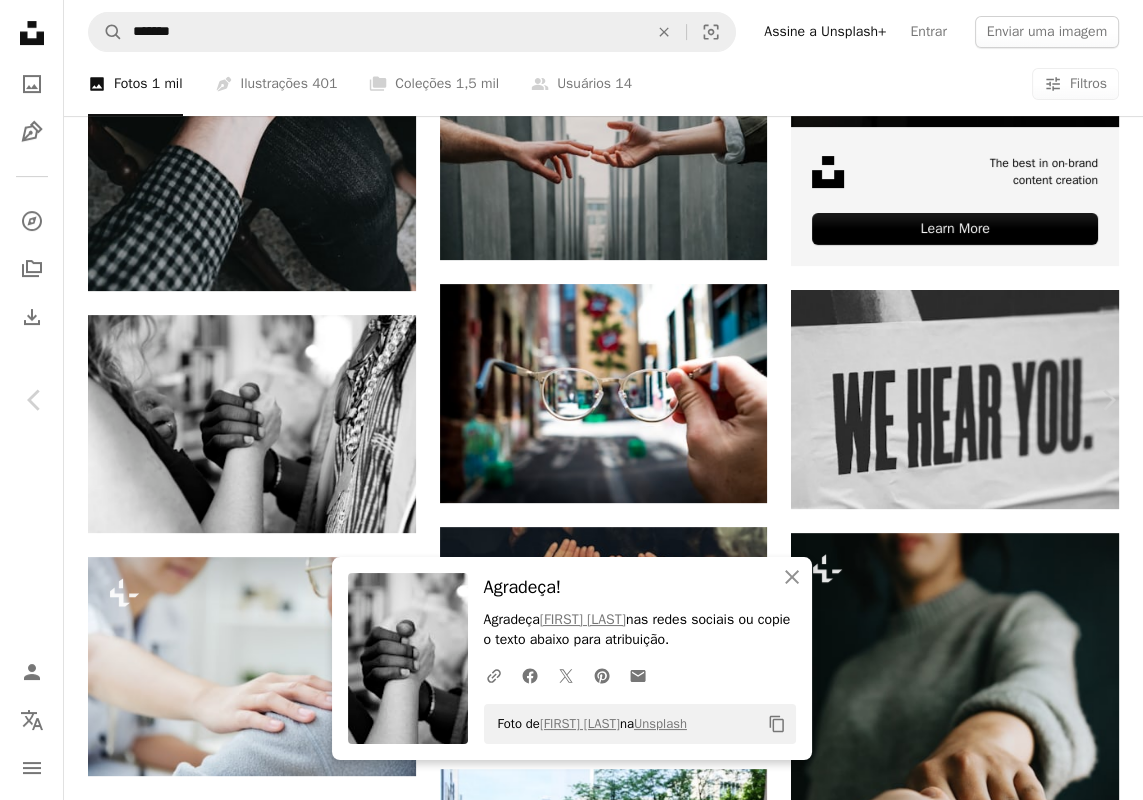 click on "An X shape Chevron left Chevron right An X shape Fechar Agradeça! Agradeça  [FIRST] [LAST]  nas redes sociais ou copie o texto abaixo para atribuição. A URL sharing icon (chains) Facebook icon X (formerly Twitter) icon Pinterest icon An envelope Foto de  [FIRST] [LAST]  na  Unsplash
Copy content [FIRST] [LAST] the_meaning_of_love A heart A plus sign Baixar gratuitamente Chevron down Zoom in Visualizações 18.413.517 Downloads 151.321 Destaque em Amigos A forward-right arrow Compartilhar Info icon Informações More Actions A map marker [LOCATION] Calendar outlined Publicada em  12 de setembro de 2017 Camera NIKON CORPORATION, NIKON D7000 Safety Uso gratuito sob a  Licença da Unsplash preto humano povo Mãos de mãos dadas diversidade junto poder unidade humanidade coragem segurando a mão afro-americano diverso unido força Poc somos um local na rede Internet cinza Imagens Creative Commons Pesquise imagens premium relacionadas na iStock  |  Ver mais na iStock  ↗" at bounding box center (571, 3698) 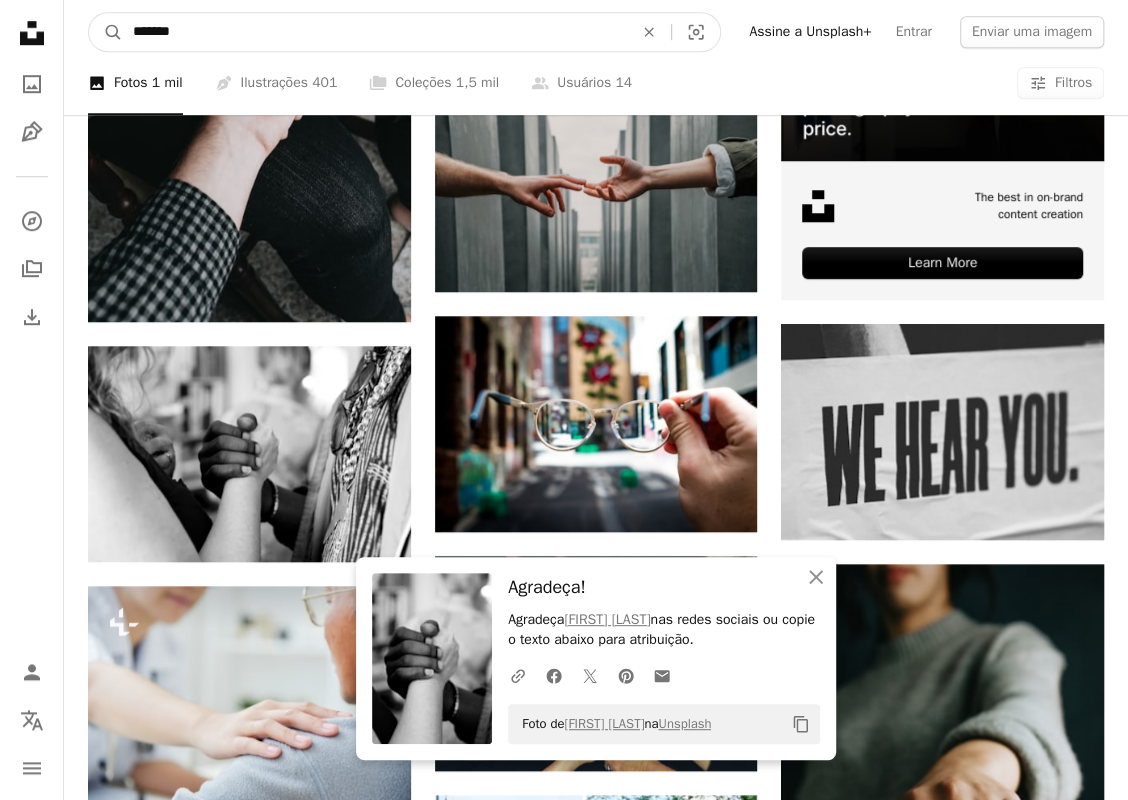 drag, startPoint x: 115, startPoint y: 17, endPoint x: -8, endPoint y: 8, distance: 123.32883 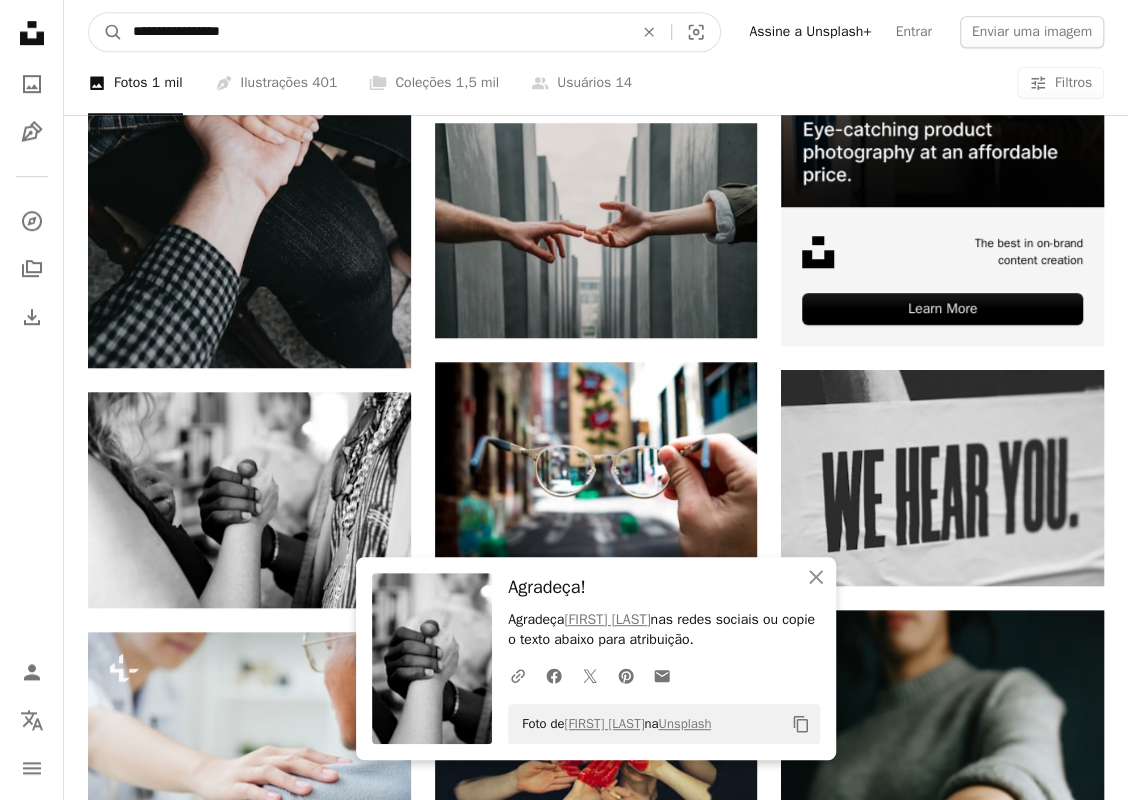 type on "**********" 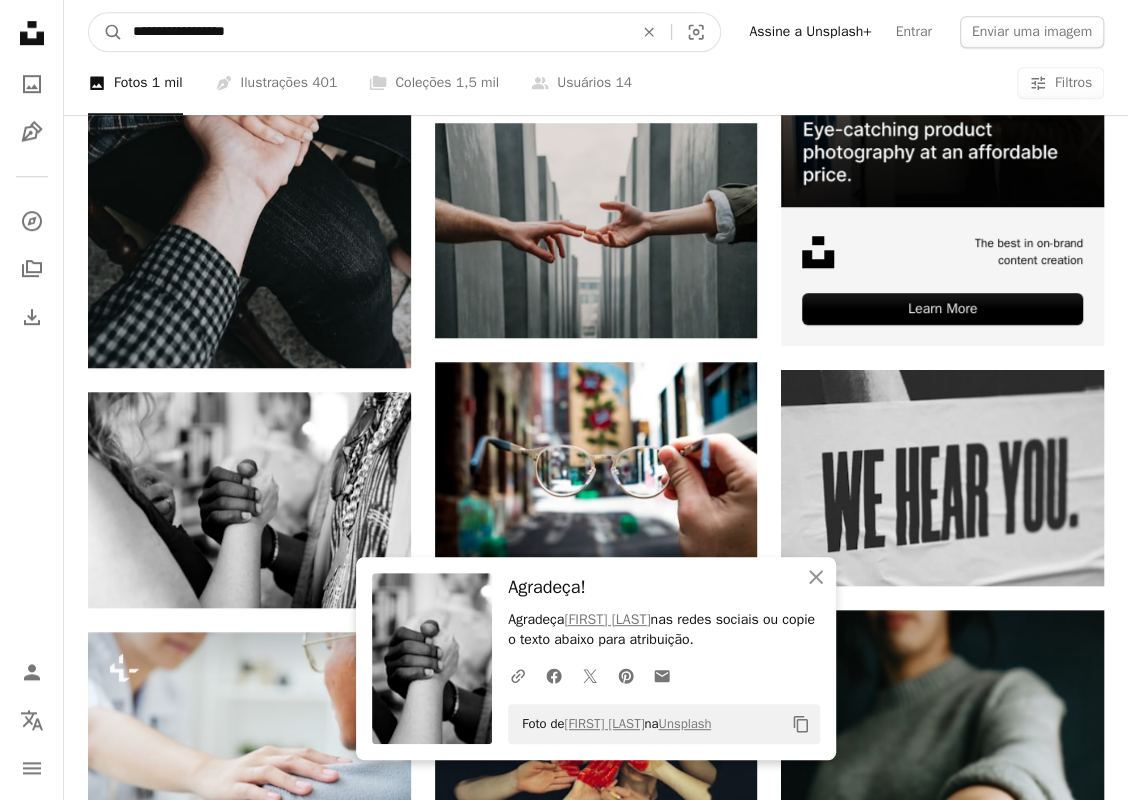 click on "A magnifying glass" at bounding box center [106, 32] 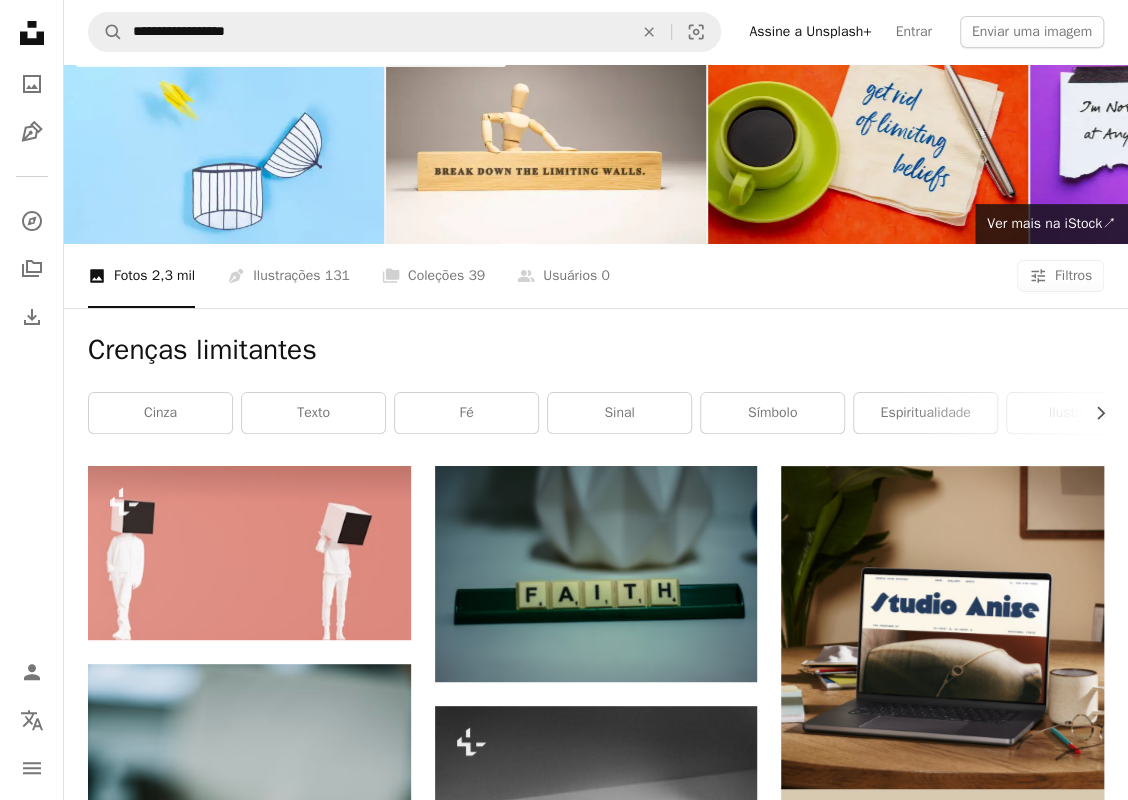 scroll, scrollTop: 0, scrollLeft: 0, axis: both 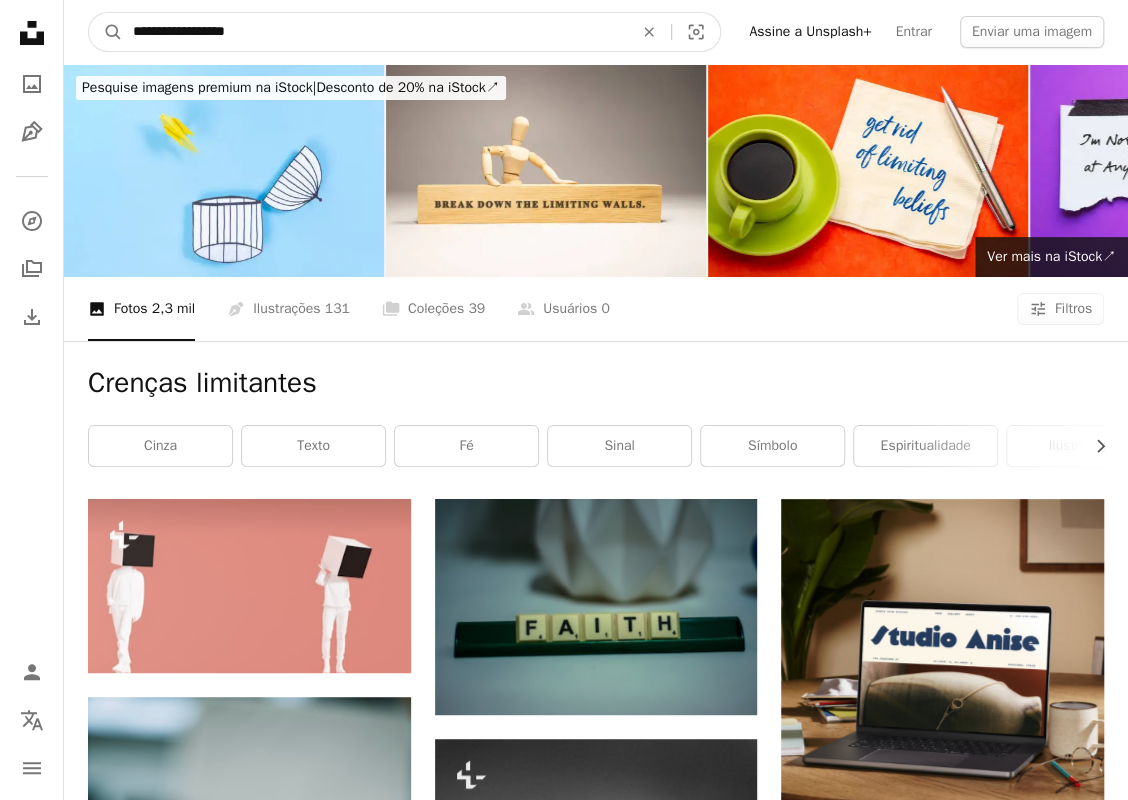 drag, startPoint x: 271, startPoint y: 23, endPoint x: 61, endPoint y: 1, distance: 211.14923 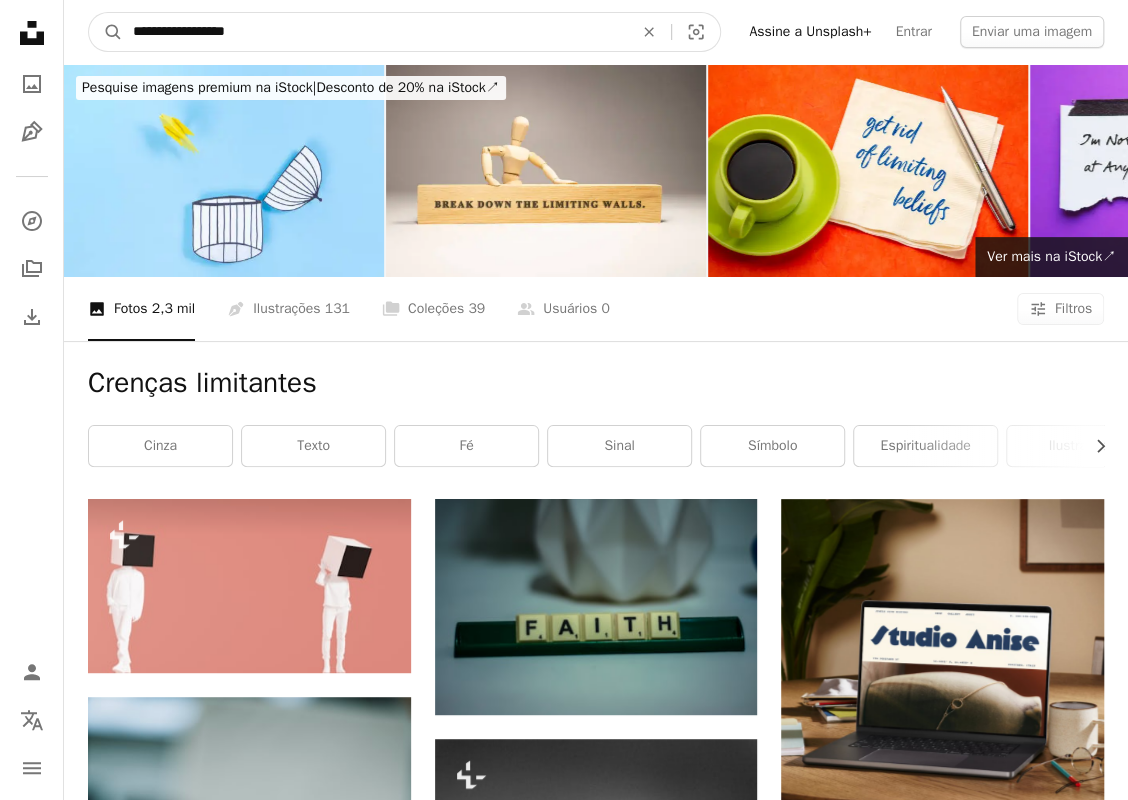 click on "Para Unsplash+ A lock Baixar A heart A plus sign Andy Montes de Oca Arrow pointing down Plus sign for Unsplash+ A heart A plus sign Para |" at bounding box center [564, 1908] 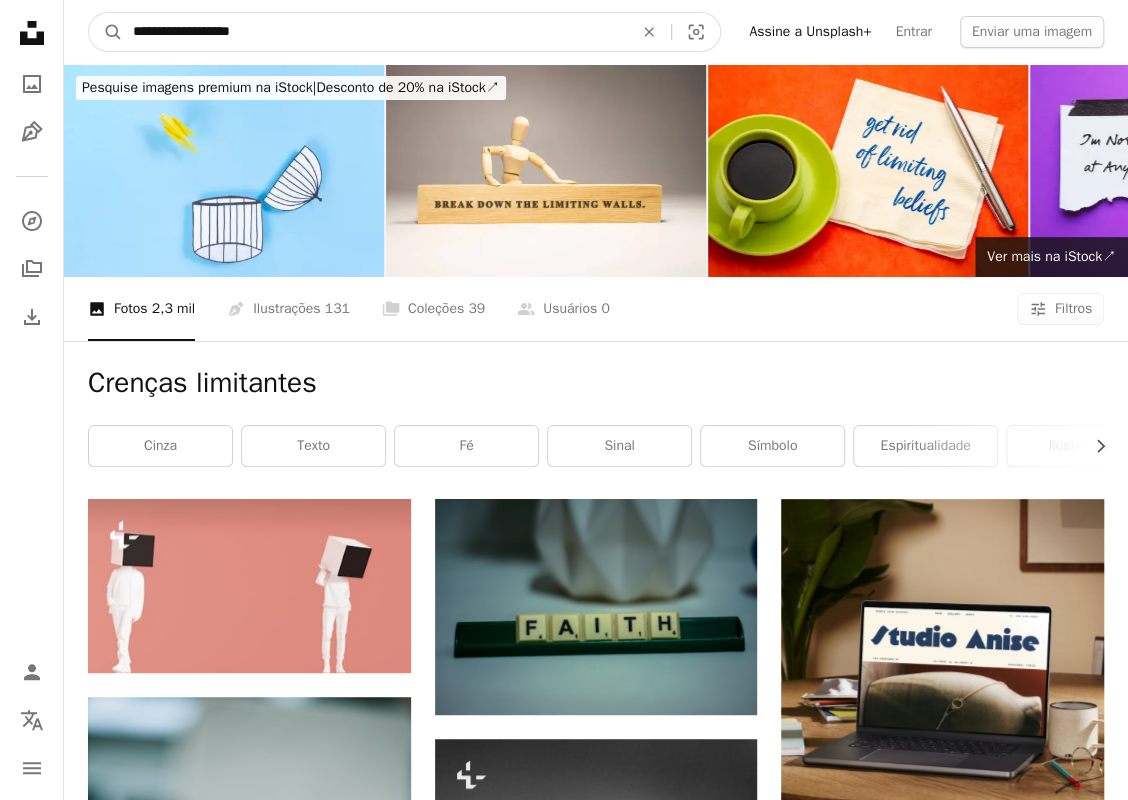 type on "**********" 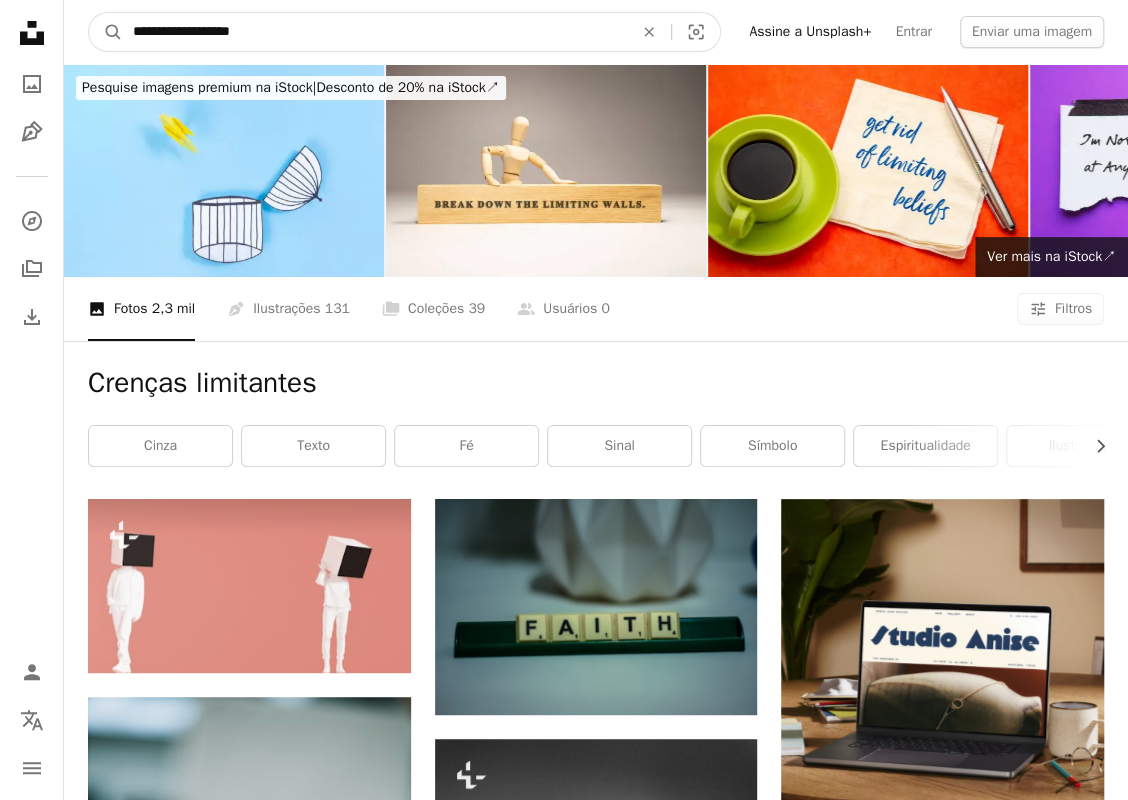 click on "A magnifying glass" at bounding box center (106, 32) 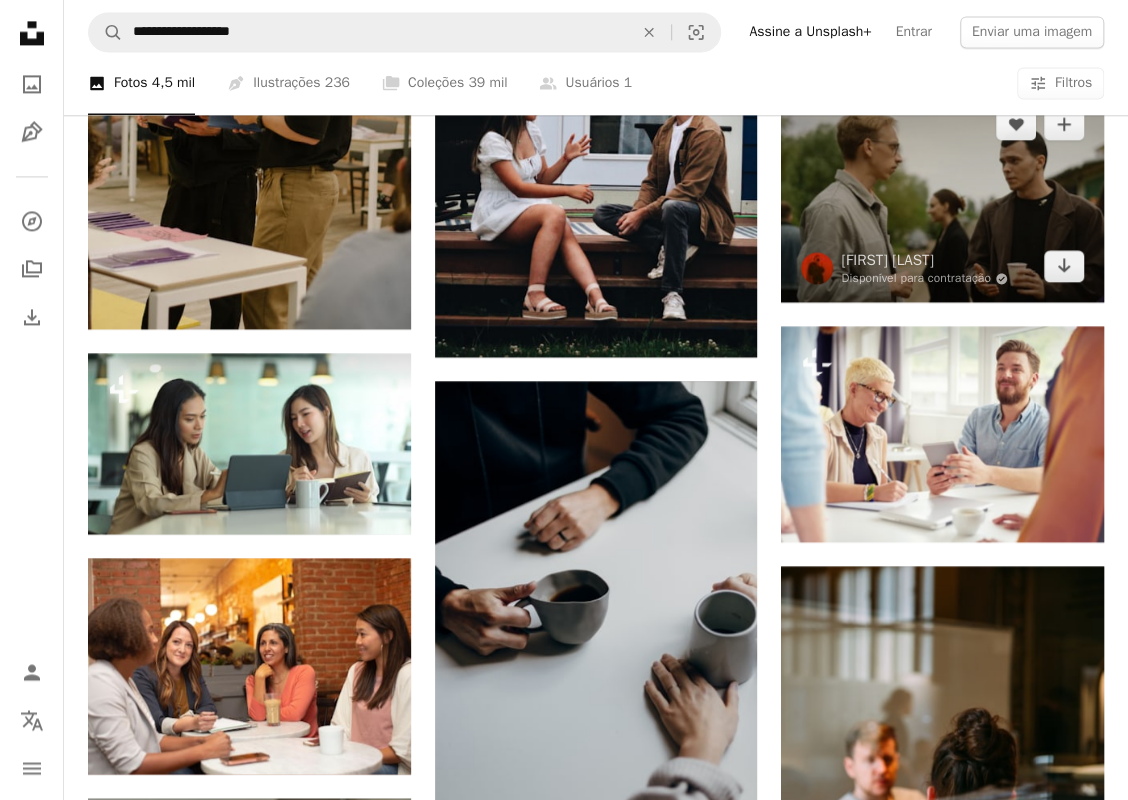 scroll, scrollTop: 1400, scrollLeft: 0, axis: vertical 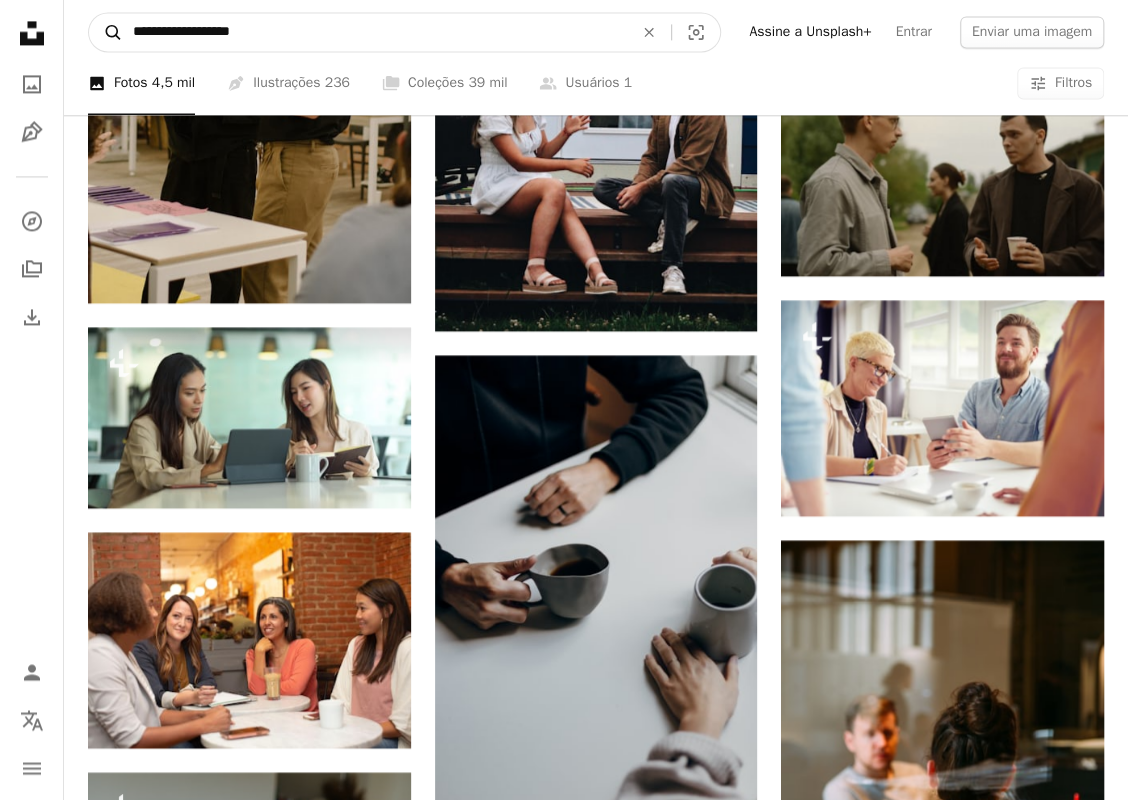 drag, startPoint x: 278, startPoint y: 37, endPoint x: 97, endPoint y: 23, distance: 181.54063 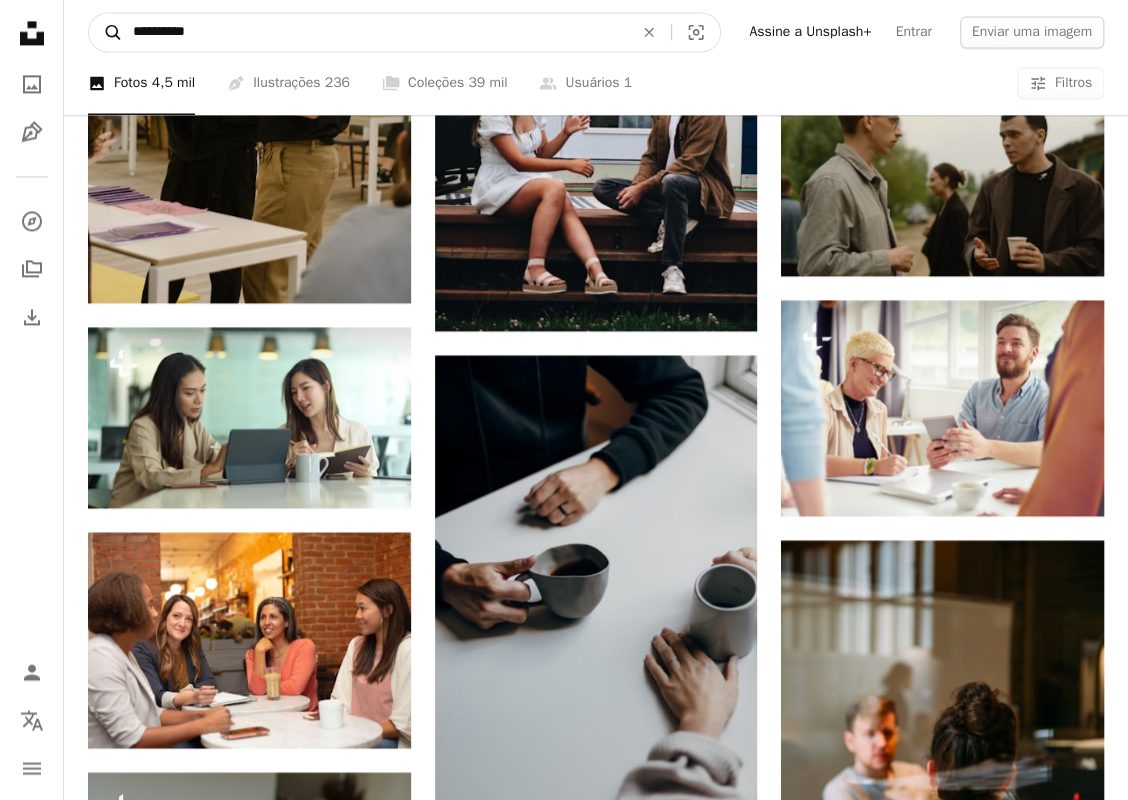 type on "**********" 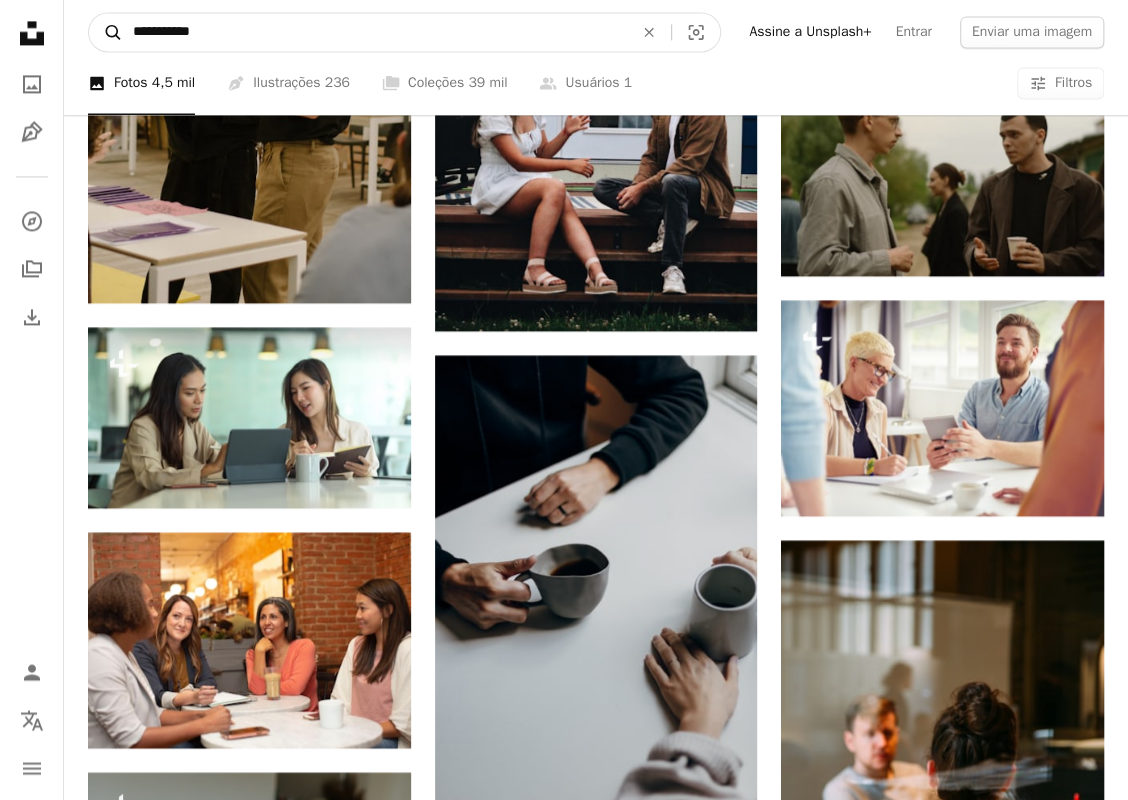 click on "A magnifying glass" at bounding box center [106, 32] 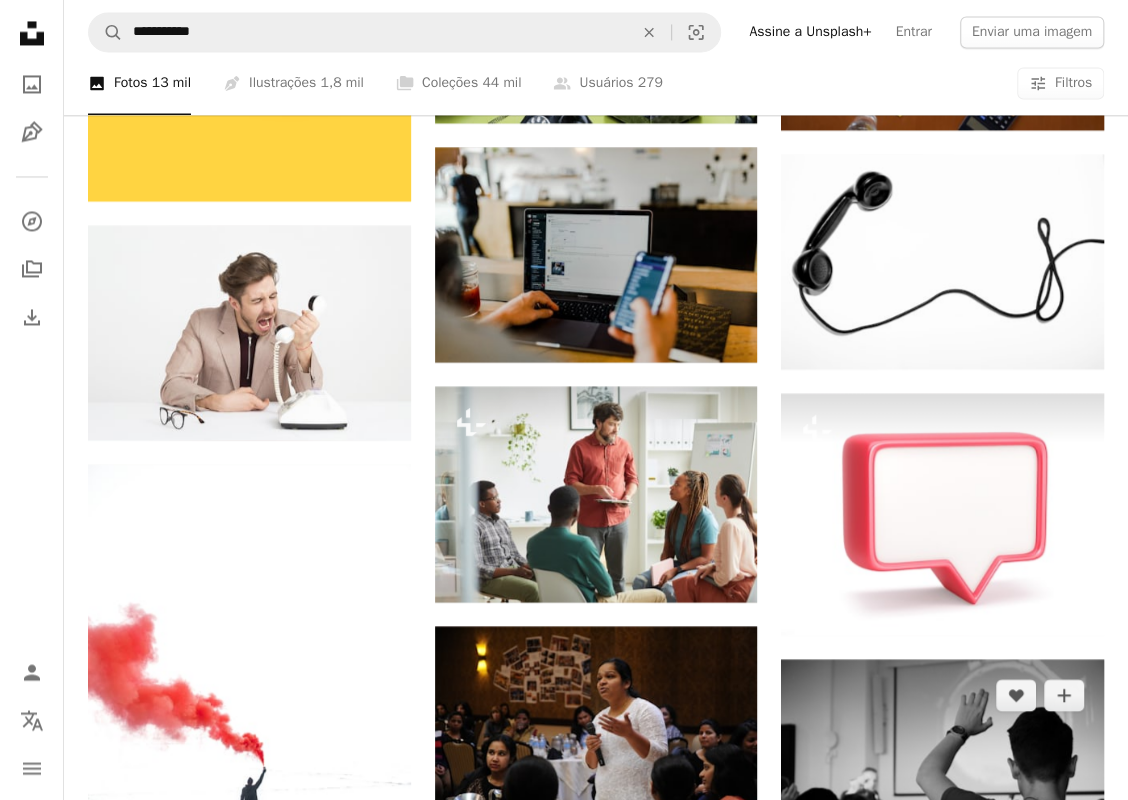 scroll, scrollTop: 1600, scrollLeft: 0, axis: vertical 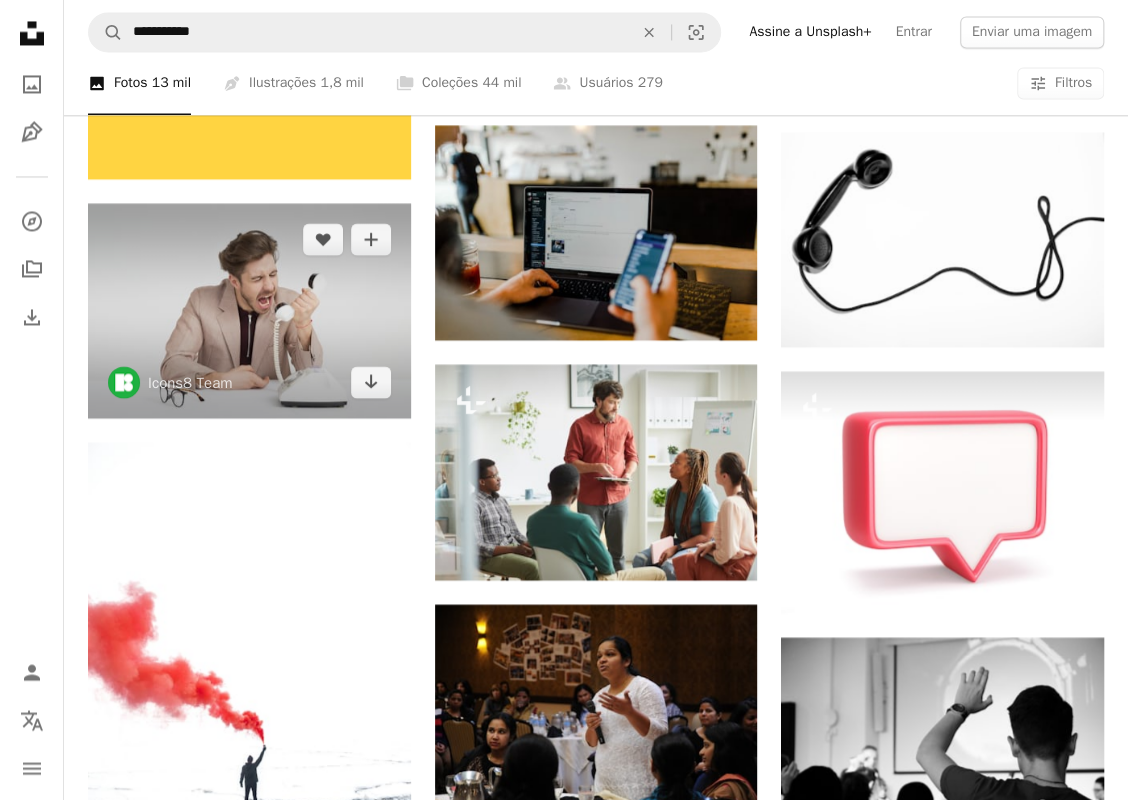 click at bounding box center [249, 310] 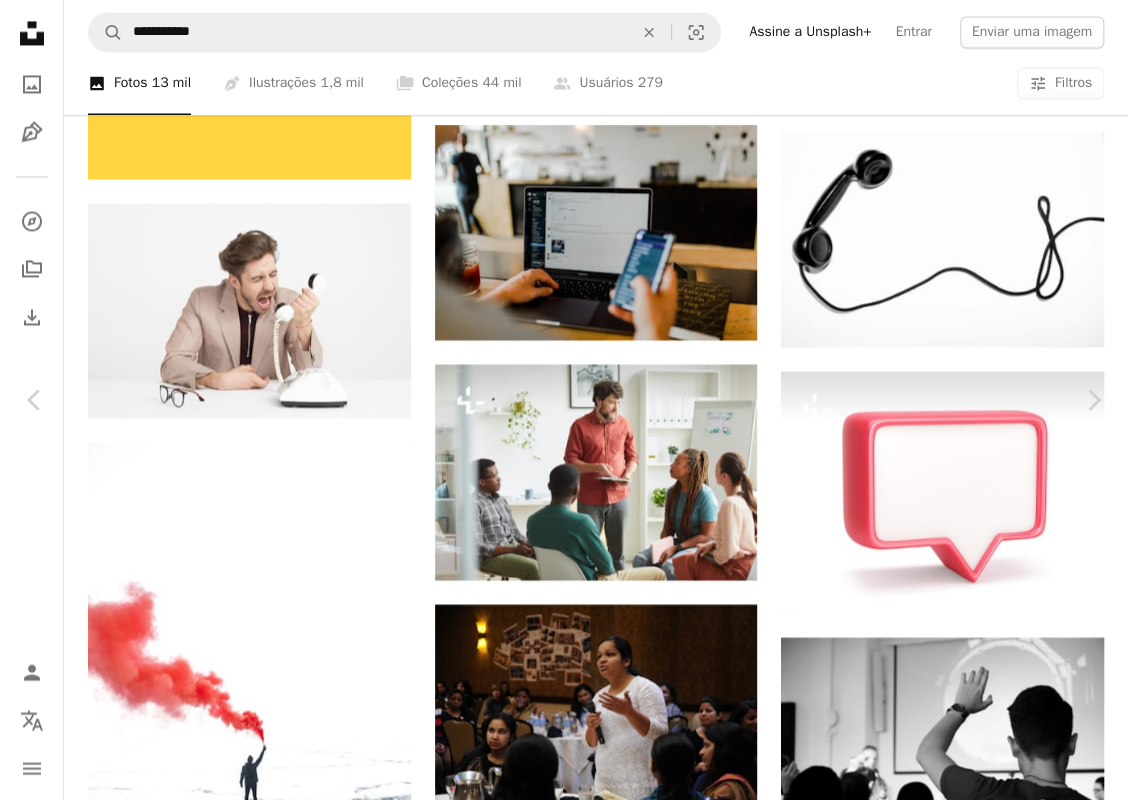drag, startPoint x: 891, startPoint y: 56, endPoint x: 998, endPoint y: 440, distance: 398.6289 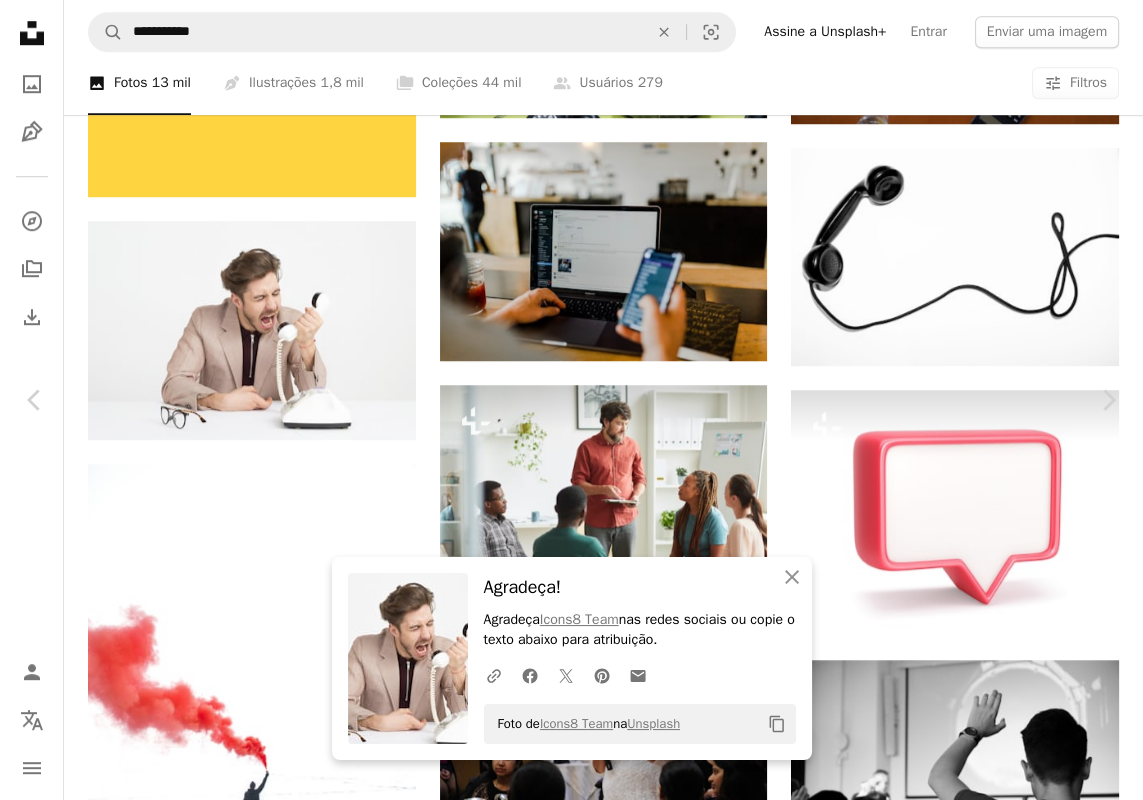 click on "An X shape" at bounding box center (20, 20) 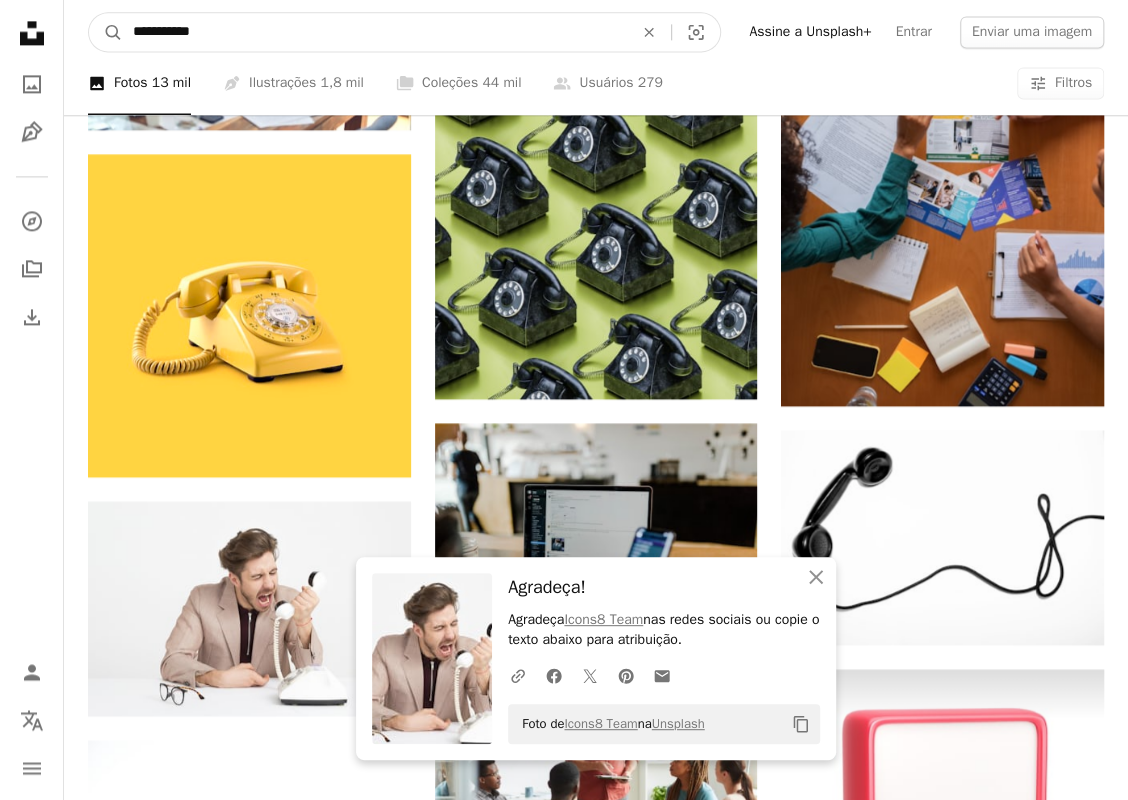 drag, startPoint x: 272, startPoint y: 32, endPoint x: 33, endPoint y: -1, distance: 241.26749 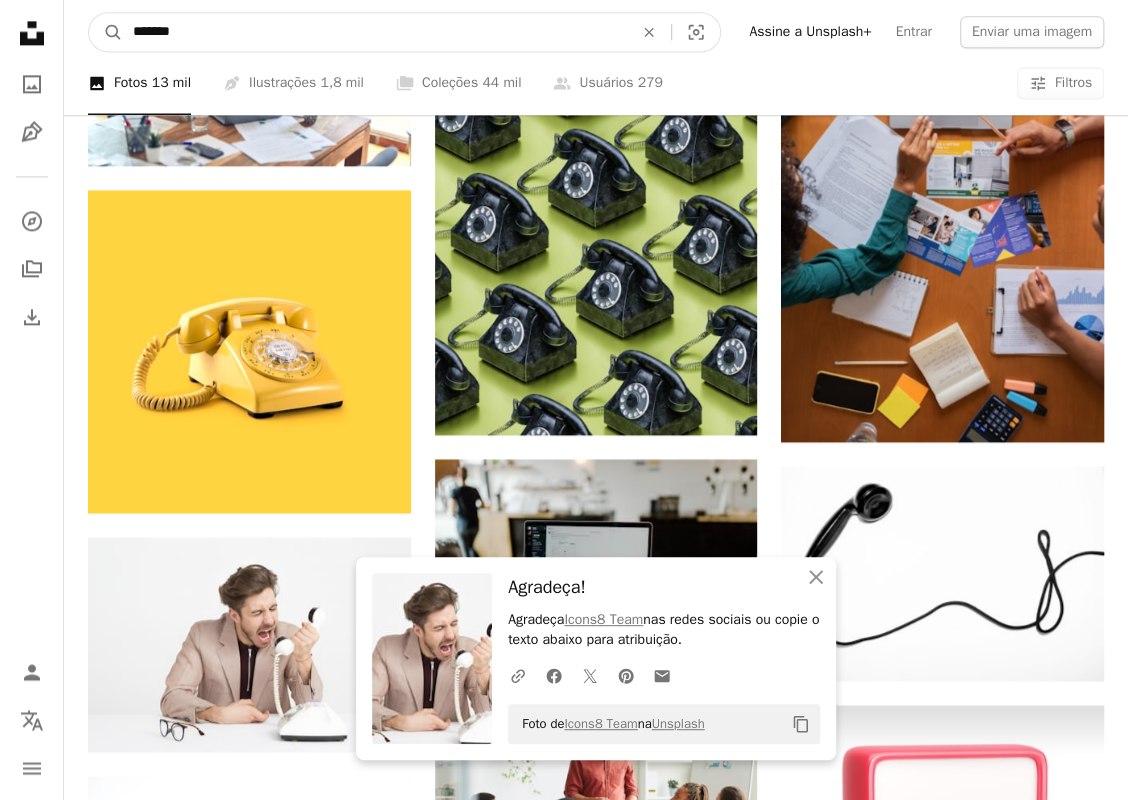 type on "********" 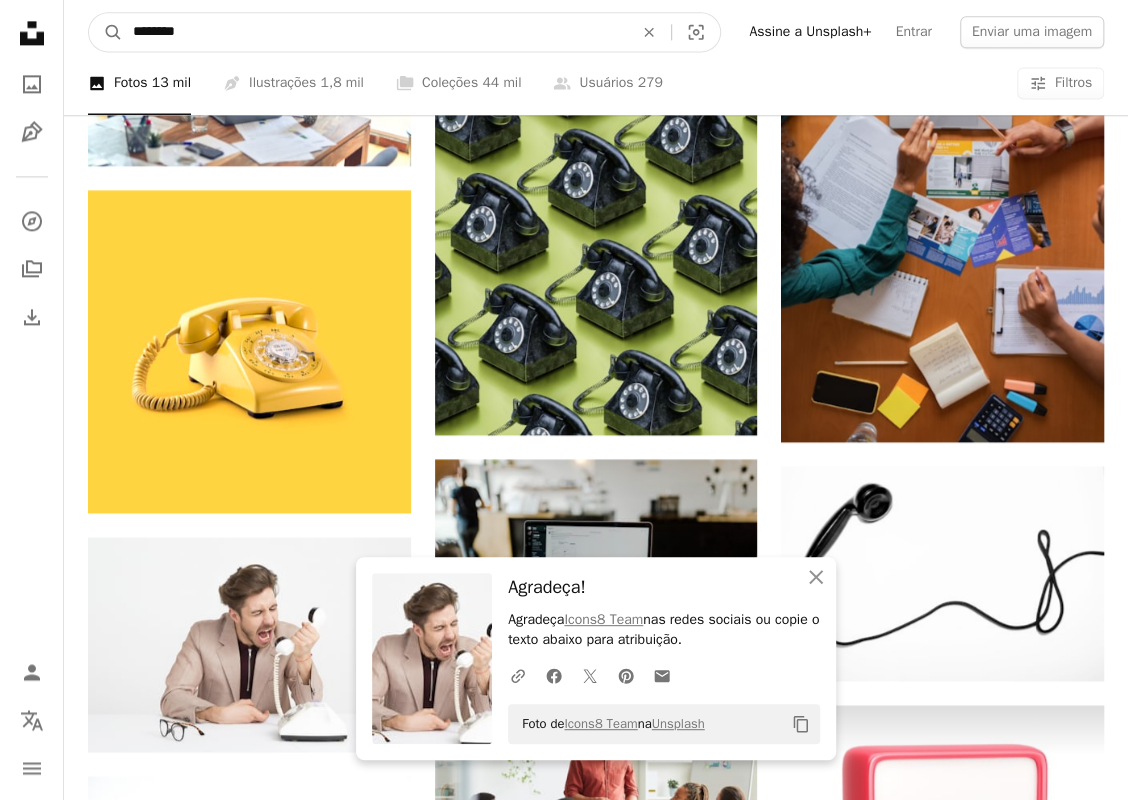 click on "A magnifying glass" at bounding box center (106, 32) 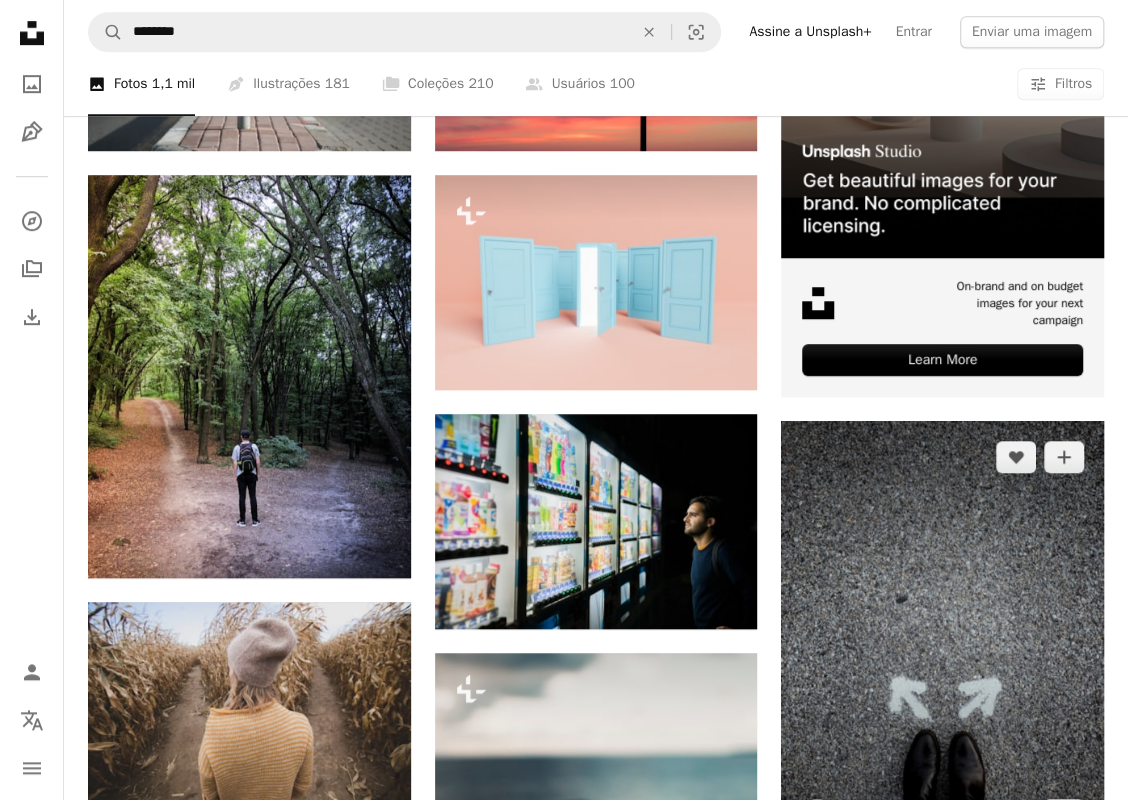 scroll, scrollTop: 600, scrollLeft: 0, axis: vertical 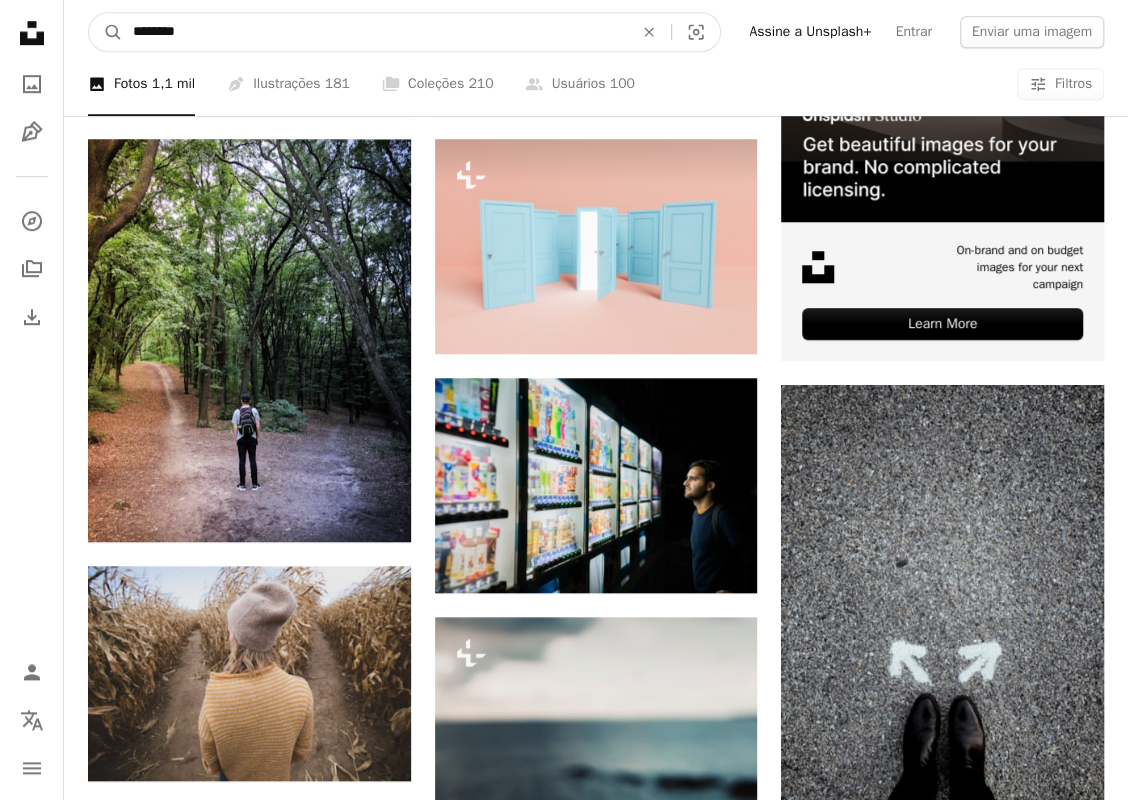 click on "********" at bounding box center (375, 32) 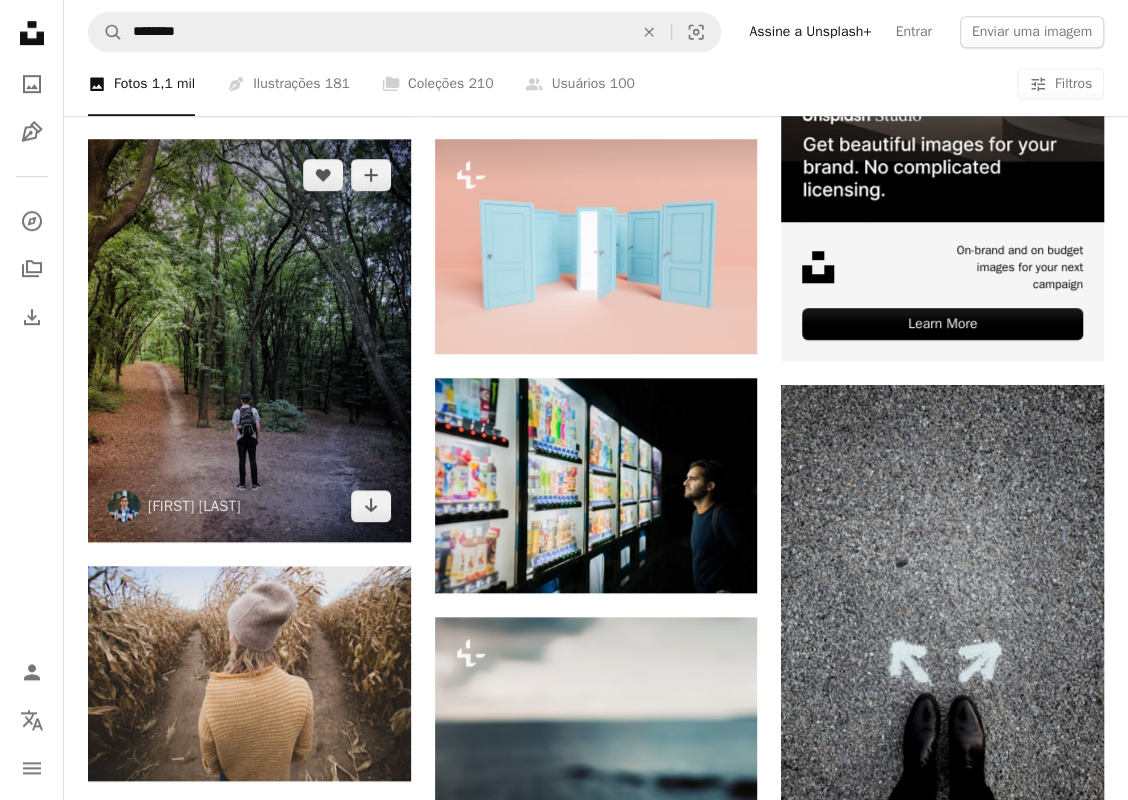 click at bounding box center [249, 340] 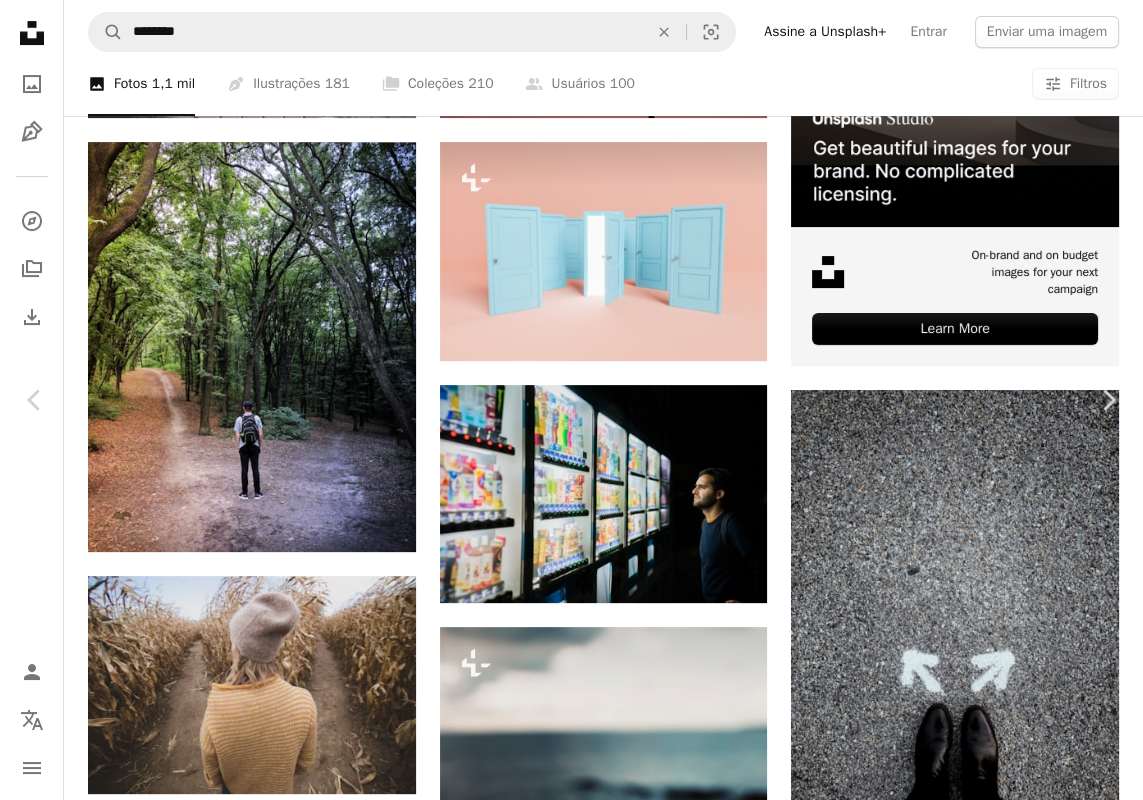 click on "Baixar gratuitamente" at bounding box center (923, 4098) 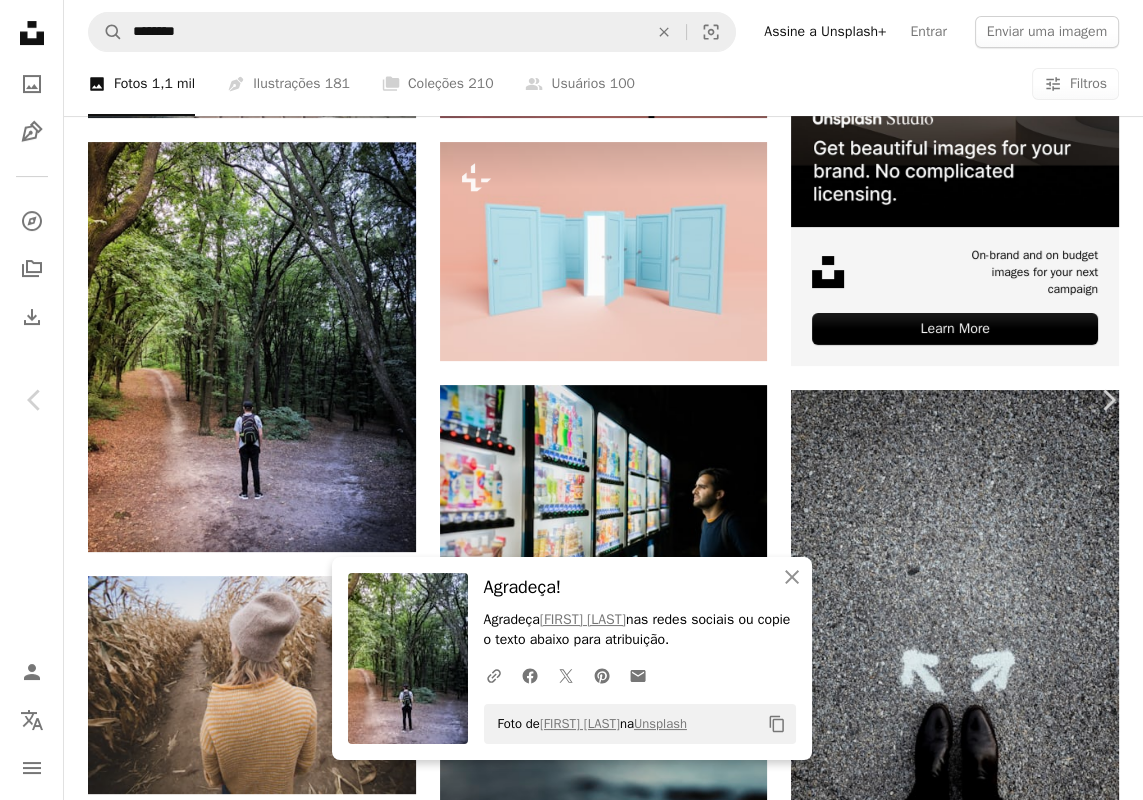 click on "An X shape" at bounding box center (20, 20) 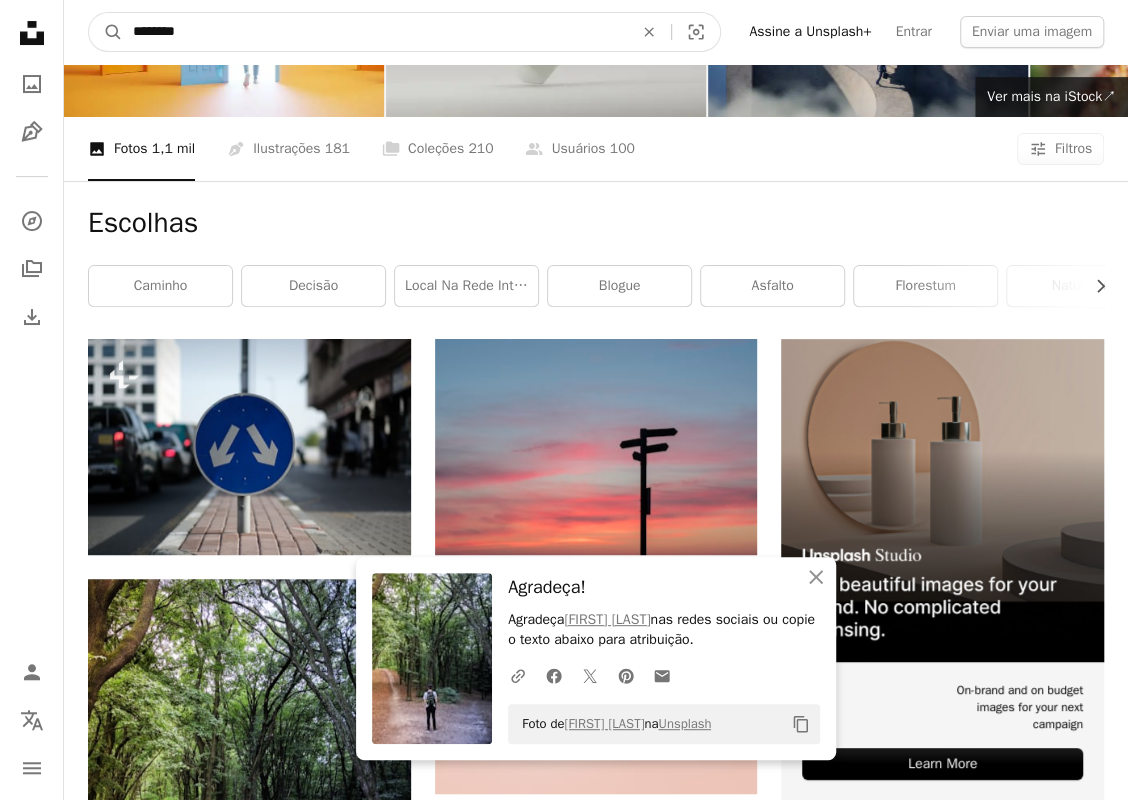 drag, startPoint x: 248, startPoint y: 39, endPoint x: 53, endPoint y: 11, distance: 197 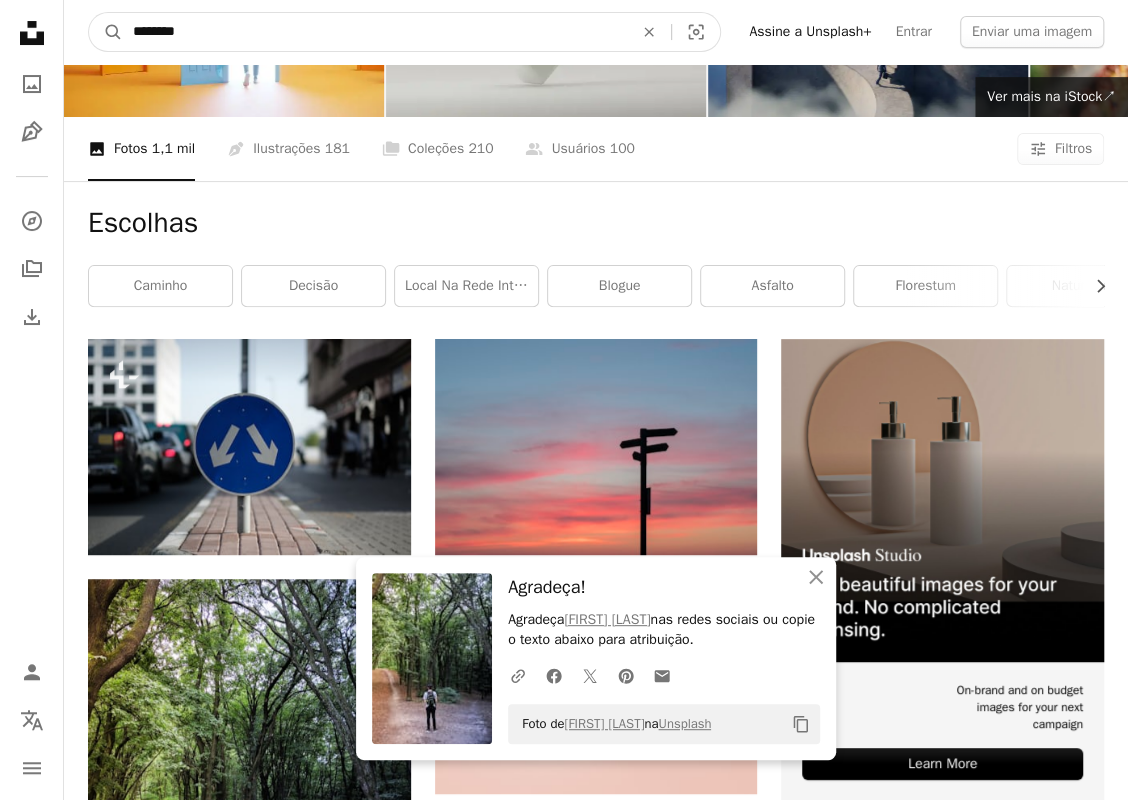 click on "Unsplash logo Página inicial da Unsplash A photo Pen Tool A compass A stack of folders Download Person Localization icon navegação menu A magnifying glass ******** An X shape Visual search Assine a Unsplash+ Entrar Enviar uma imagem Pesquise imagens premium na iStock  |  Desconto de 20% na iStock  ↗ Pesquise imagens premium na iStock Desconto de 20% na iStock  ↗ Ver mais  ↗ Ver mais na iStock  ↗ A photo Fotos   1,1 mil Pen Tool Ilustrações   181 A stack of folders Coleções   210 A group of people Usuários   100 A copyright icon © Licena Arrow down Aspect ratio Orientação Arrow down Unfold Classificar por  Relevncia Arrow down Filters Filtros Escolhas Chevron right caminho decisão local na rede Internet blogue asfalto florestum natureza cinza ao ar livre cascalho Escolha Espanha Plus sign for Unsplash+ A heart A plus sign [FIRST] [LAST] Para  Unsplash+ A lock Baixar A heart A plus sign [FIRST] [LAST] Arrow pointing down A heart A plus sign Burst Arrow pointing down A heart  |" at bounding box center [564, 2140] 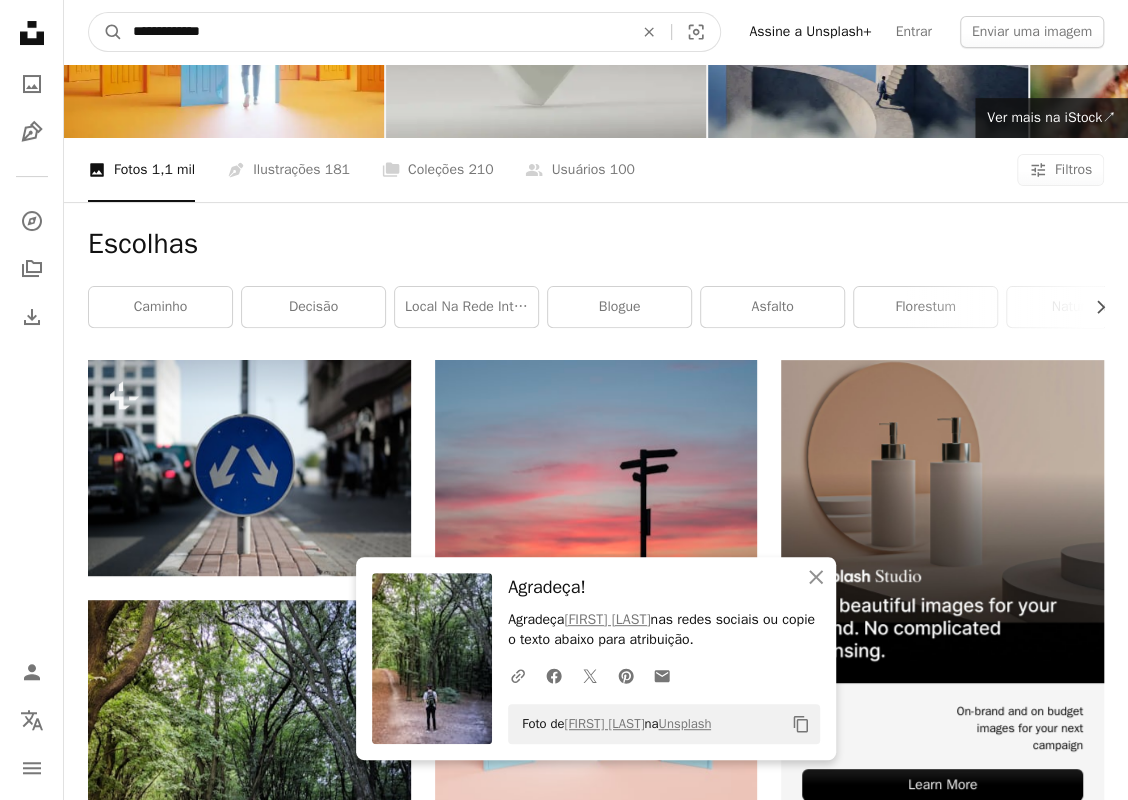 type on "**********" 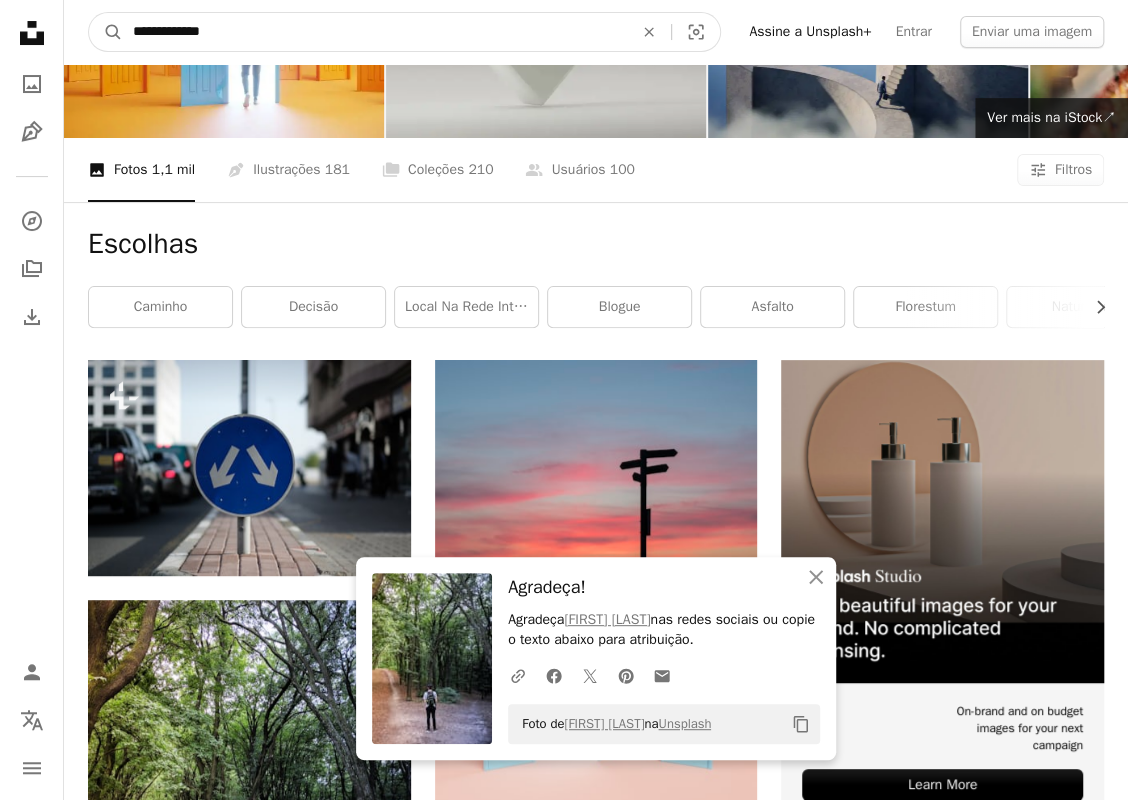 click on "A magnifying glass" at bounding box center [106, 32] 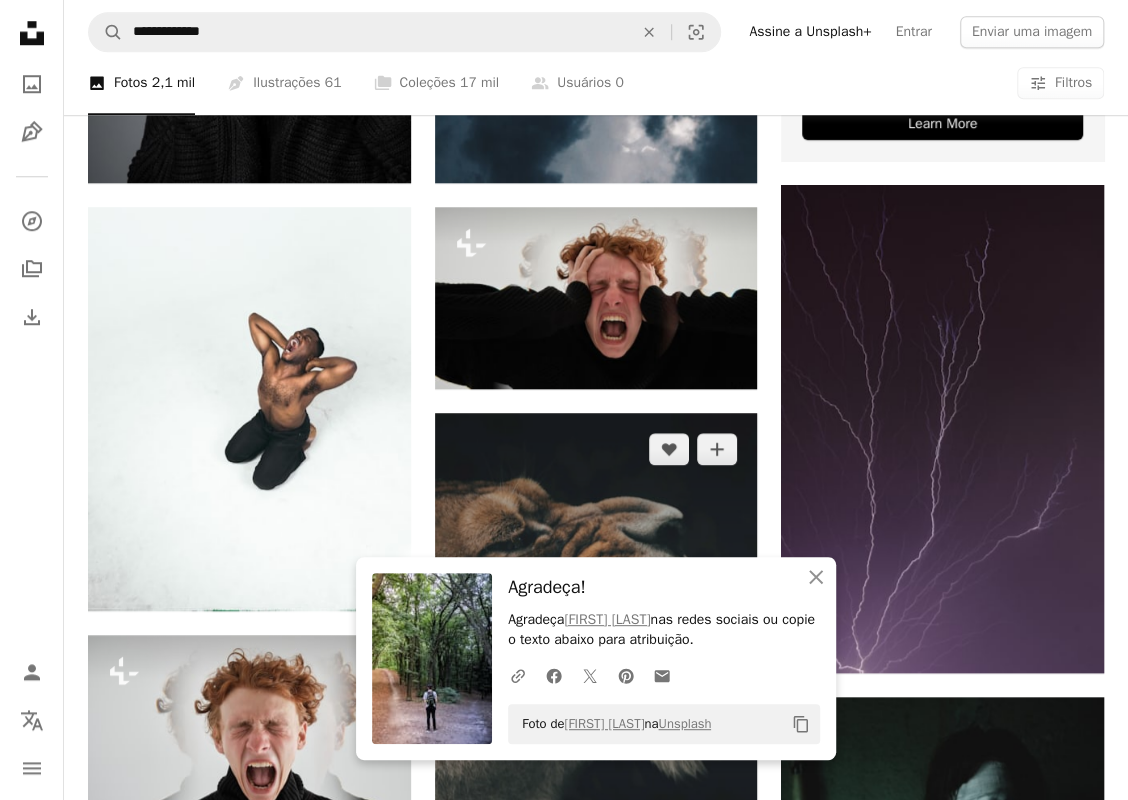 scroll, scrollTop: 1300, scrollLeft: 0, axis: vertical 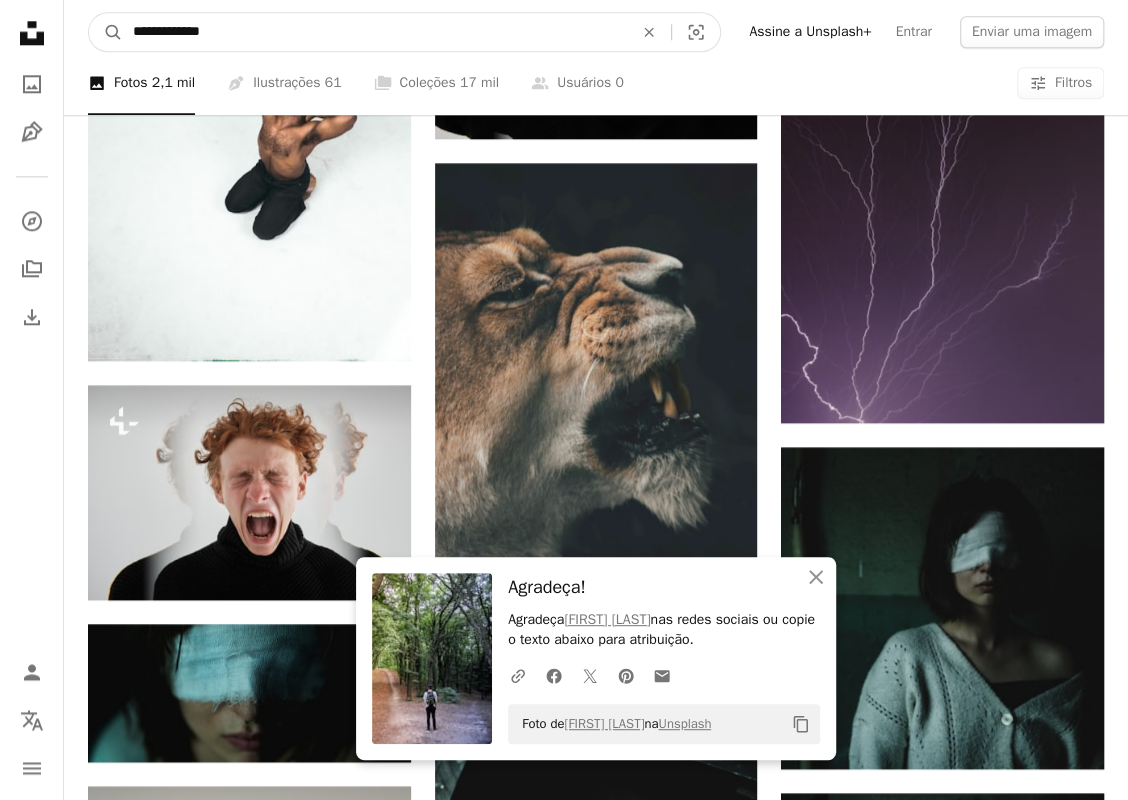 drag, startPoint x: 225, startPoint y: 21, endPoint x: -92, endPoint y: -12, distance: 318.71304 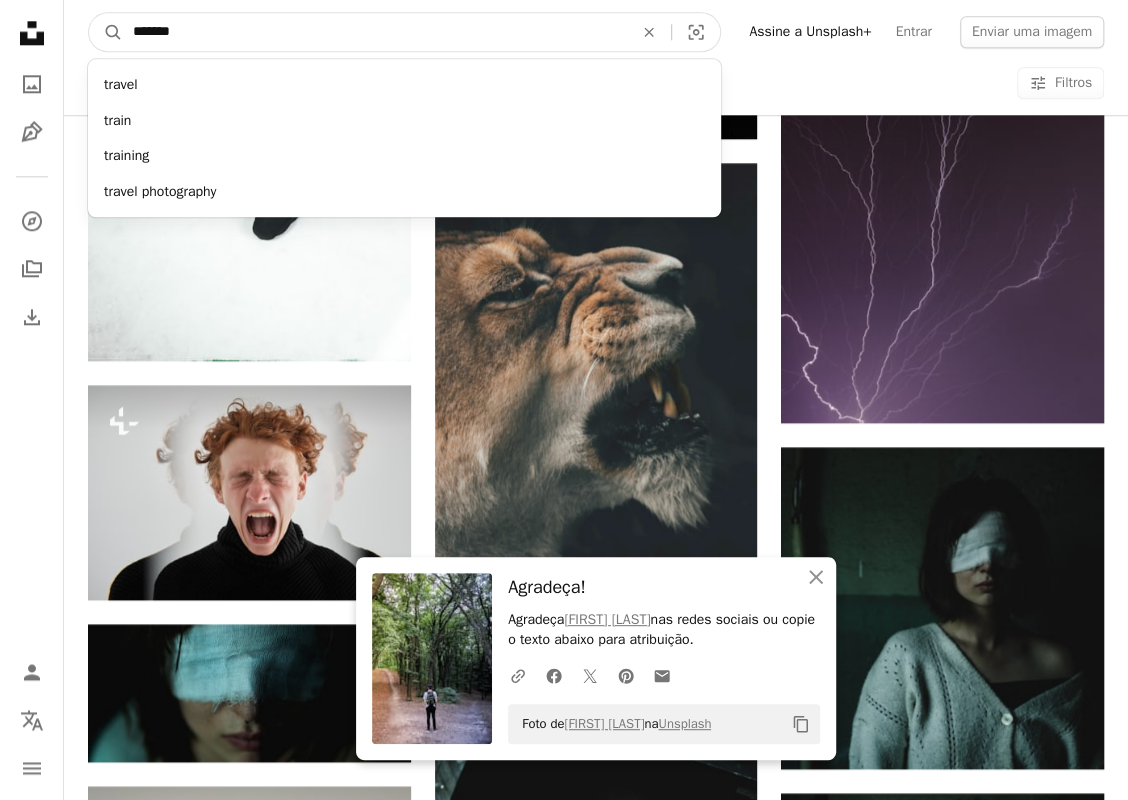 type on "********" 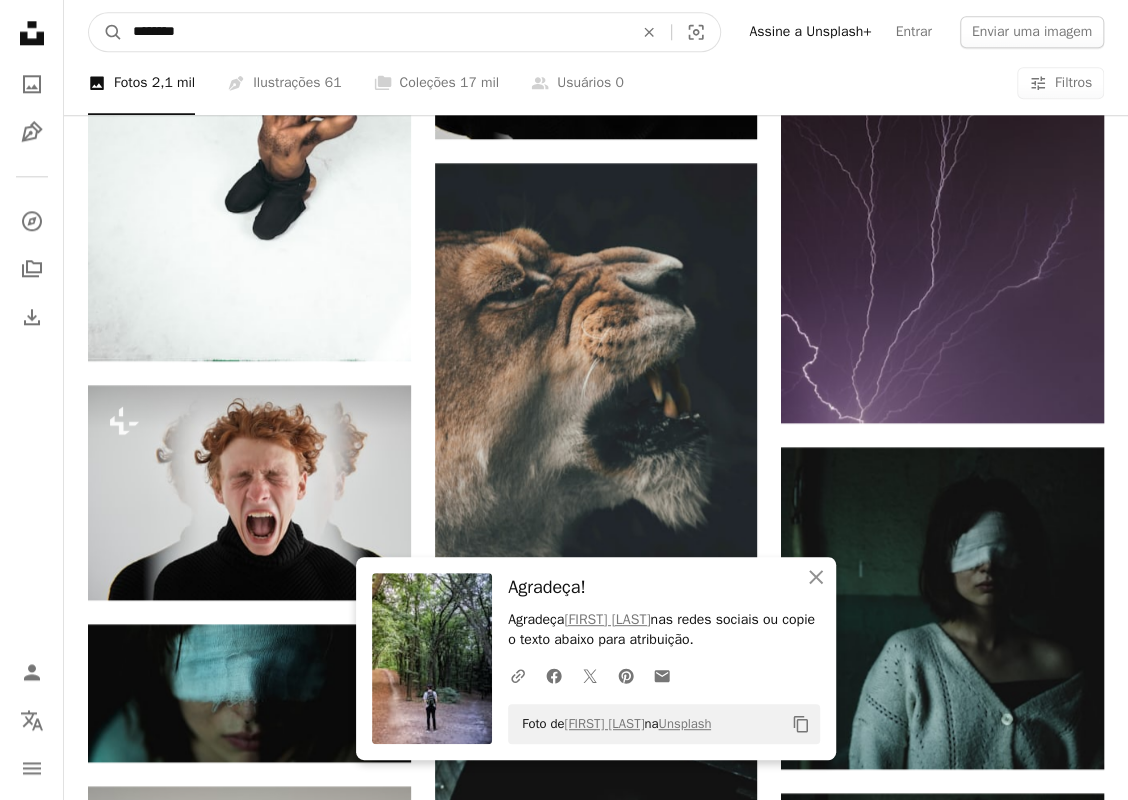 click on "A magnifying glass" at bounding box center [106, 32] 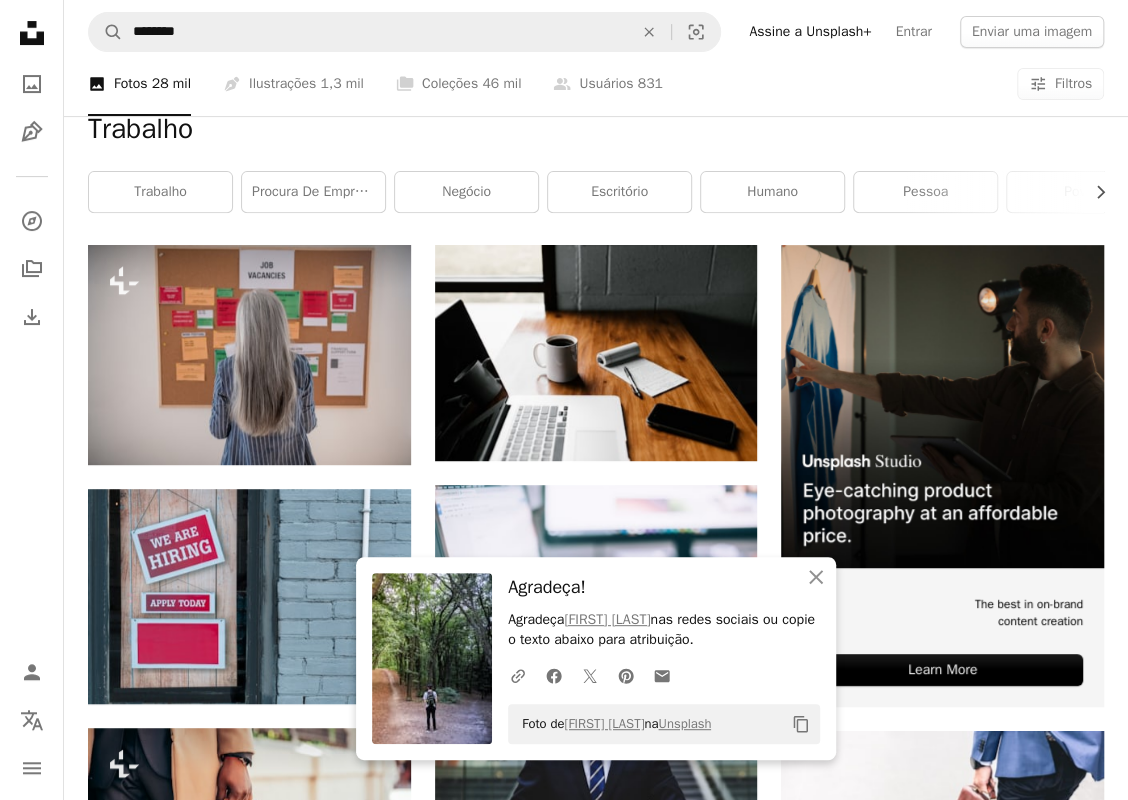 scroll, scrollTop: 300, scrollLeft: 0, axis: vertical 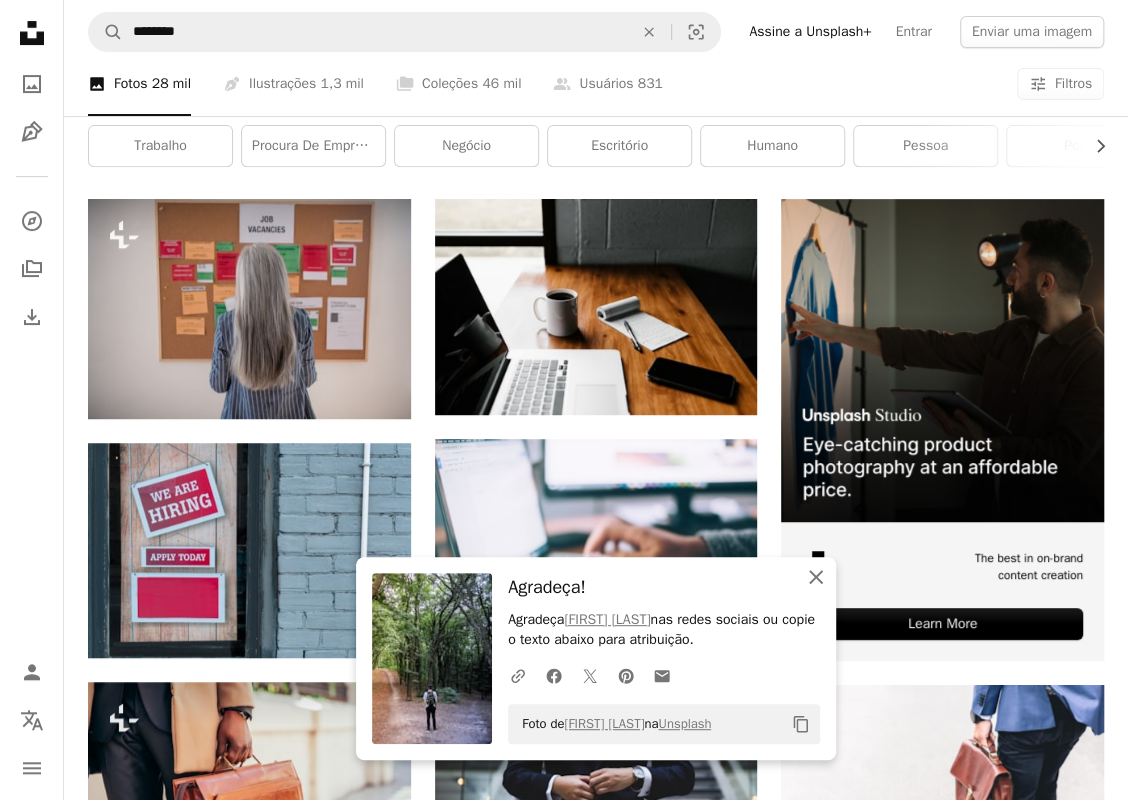 click on "An X shape" 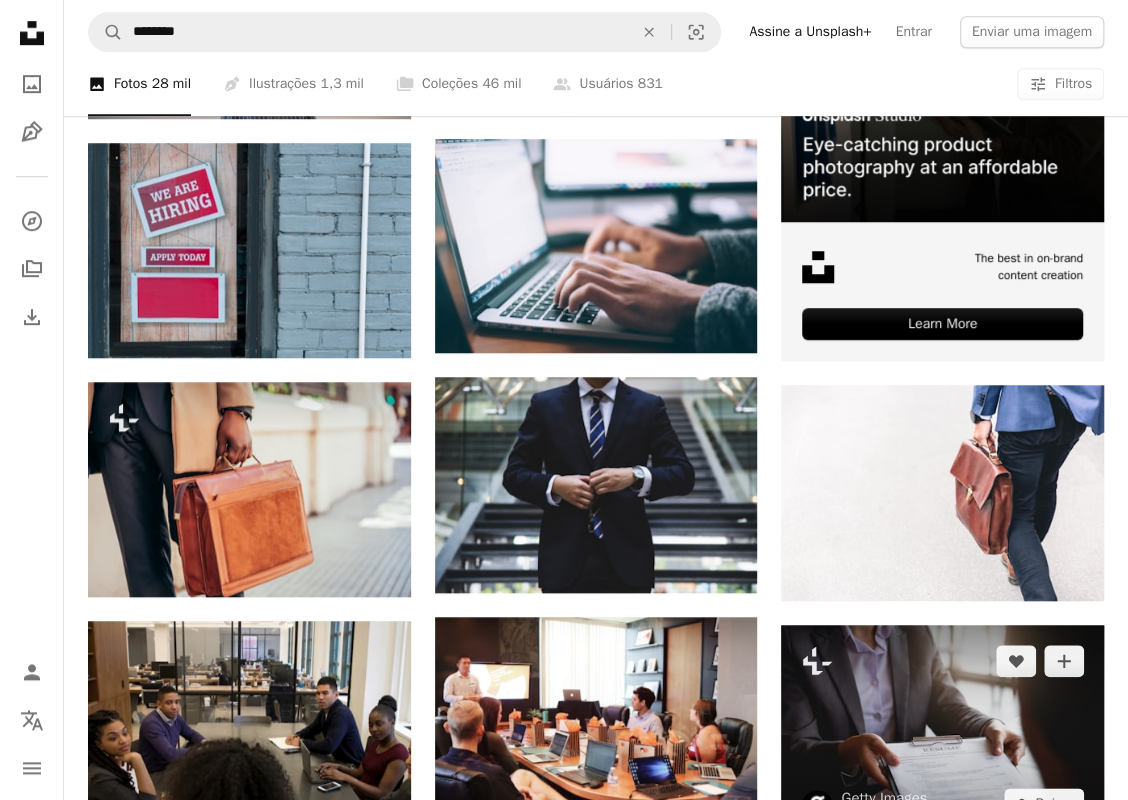 scroll, scrollTop: 900, scrollLeft: 0, axis: vertical 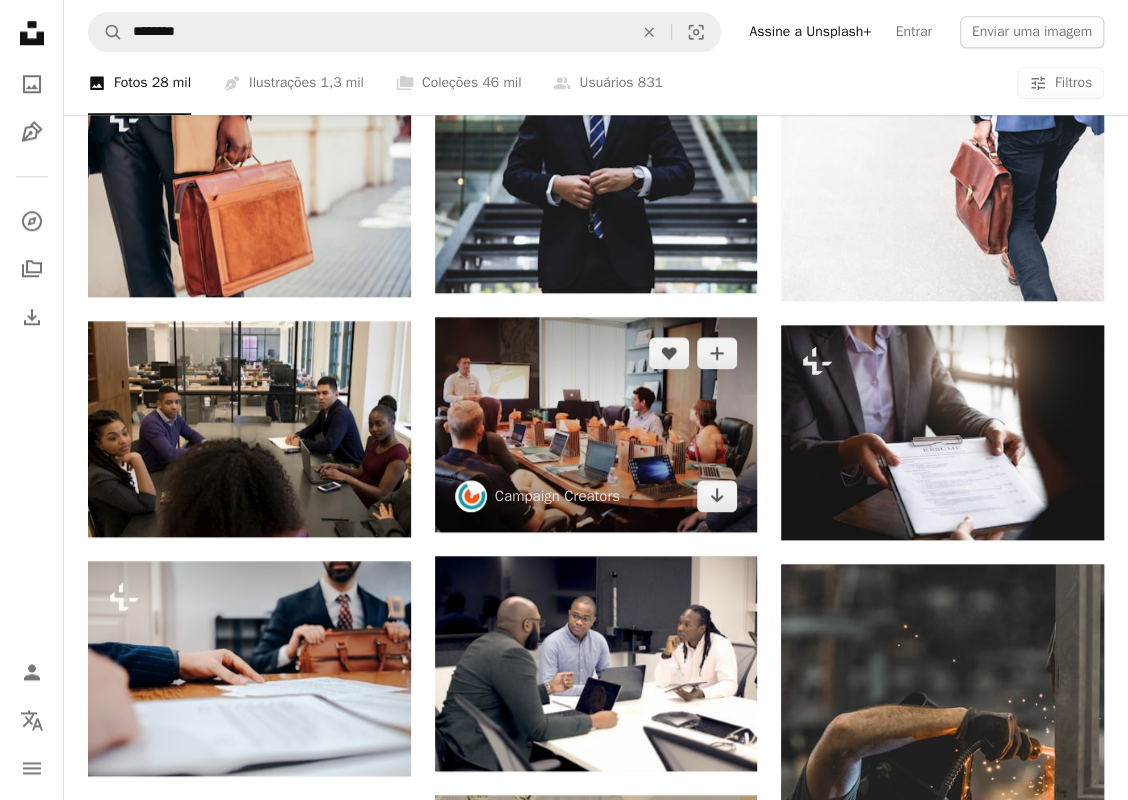 click at bounding box center (596, 424) 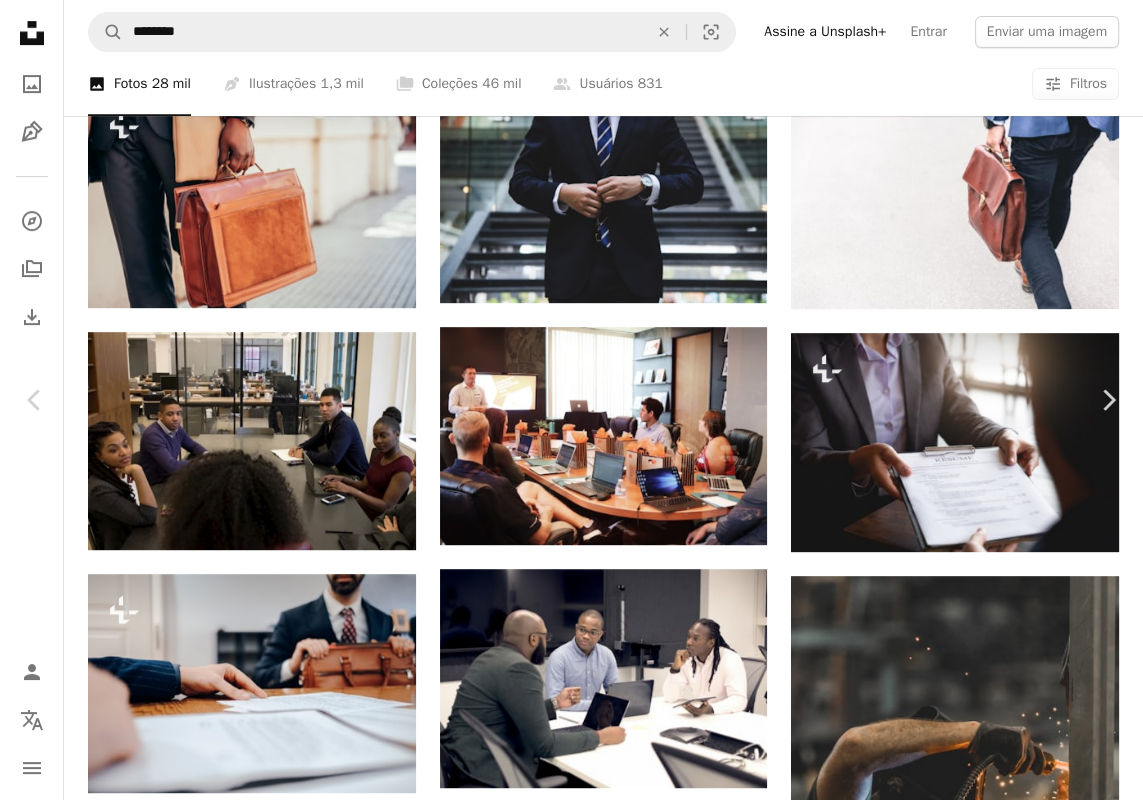 click on "Baixar gratuitamente" at bounding box center [923, 2639] 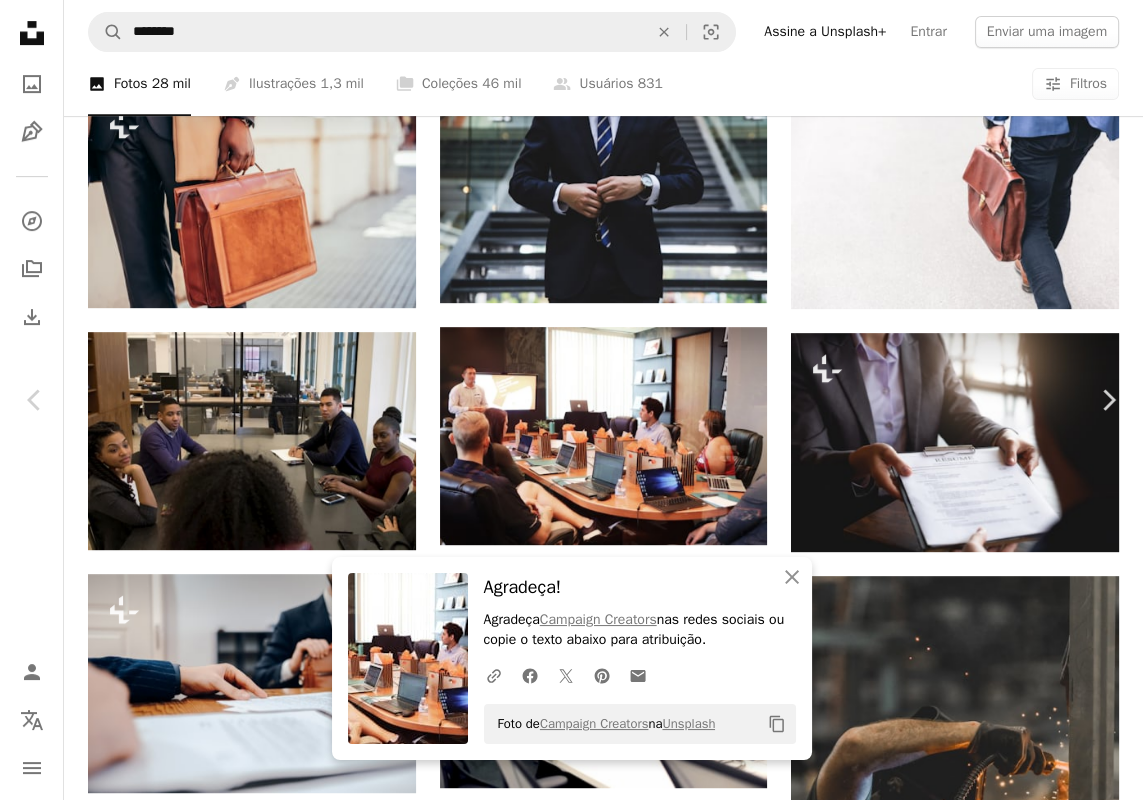 drag, startPoint x: 1092, startPoint y: 145, endPoint x: 669, endPoint y: 82, distance: 427.66577 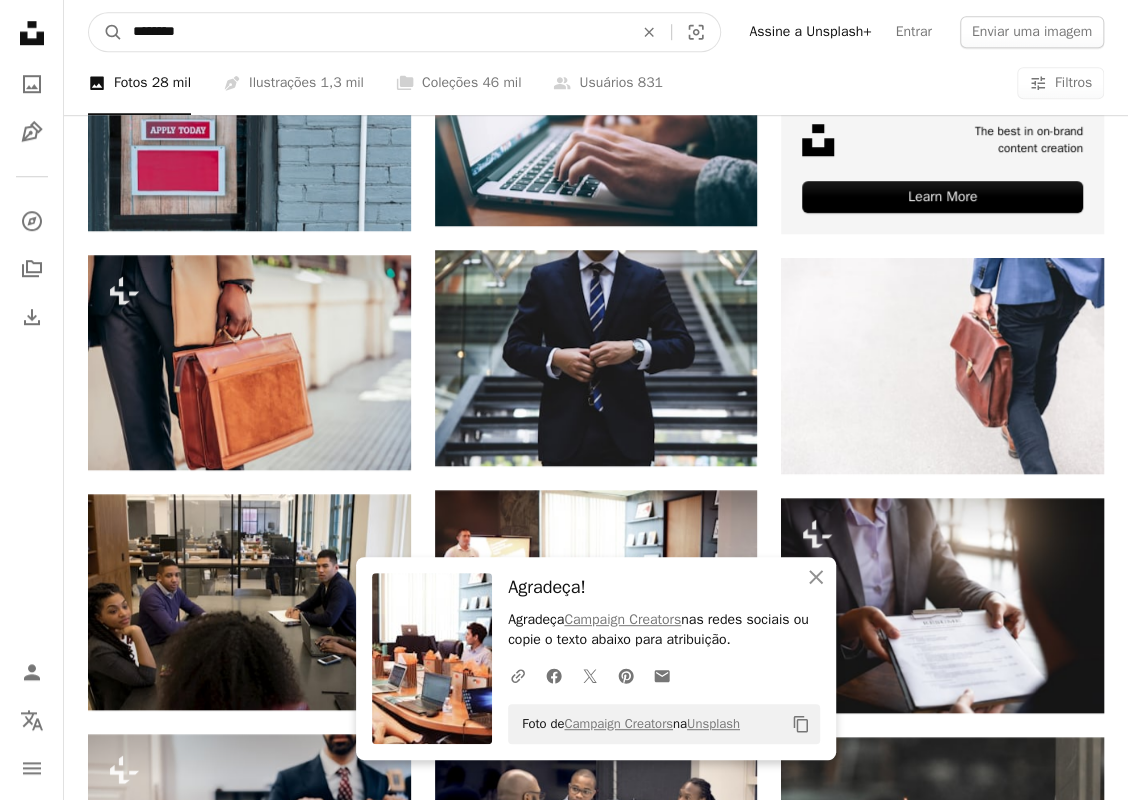 drag, startPoint x: 284, startPoint y: 6, endPoint x: 81, endPoint y: 12, distance: 203.08865 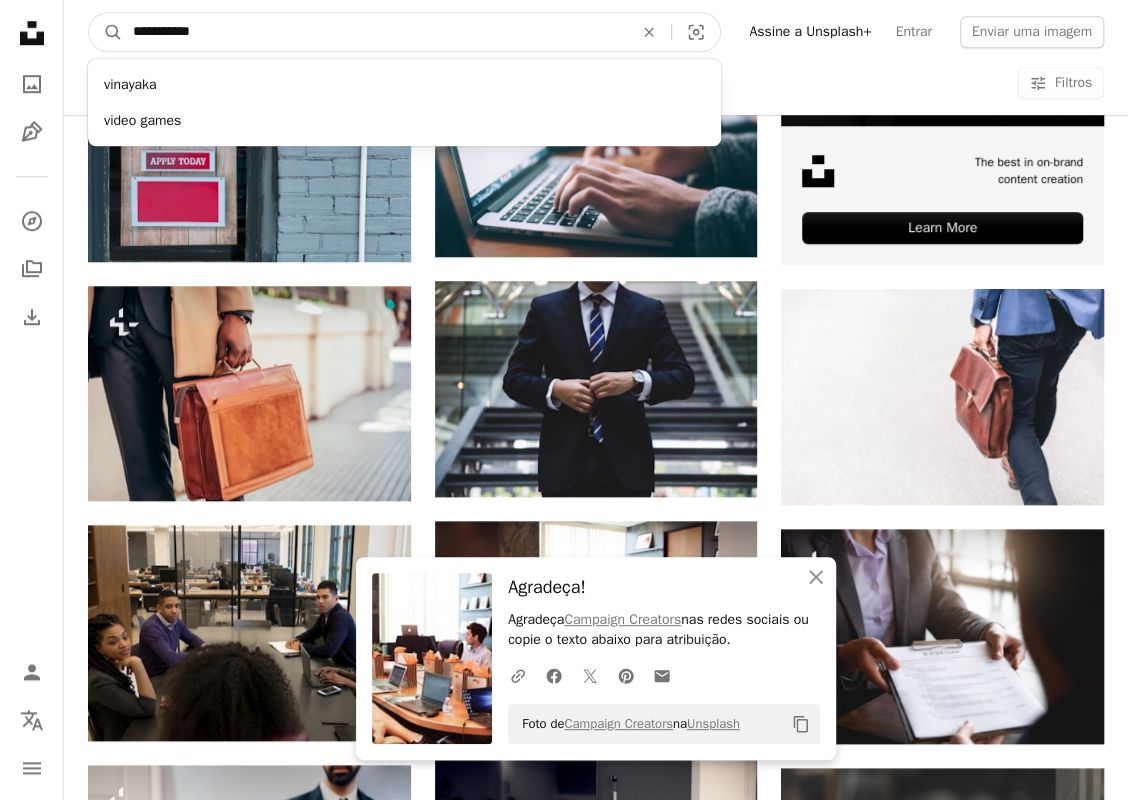 type on "**********" 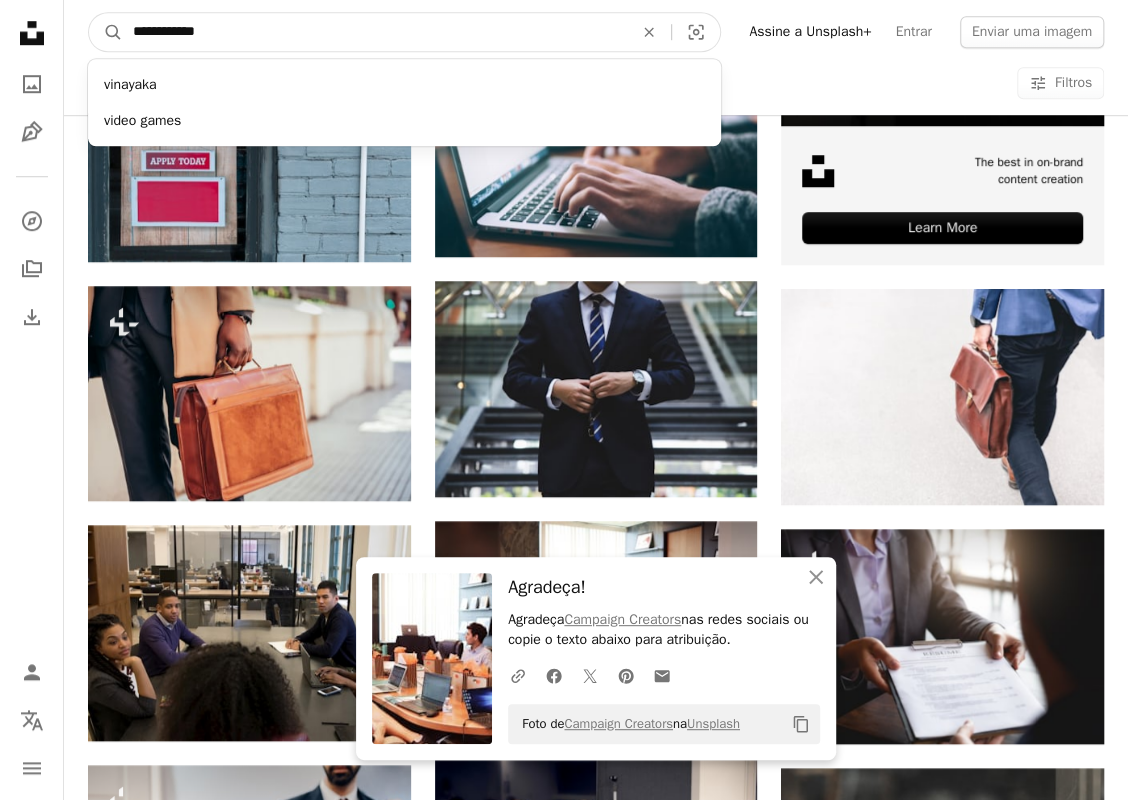 click on "A magnifying glass" at bounding box center (106, 32) 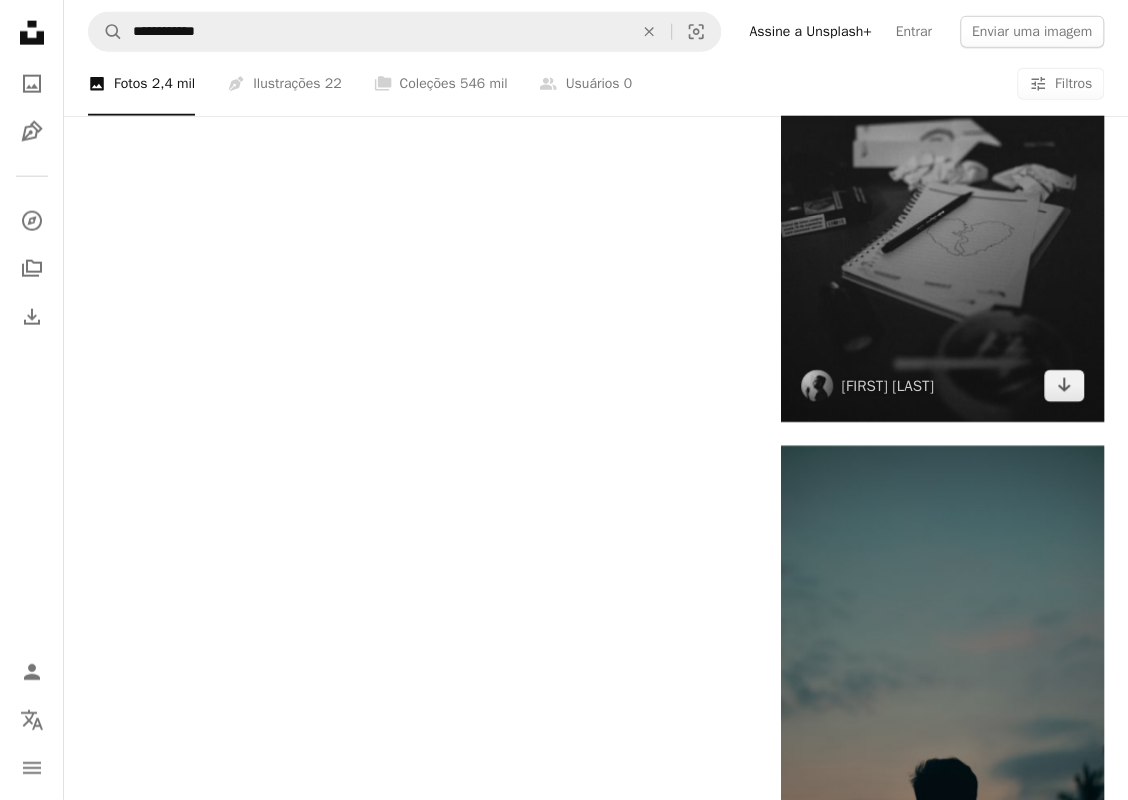 scroll, scrollTop: 2300, scrollLeft: 0, axis: vertical 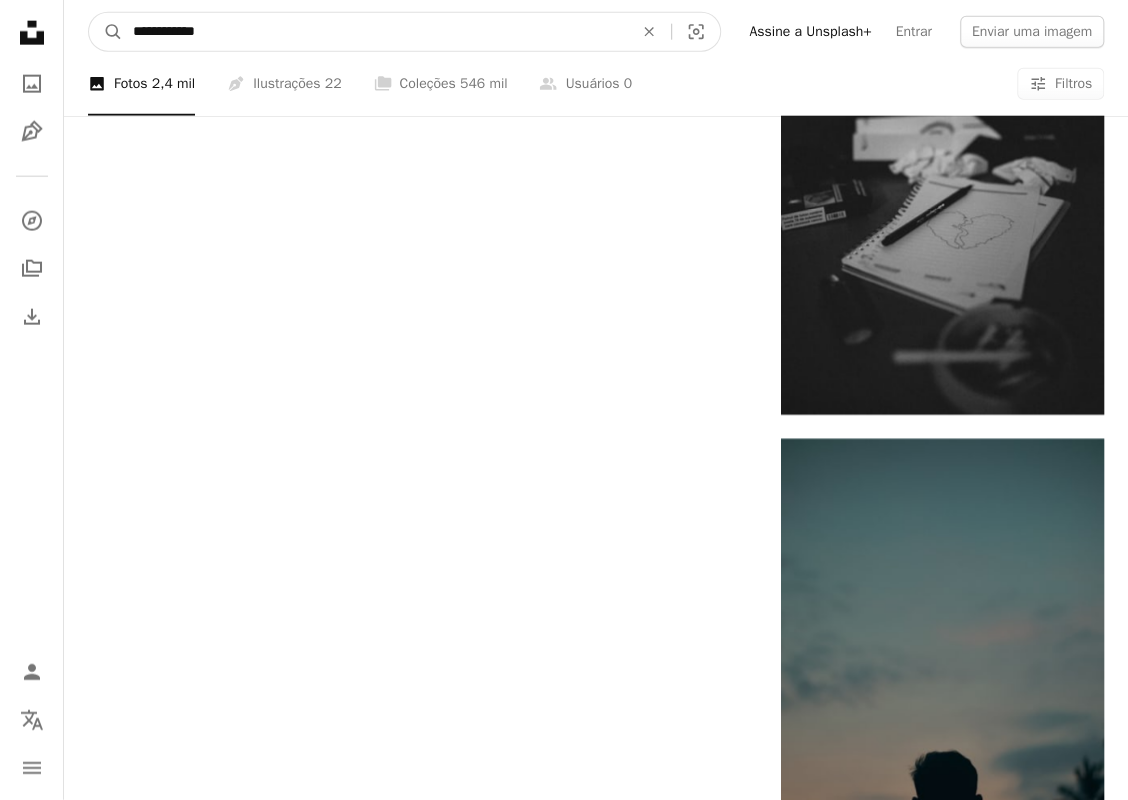 drag, startPoint x: 242, startPoint y: 27, endPoint x: 76, endPoint y: 27, distance: 166 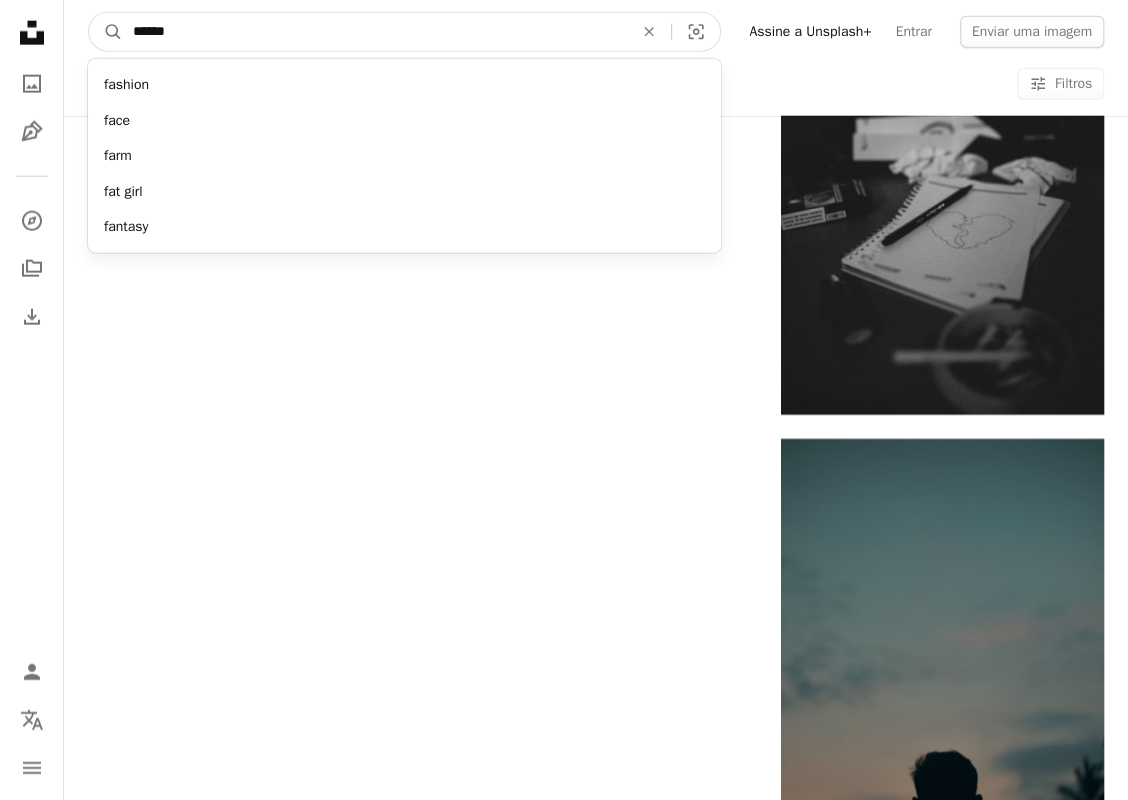 type on "*******" 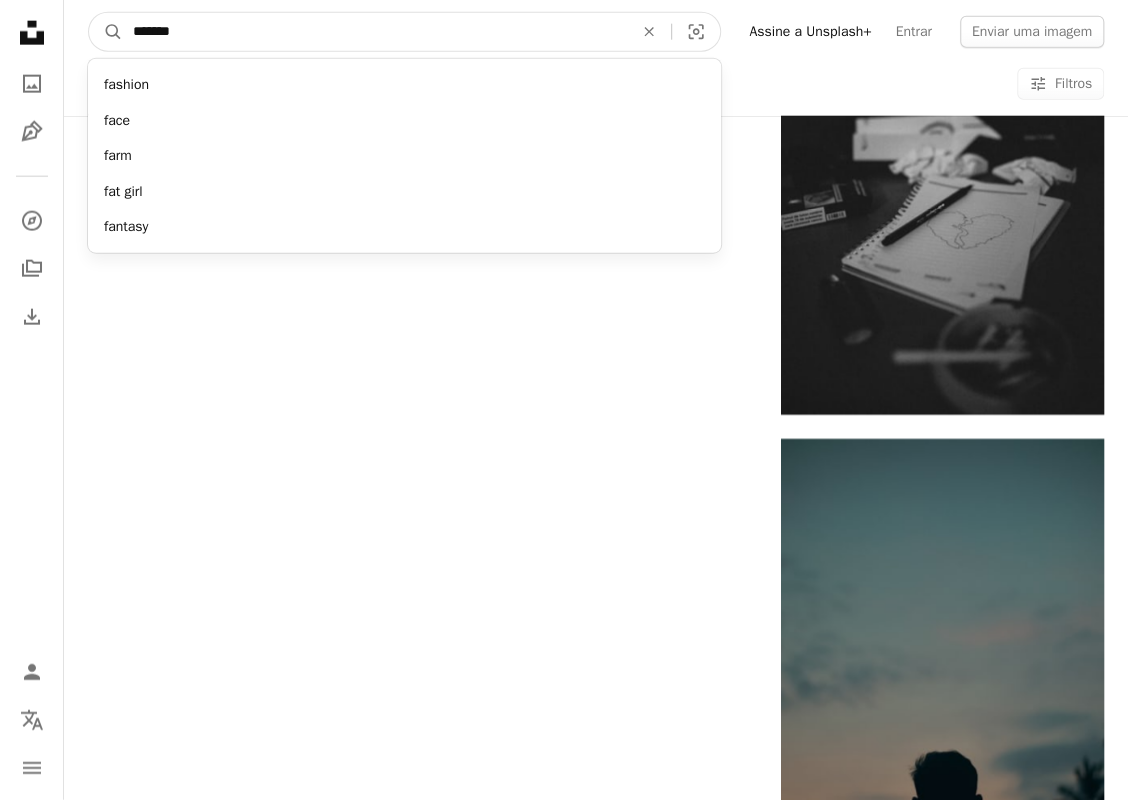 click on "A magnifying glass" at bounding box center [106, 32] 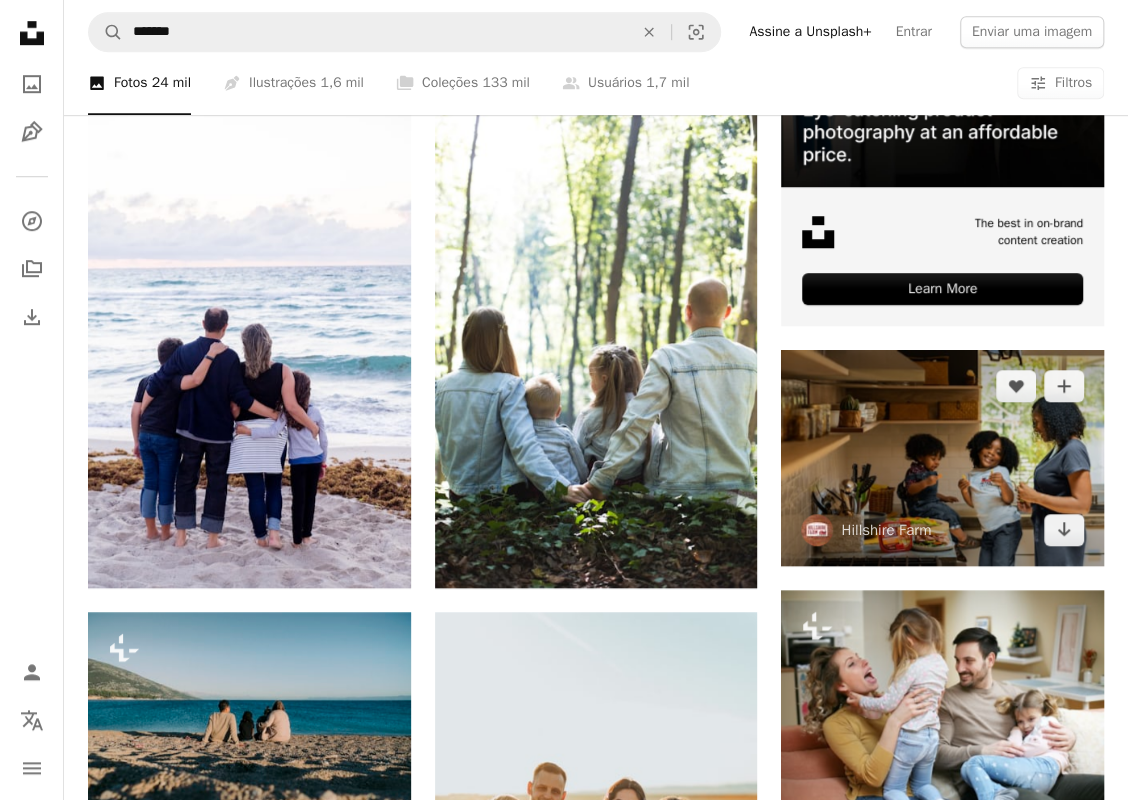 scroll, scrollTop: 600, scrollLeft: 0, axis: vertical 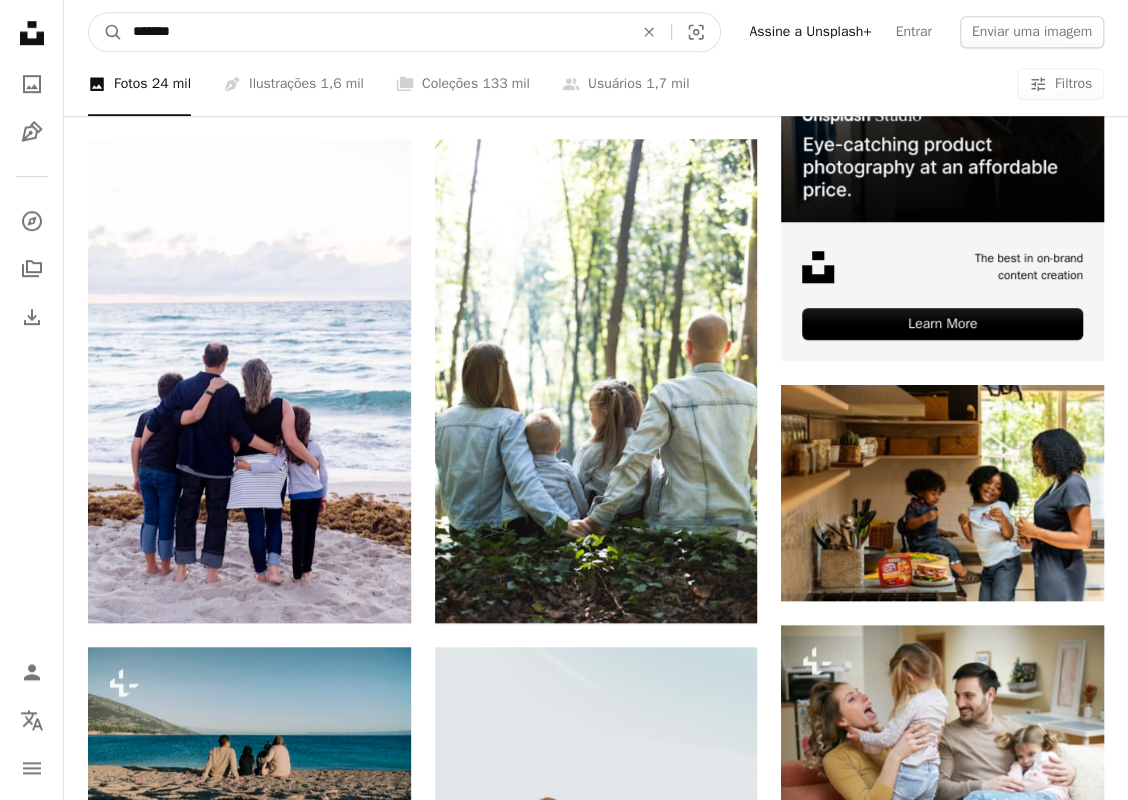 click on "*******" at bounding box center (375, 32) 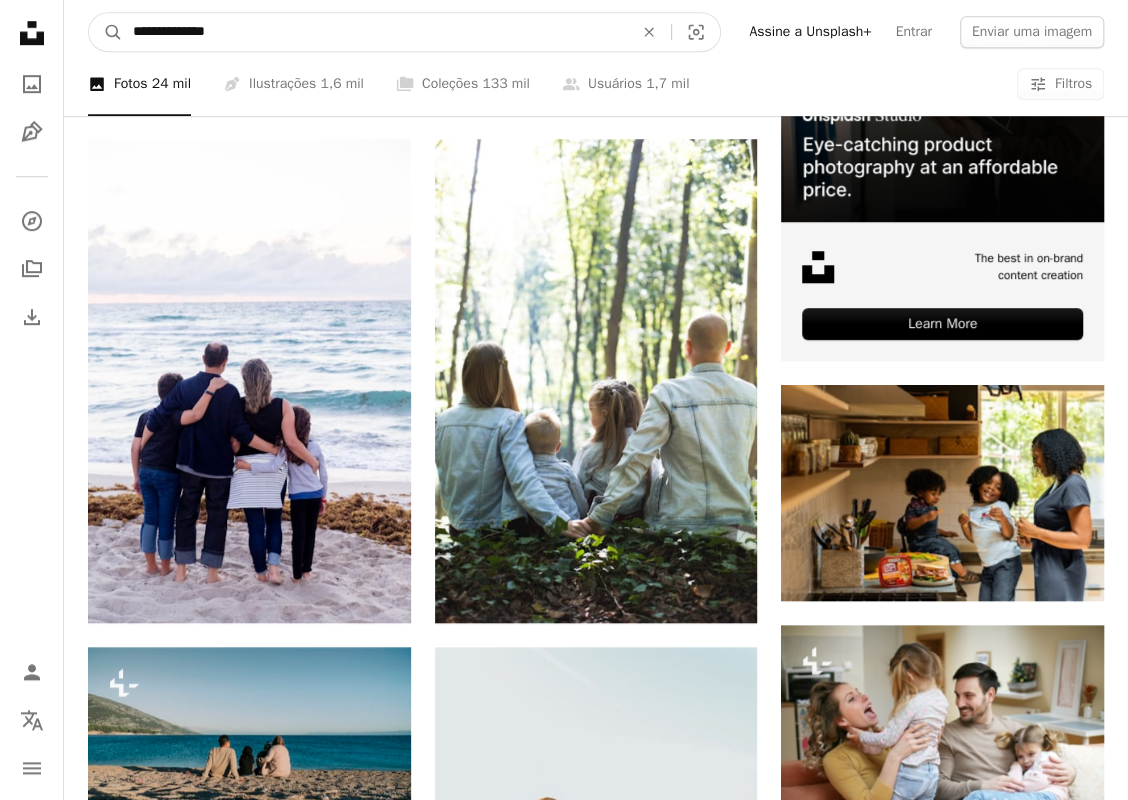 type on "**********" 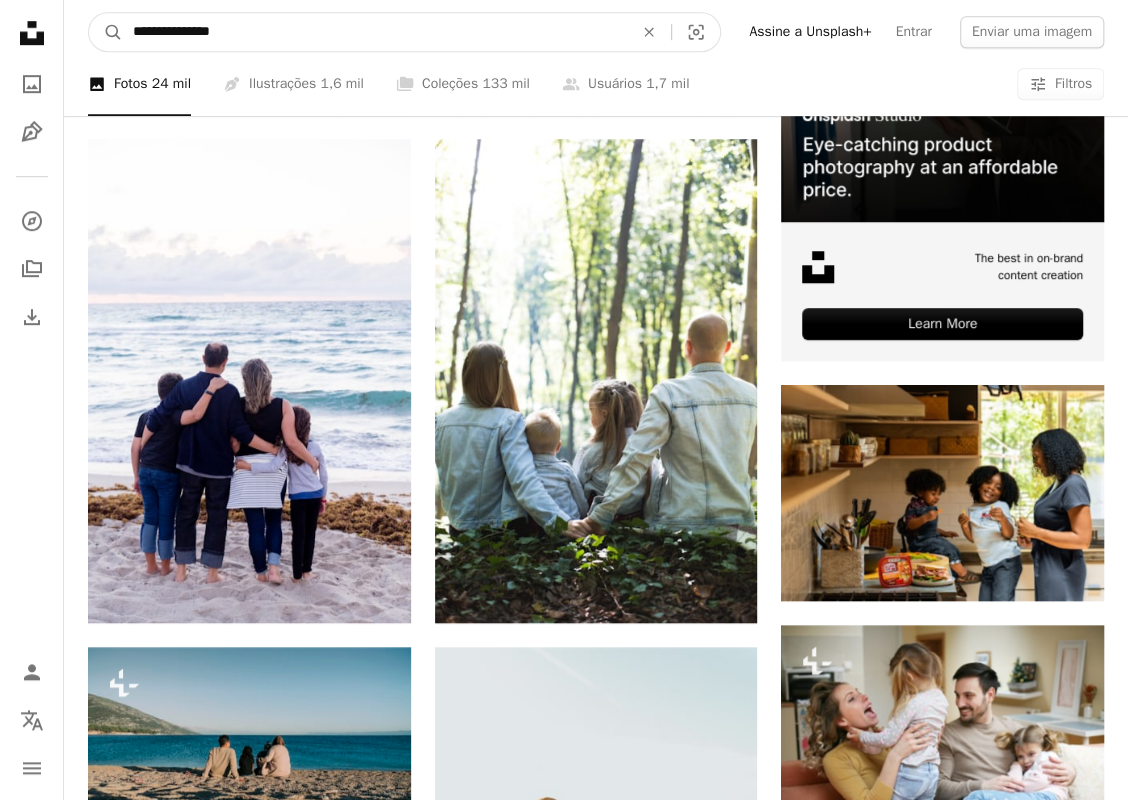 click on "A magnifying glass" at bounding box center [106, 32] 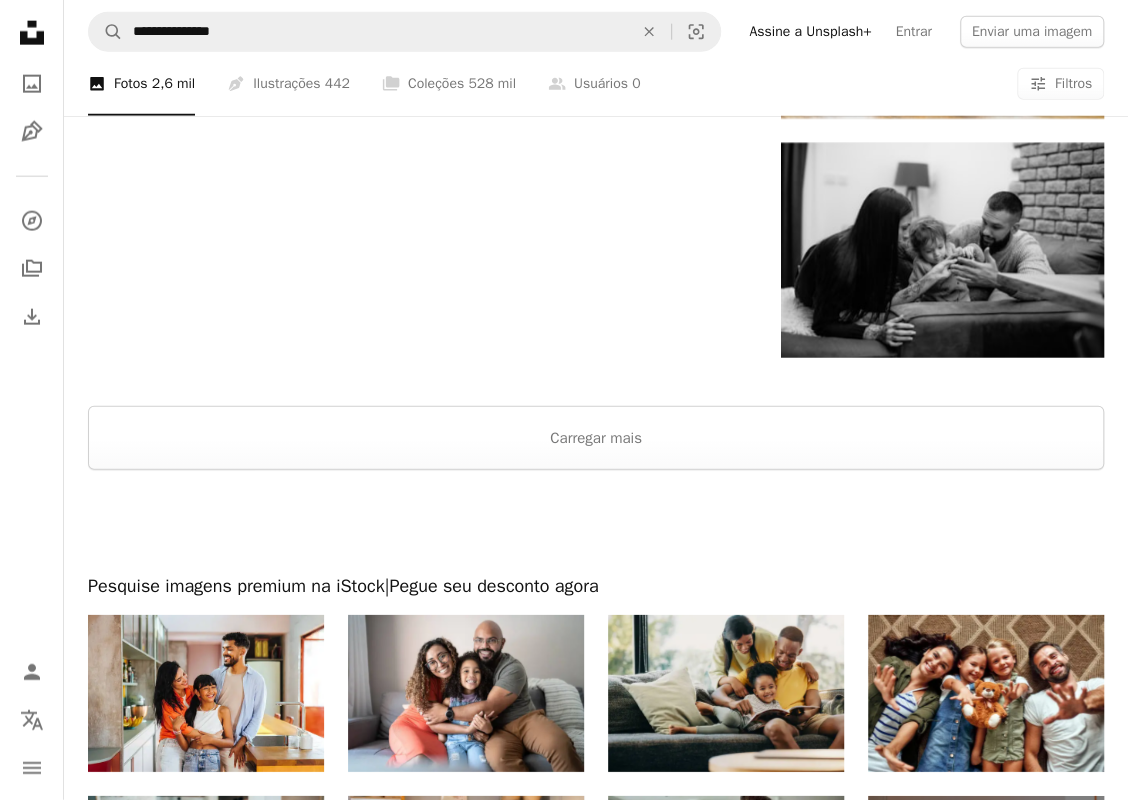 scroll, scrollTop: 2500, scrollLeft: 0, axis: vertical 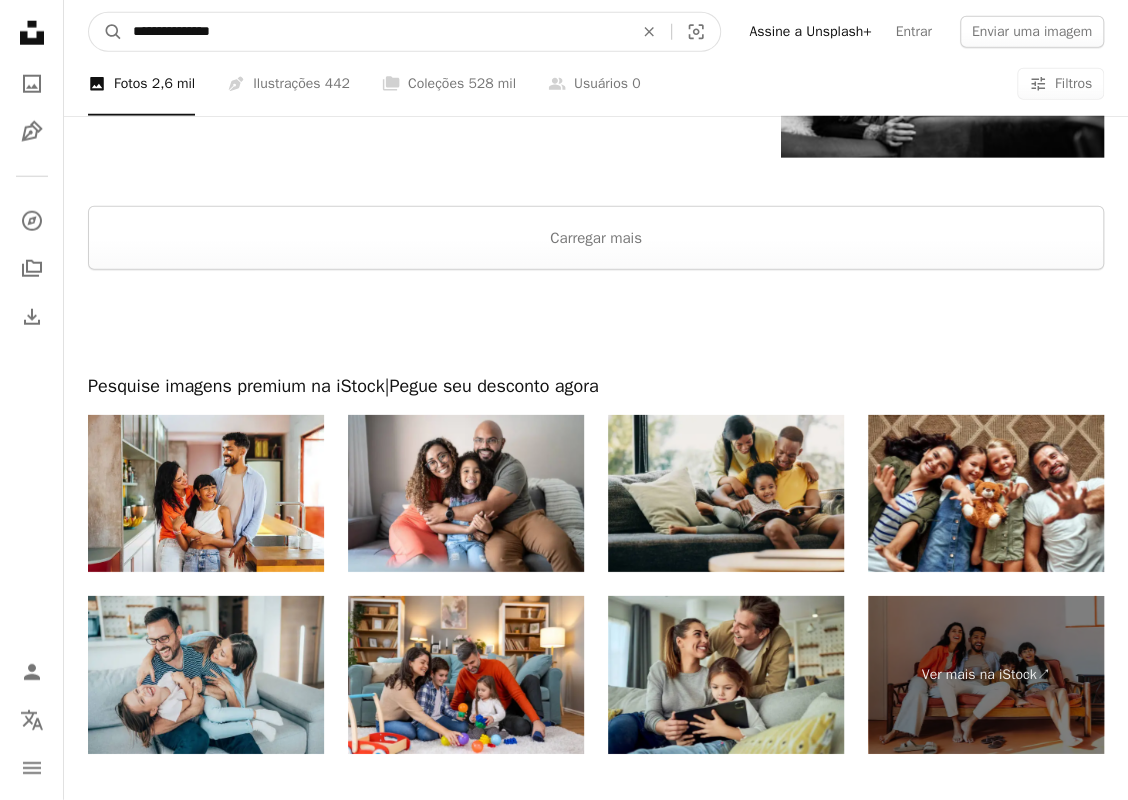 drag, startPoint x: 278, startPoint y: 41, endPoint x: 177, endPoint y: 37, distance: 101.07918 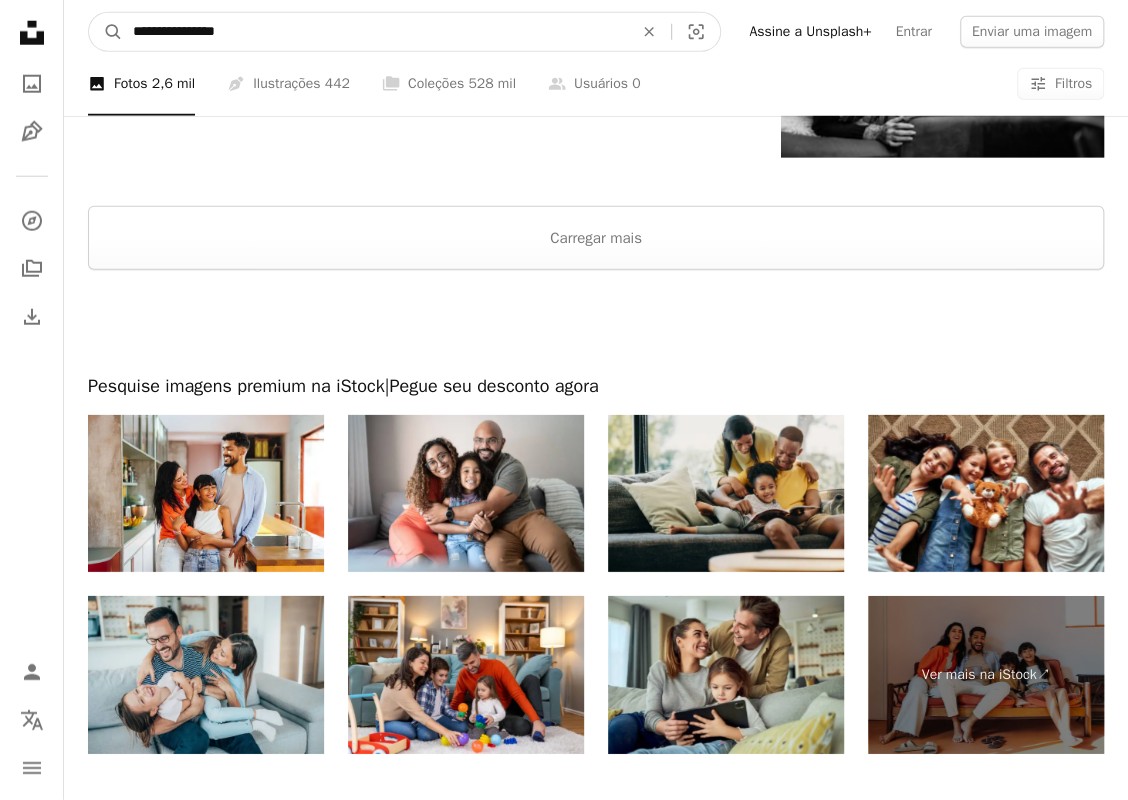click on "A magnifying glass" at bounding box center [106, 32] 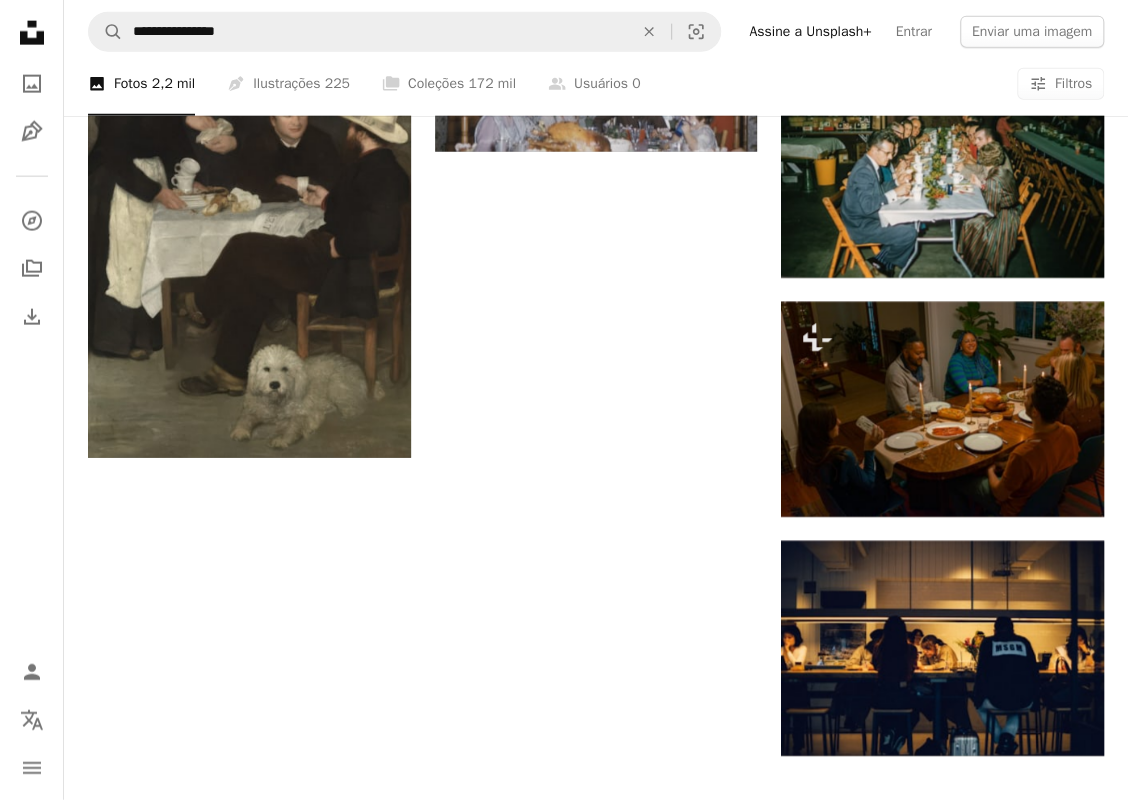 scroll, scrollTop: 2300, scrollLeft: 0, axis: vertical 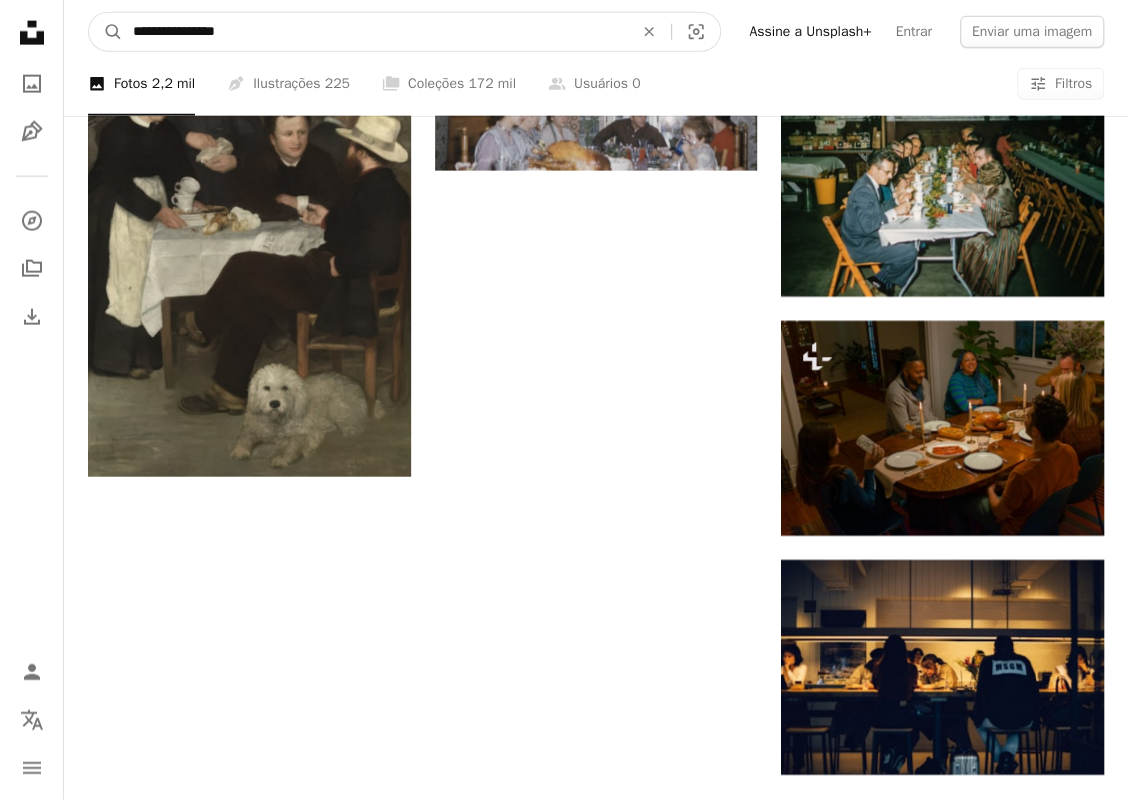 drag, startPoint x: 275, startPoint y: 35, endPoint x: 57, endPoint y: 4, distance: 220.1931 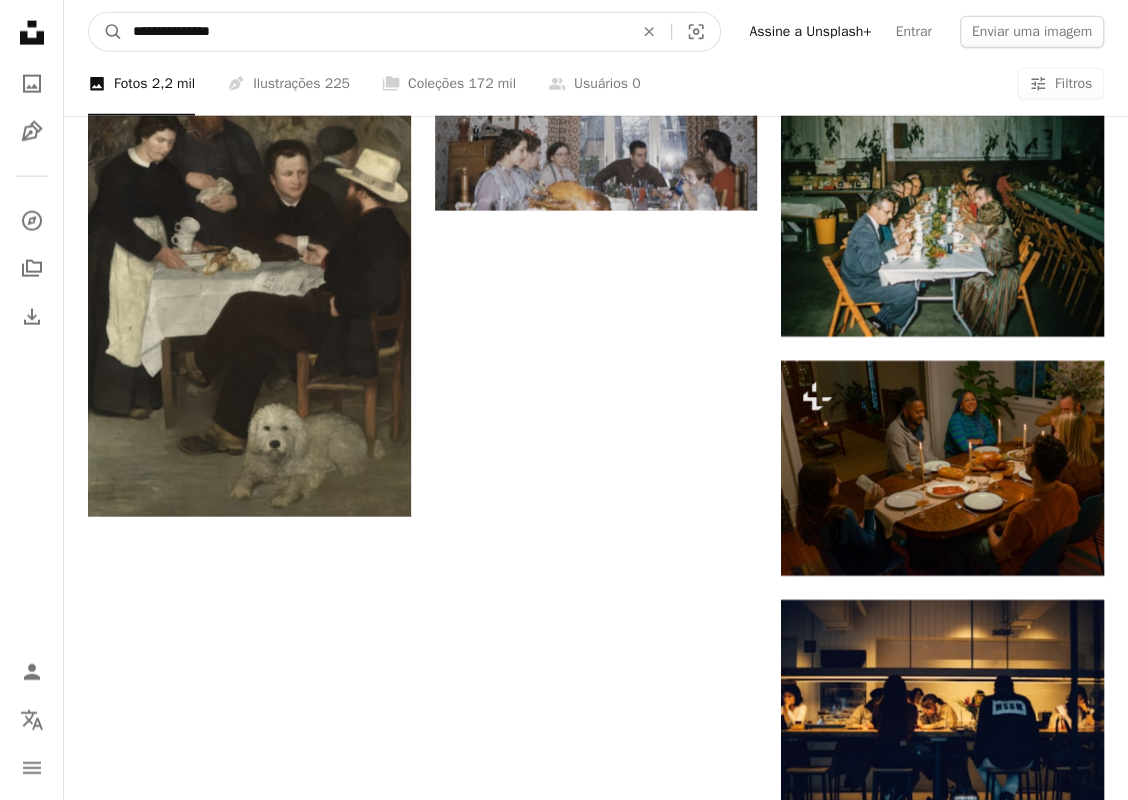 type on "**********" 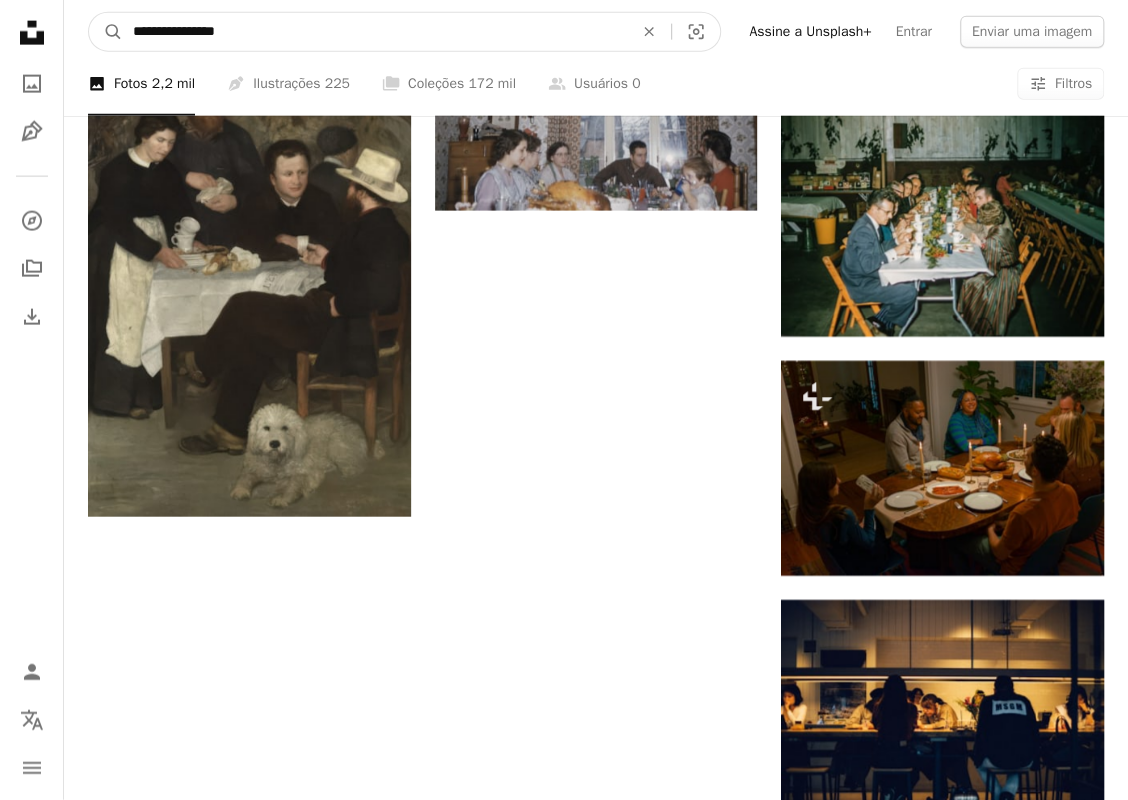 click on "A magnifying glass" at bounding box center (106, 32) 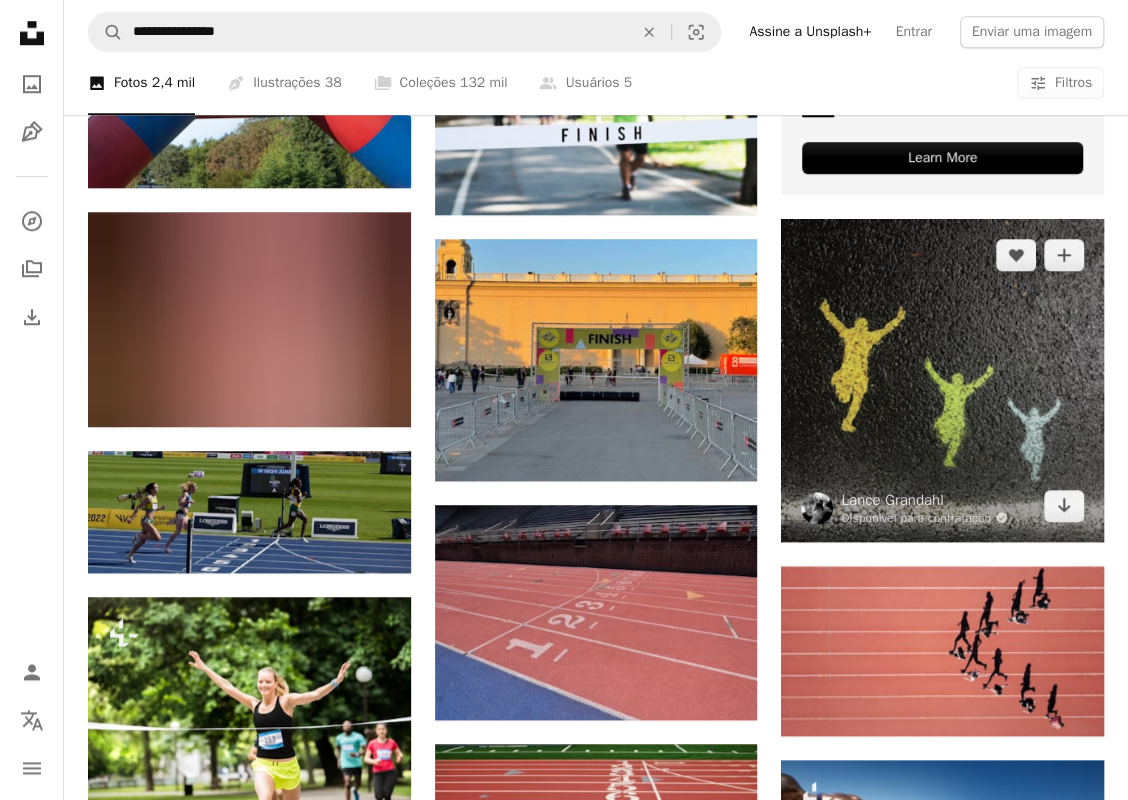 scroll, scrollTop: 800, scrollLeft: 0, axis: vertical 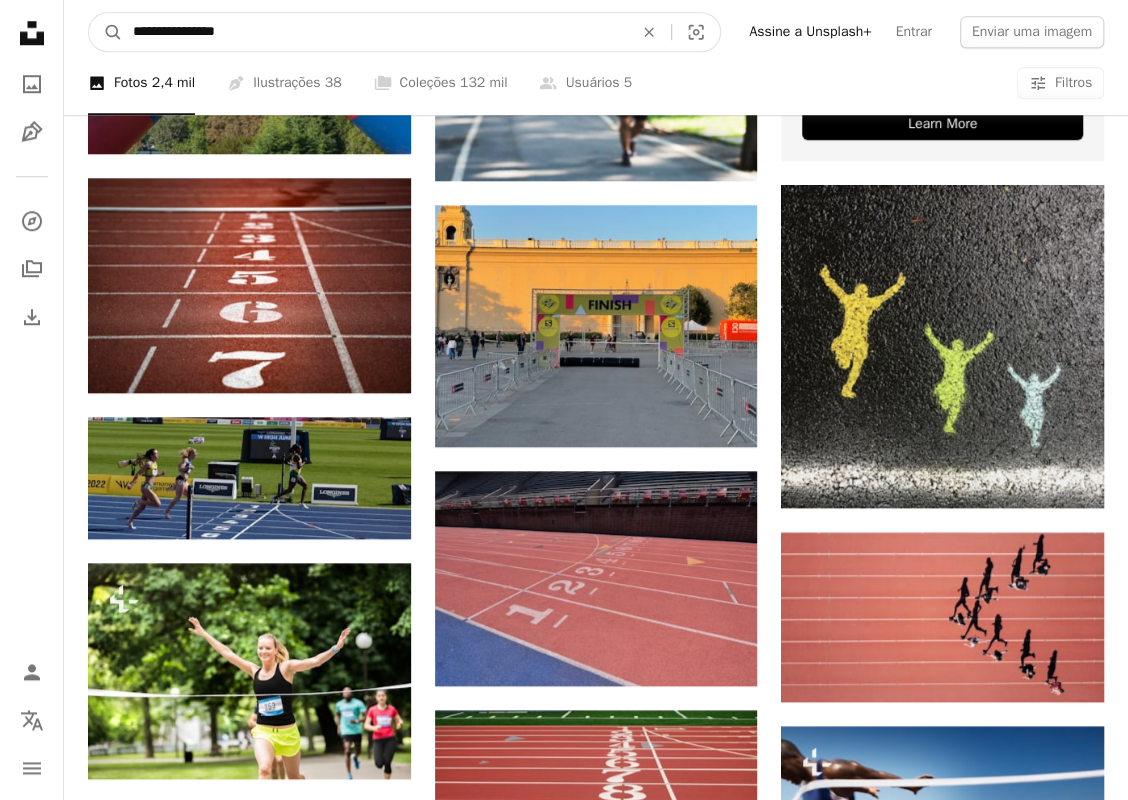click on "**********" at bounding box center [596, 32] 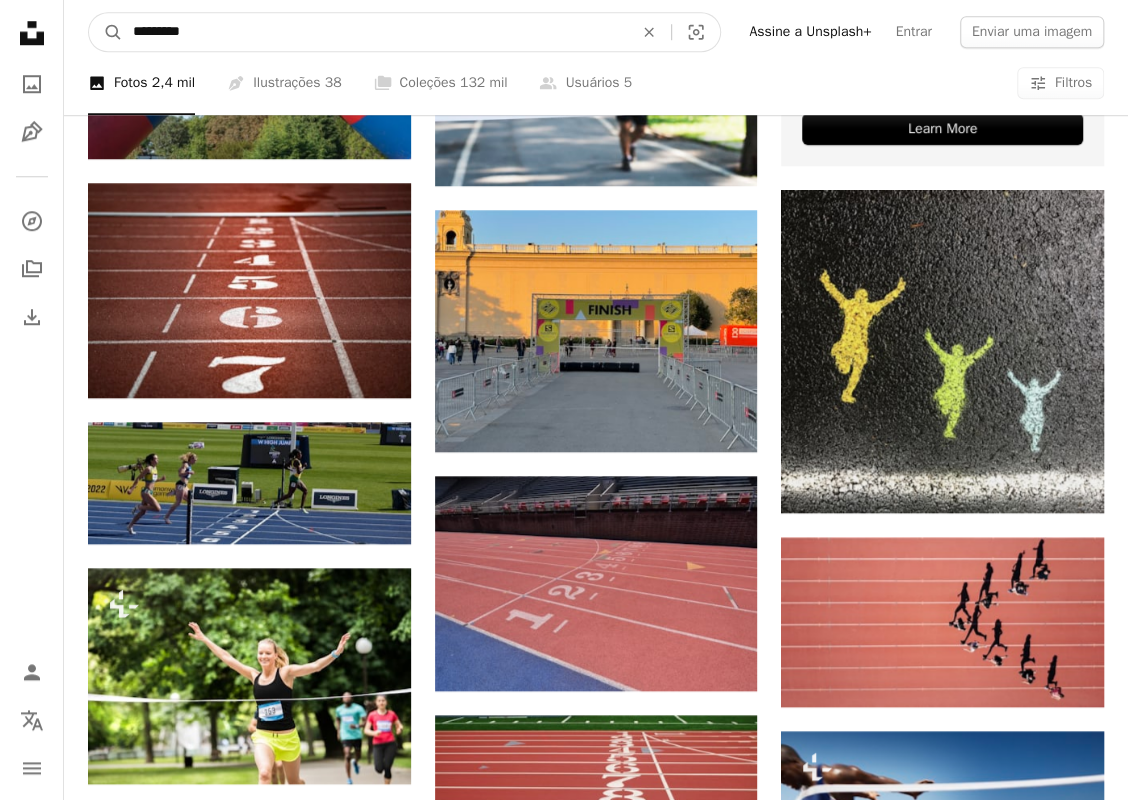 type on "**********" 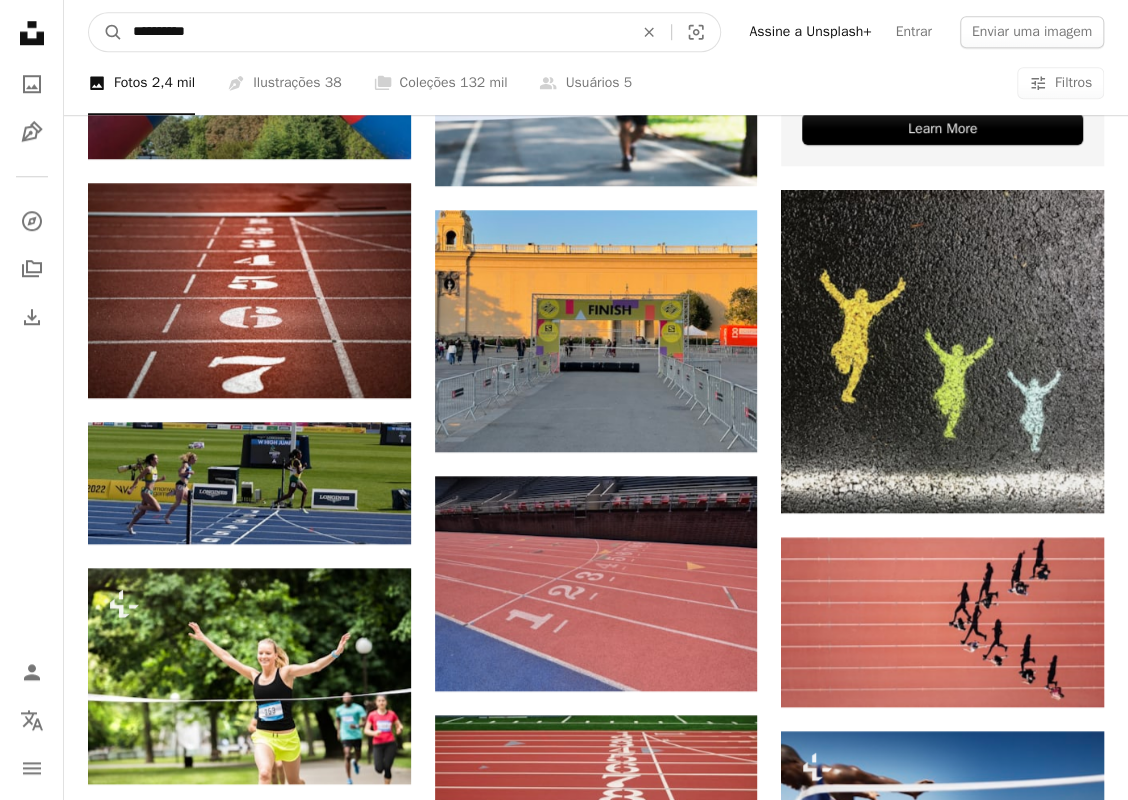 click on "A magnifying glass" at bounding box center (106, 32) 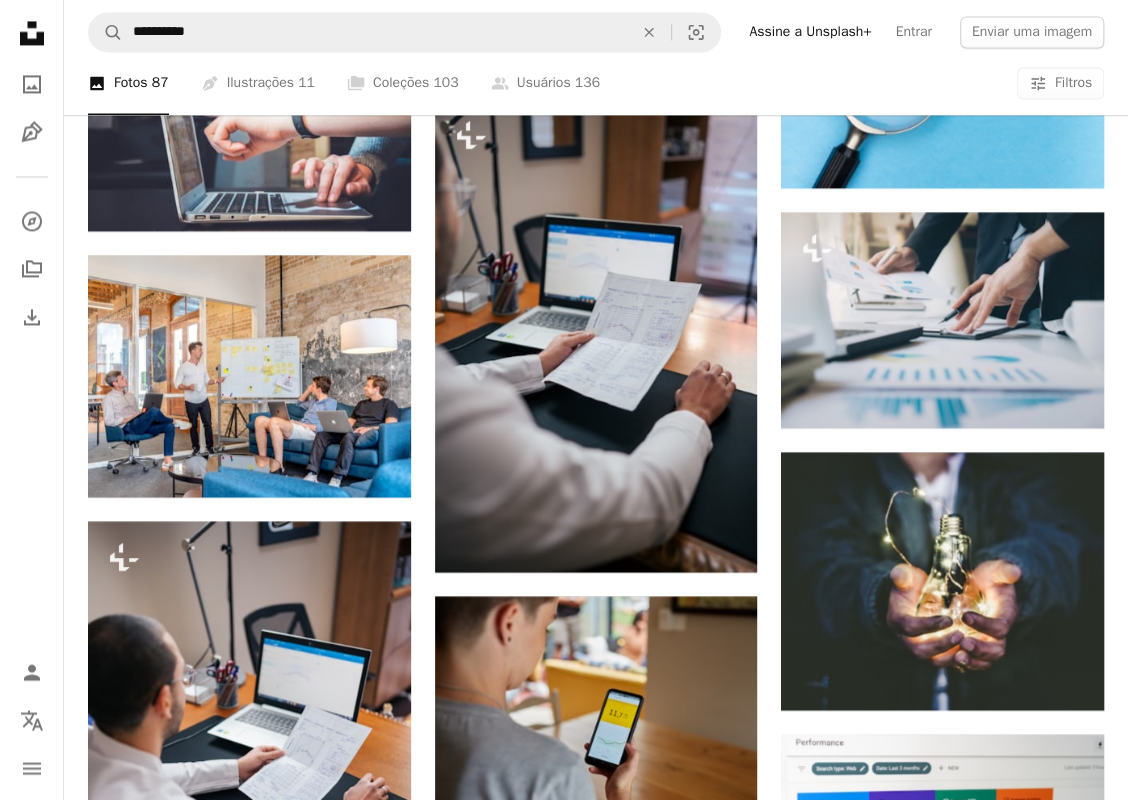 scroll, scrollTop: 1500, scrollLeft: 0, axis: vertical 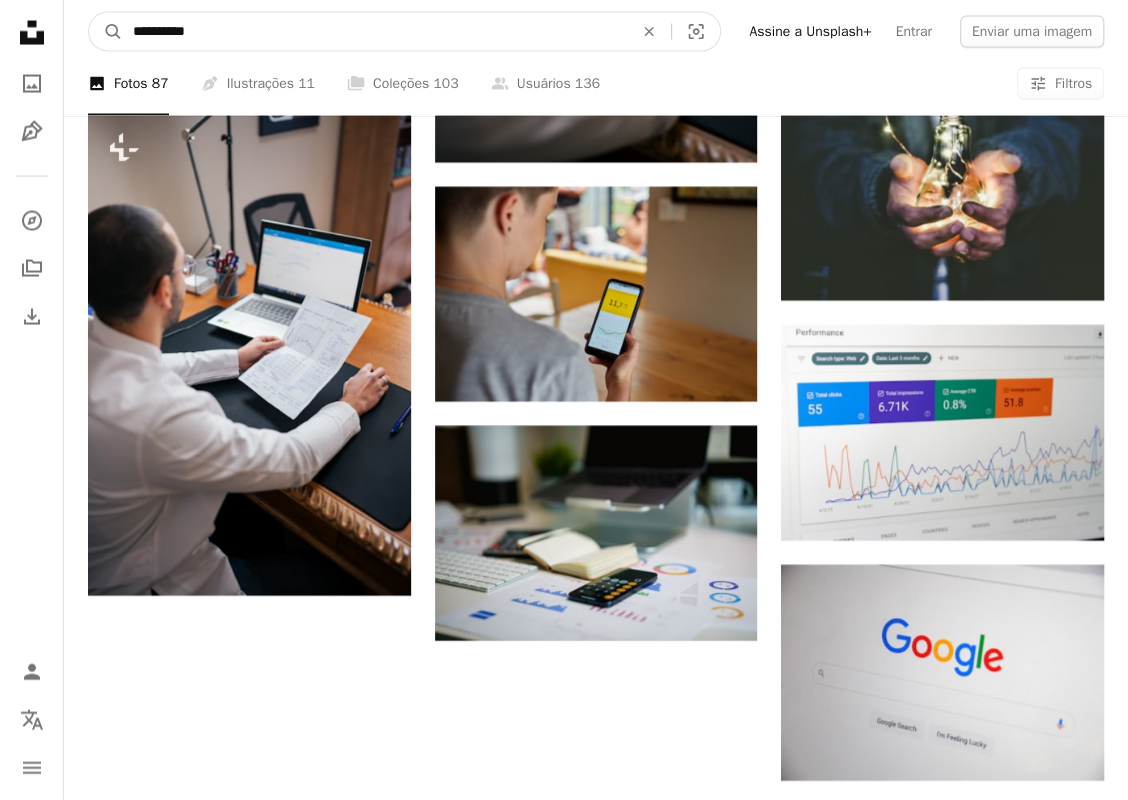 drag, startPoint x: 233, startPoint y: 28, endPoint x: 16, endPoint y: 17, distance: 217.27863 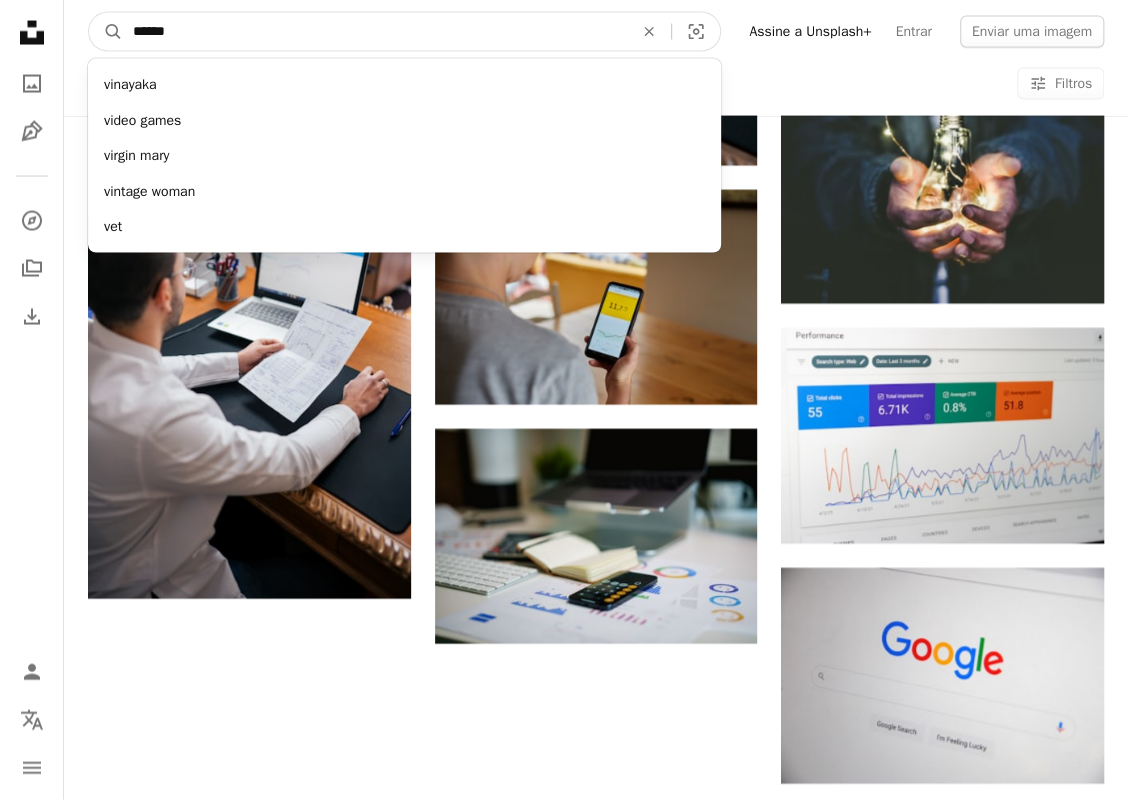 type on "*******" 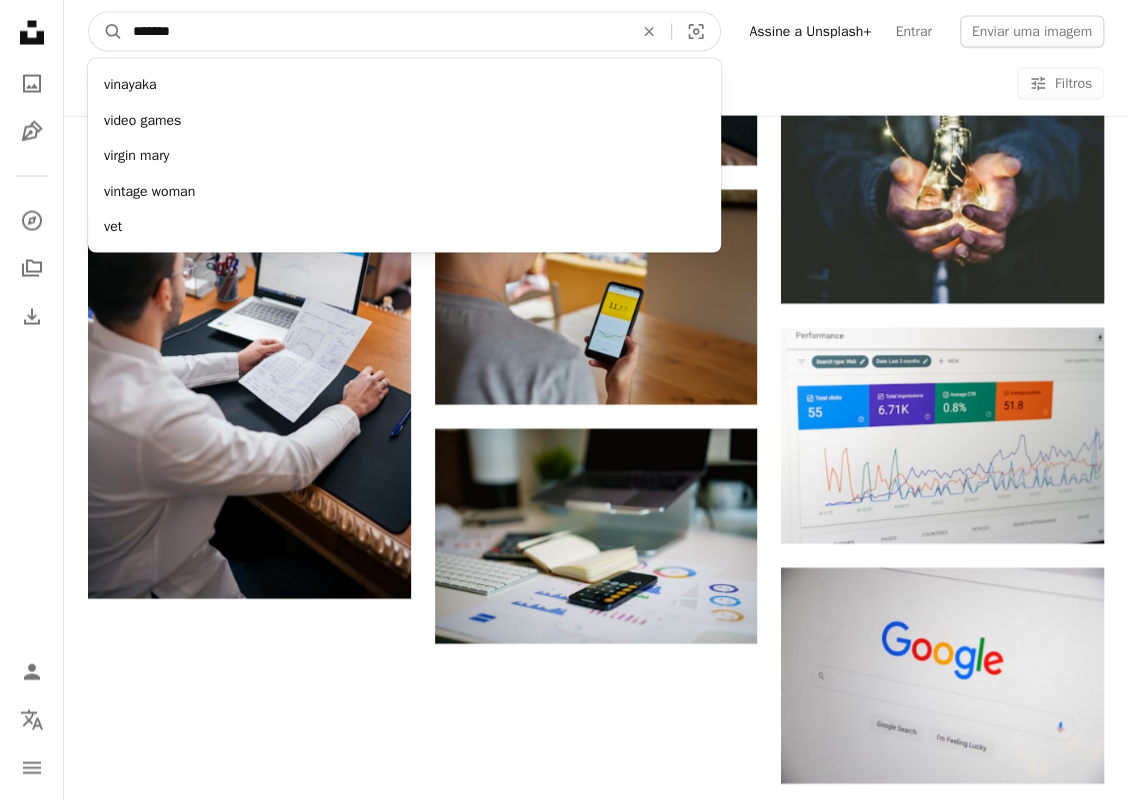 click on "A magnifying glass" at bounding box center (106, 32) 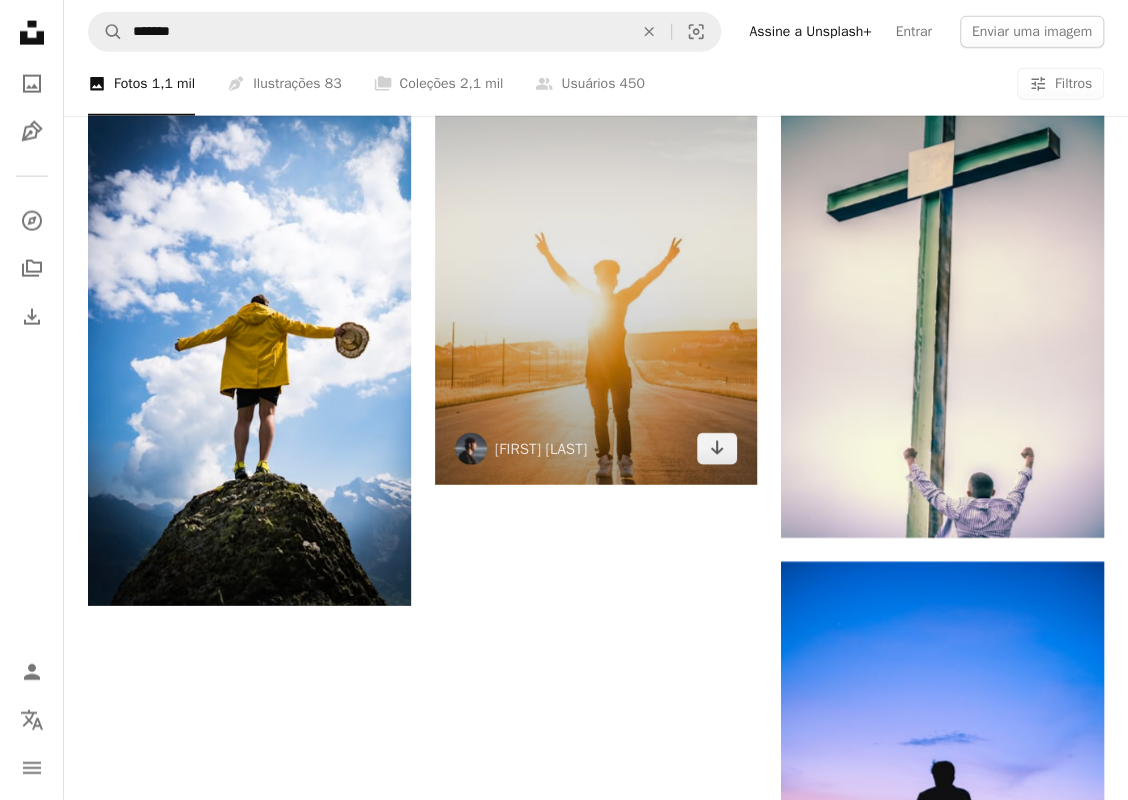 scroll, scrollTop: 2000, scrollLeft: 0, axis: vertical 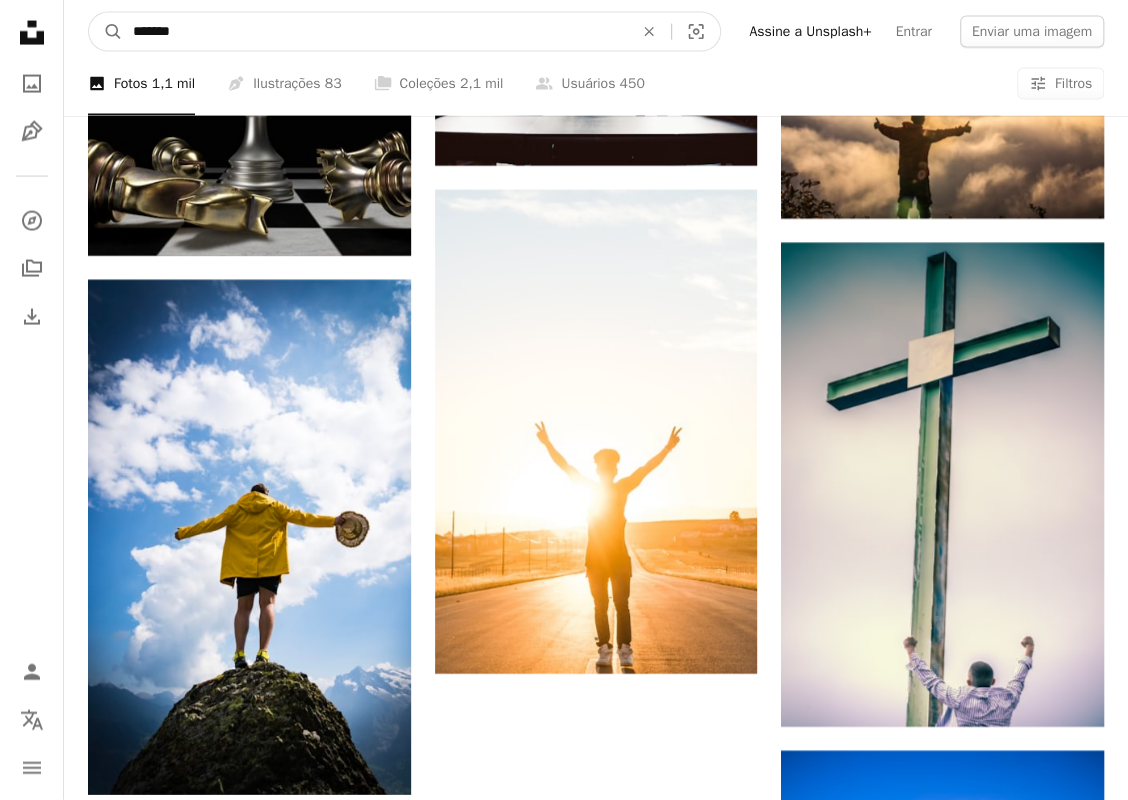 drag, startPoint x: 235, startPoint y: 47, endPoint x: 182, endPoint y: 37, distance: 53.935146 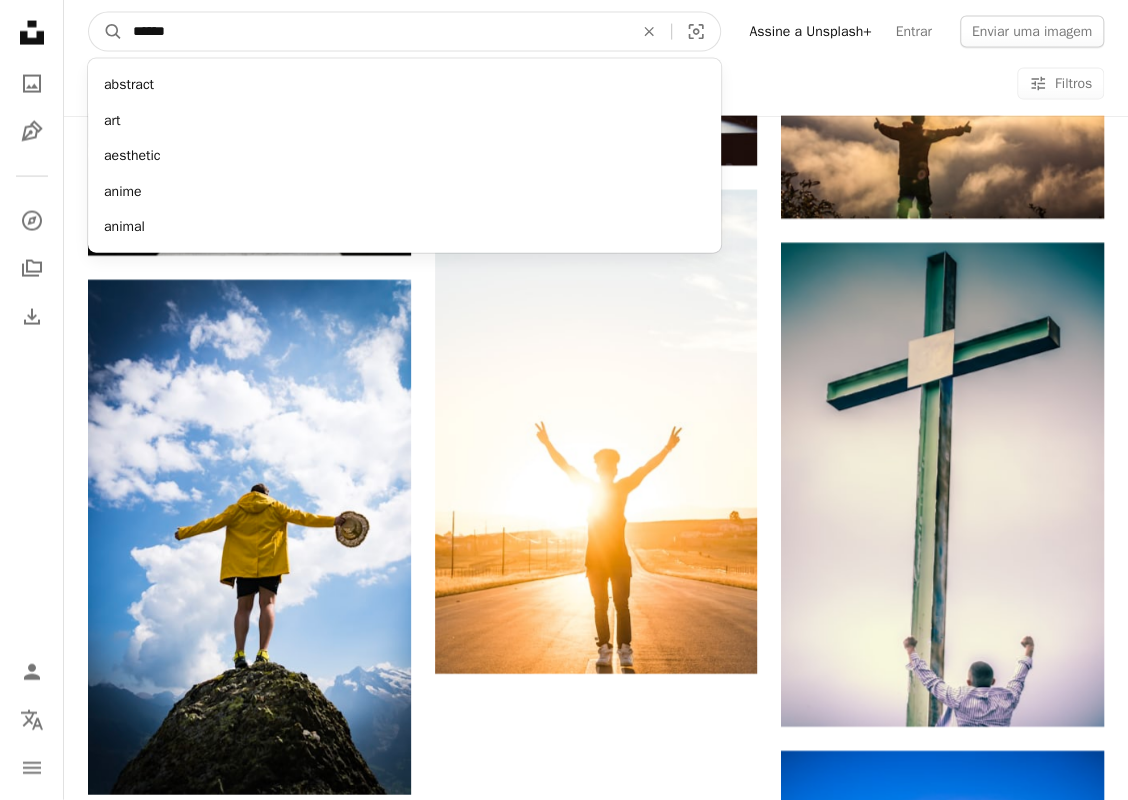 type on "******" 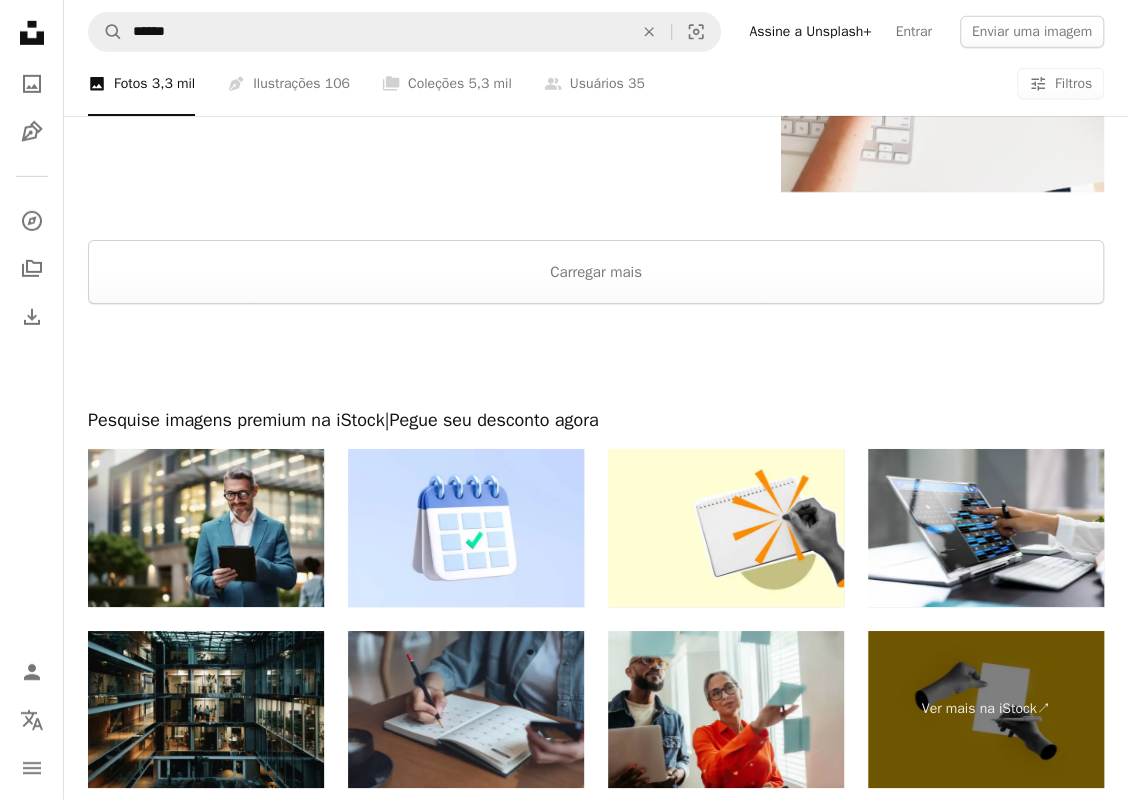 scroll, scrollTop: 3000, scrollLeft: 0, axis: vertical 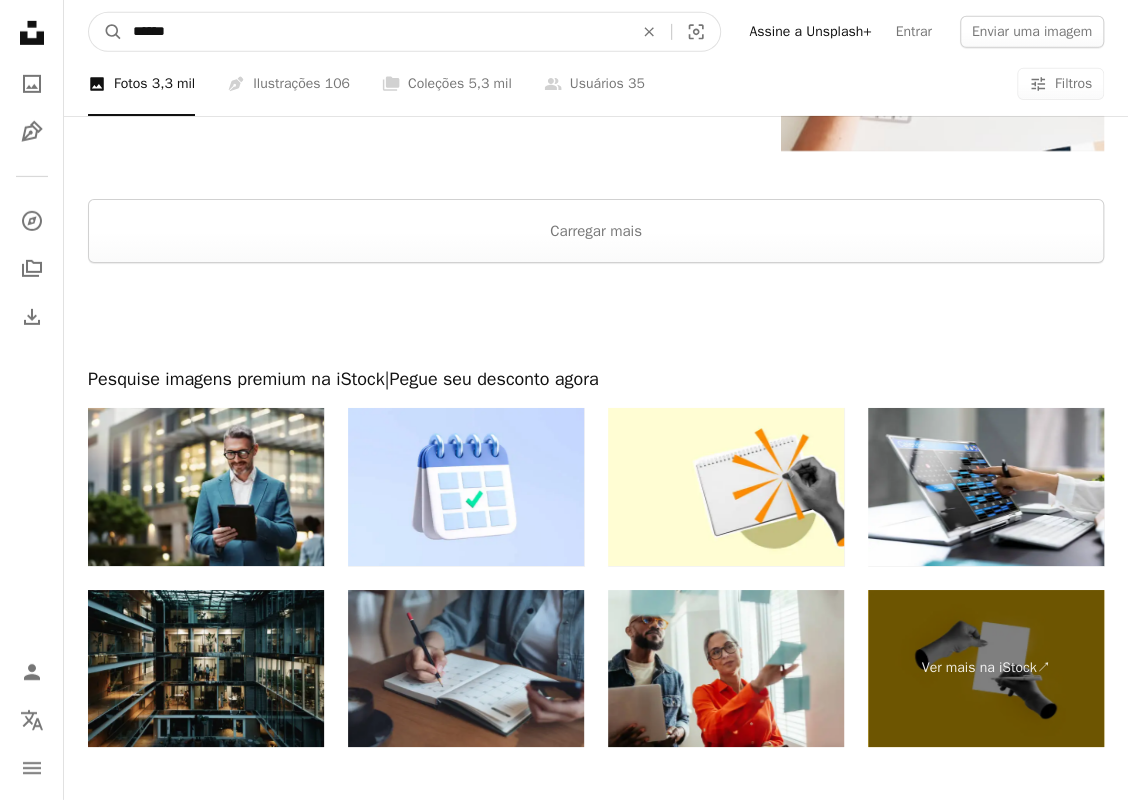click on "******" at bounding box center [375, 32] 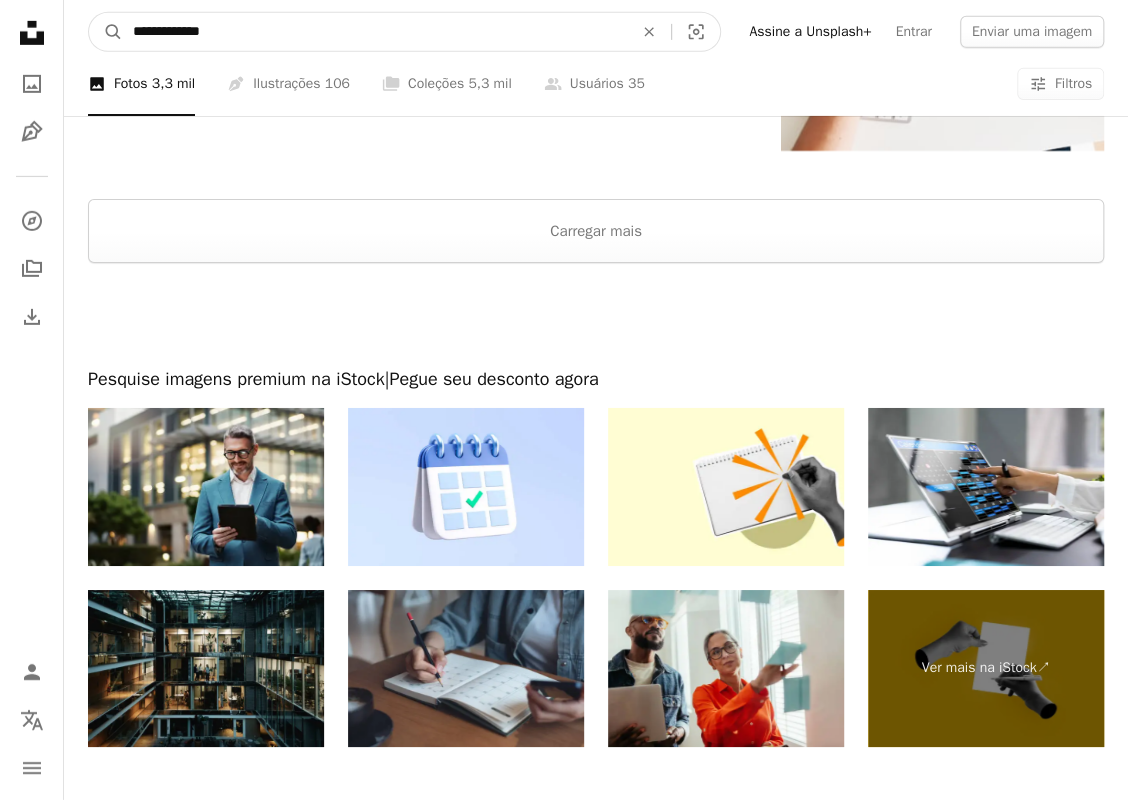 type on "**********" 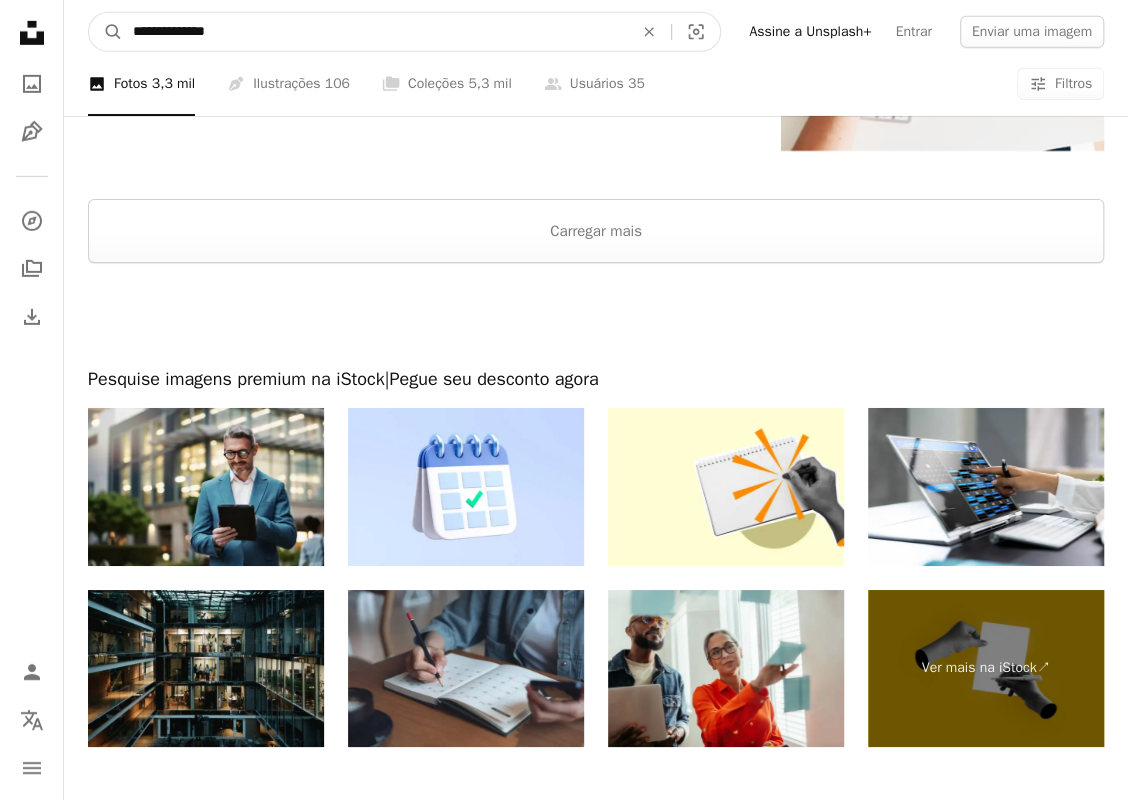 click on "A magnifying glass" at bounding box center (106, 32) 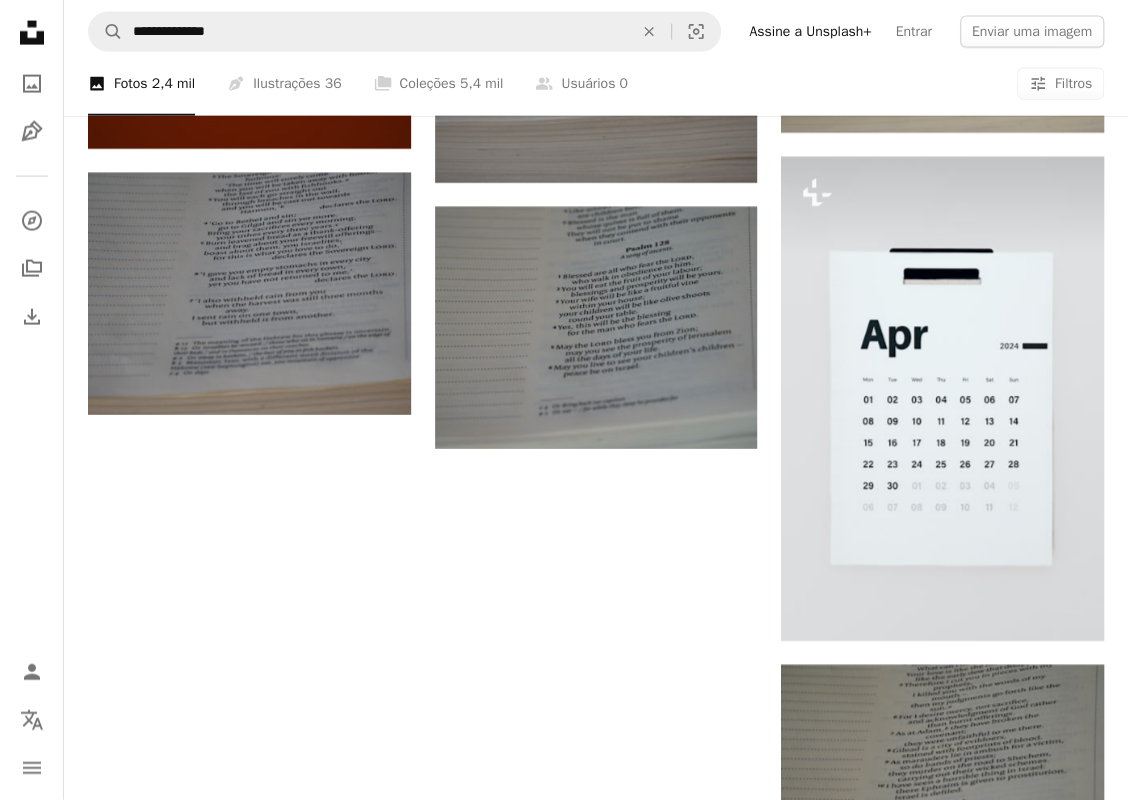 scroll, scrollTop: 2200, scrollLeft: 0, axis: vertical 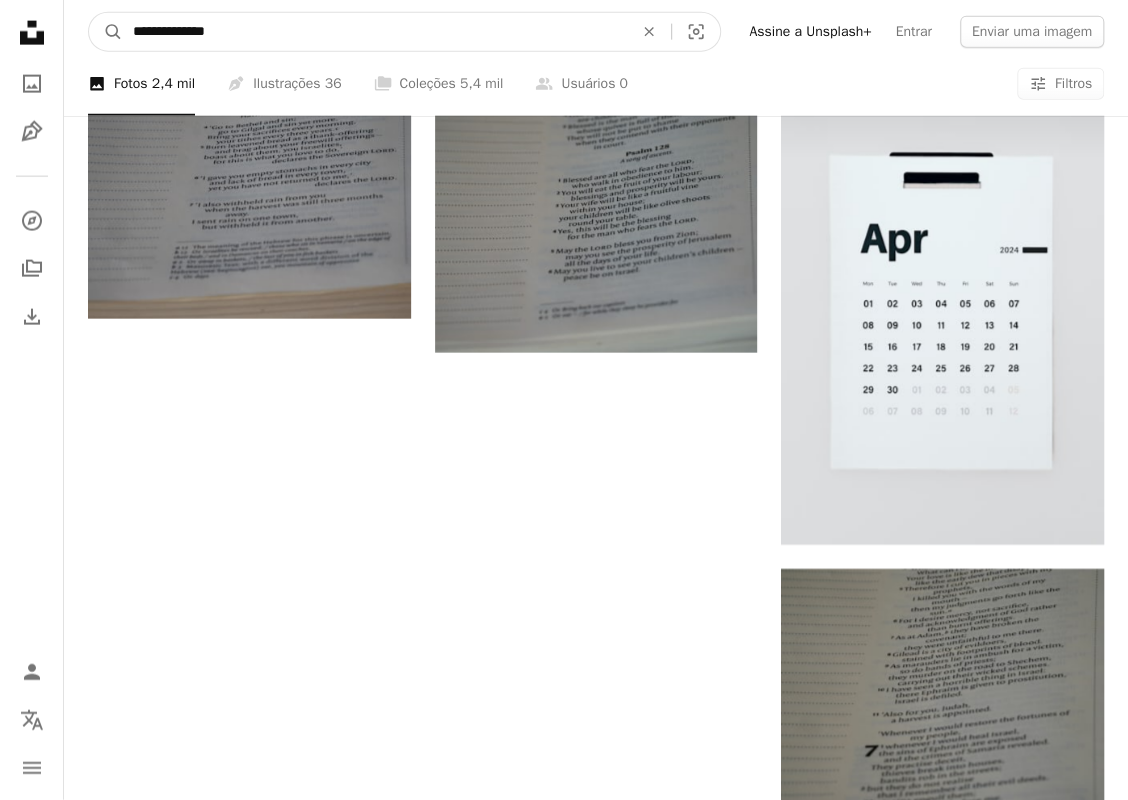 click on "**********" at bounding box center [375, 32] 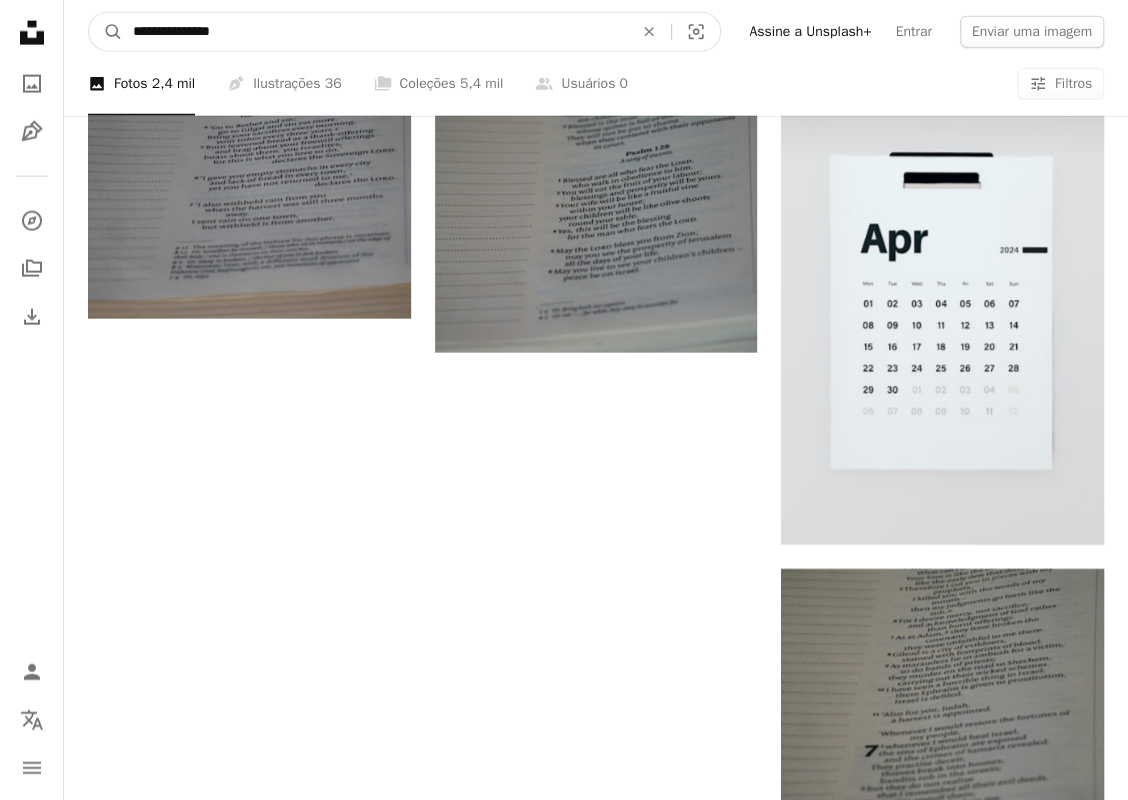 click on "A magnifying glass" at bounding box center [106, 32] 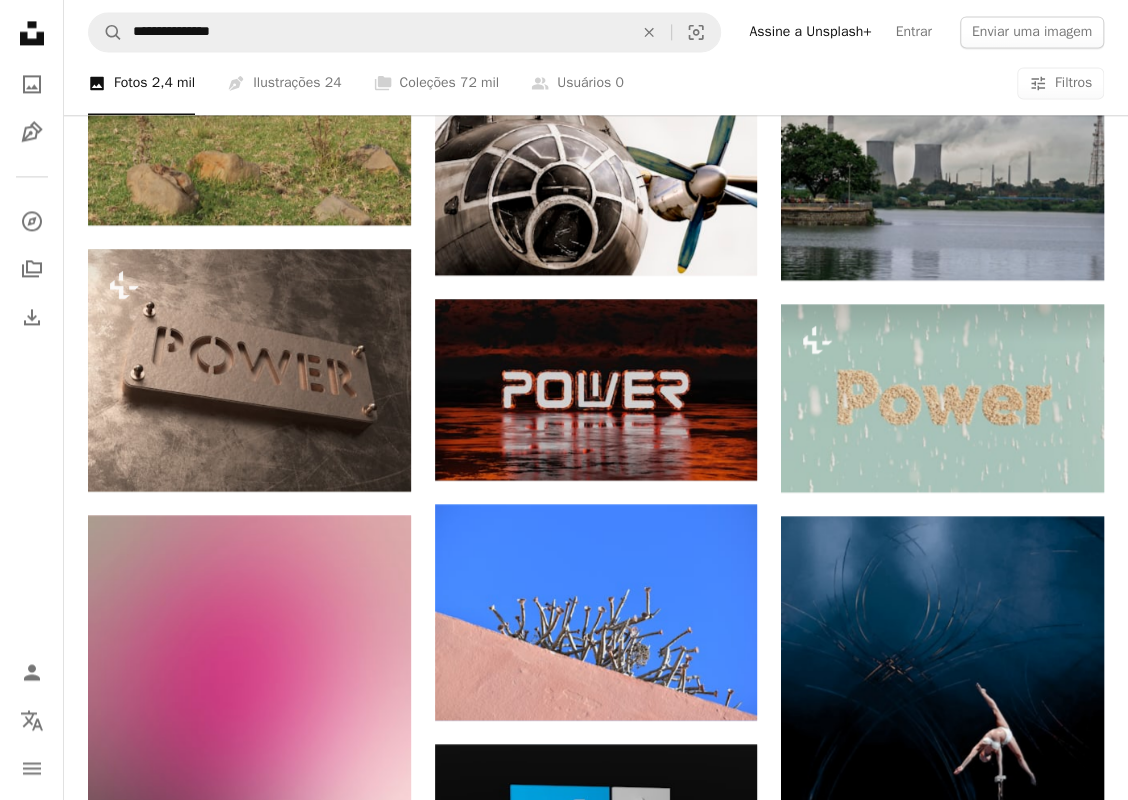 scroll, scrollTop: 1600, scrollLeft: 0, axis: vertical 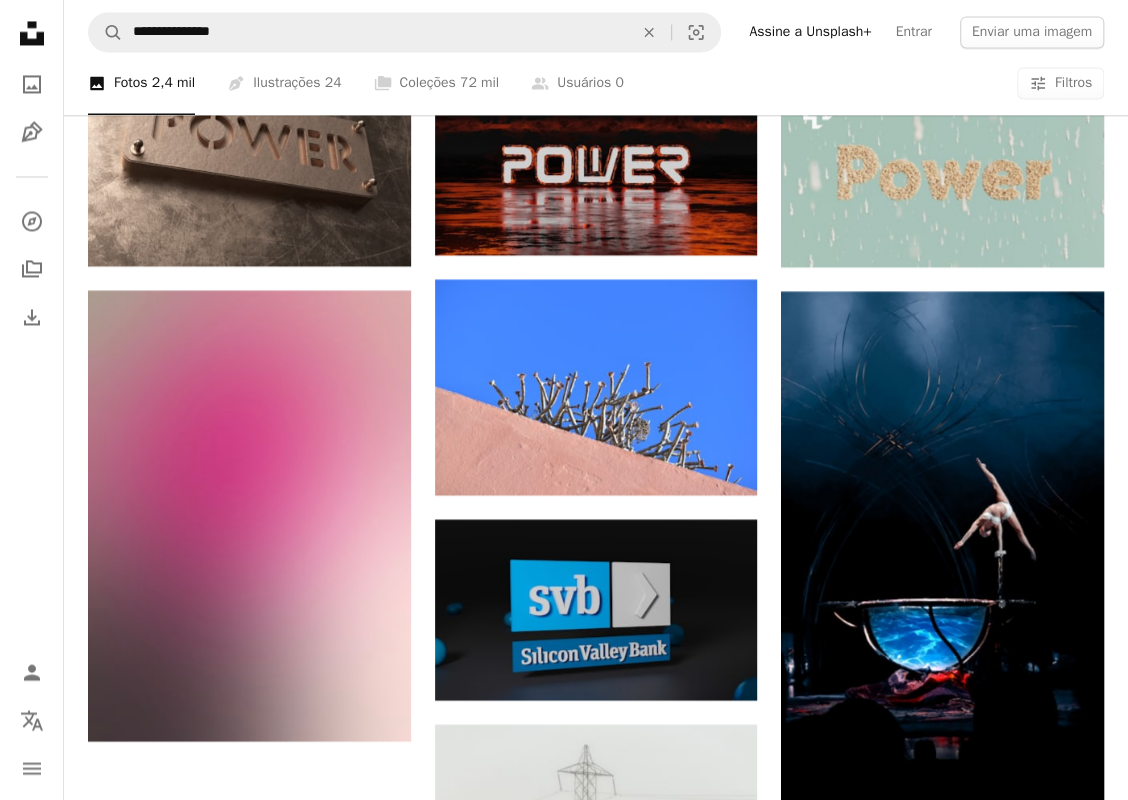 click on "A photo Fotos   2,4 mil Pen Tool Ilustrações   24 A stack of folders Coleções   72 mil A group of people Usuários   0 A copyright icon © Licença Arrow down Aspect ratio Orientação Arrow down Unfold Classificar por  Relevância Arrow down Filters Filtros" at bounding box center (596, 84) 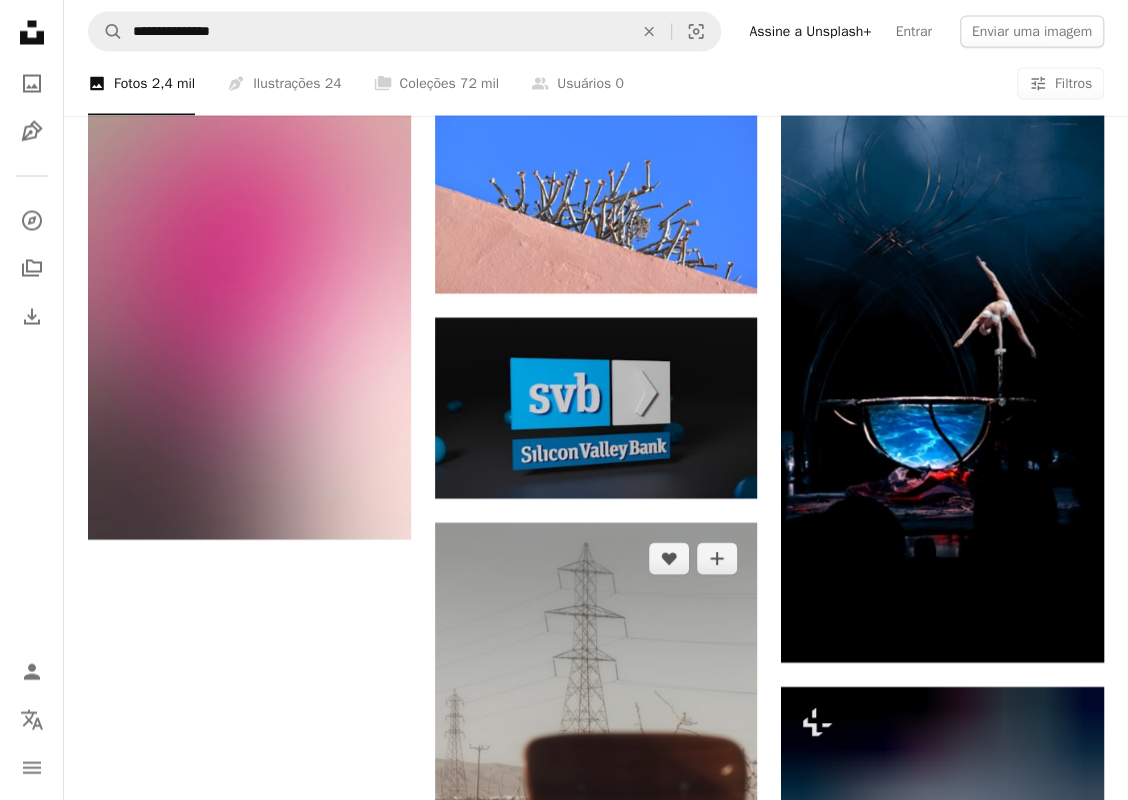 scroll, scrollTop: 2100, scrollLeft: 0, axis: vertical 